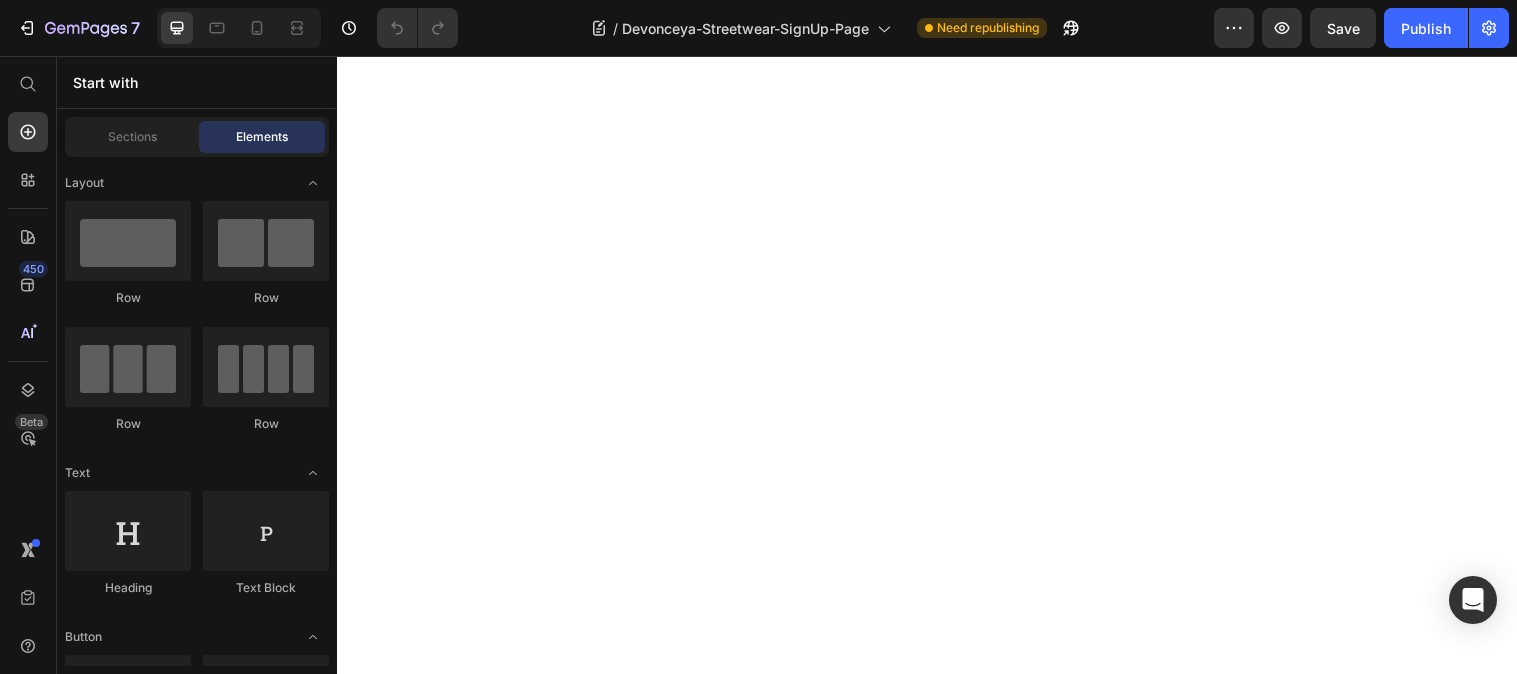 scroll, scrollTop: 0, scrollLeft: 0, axis: both 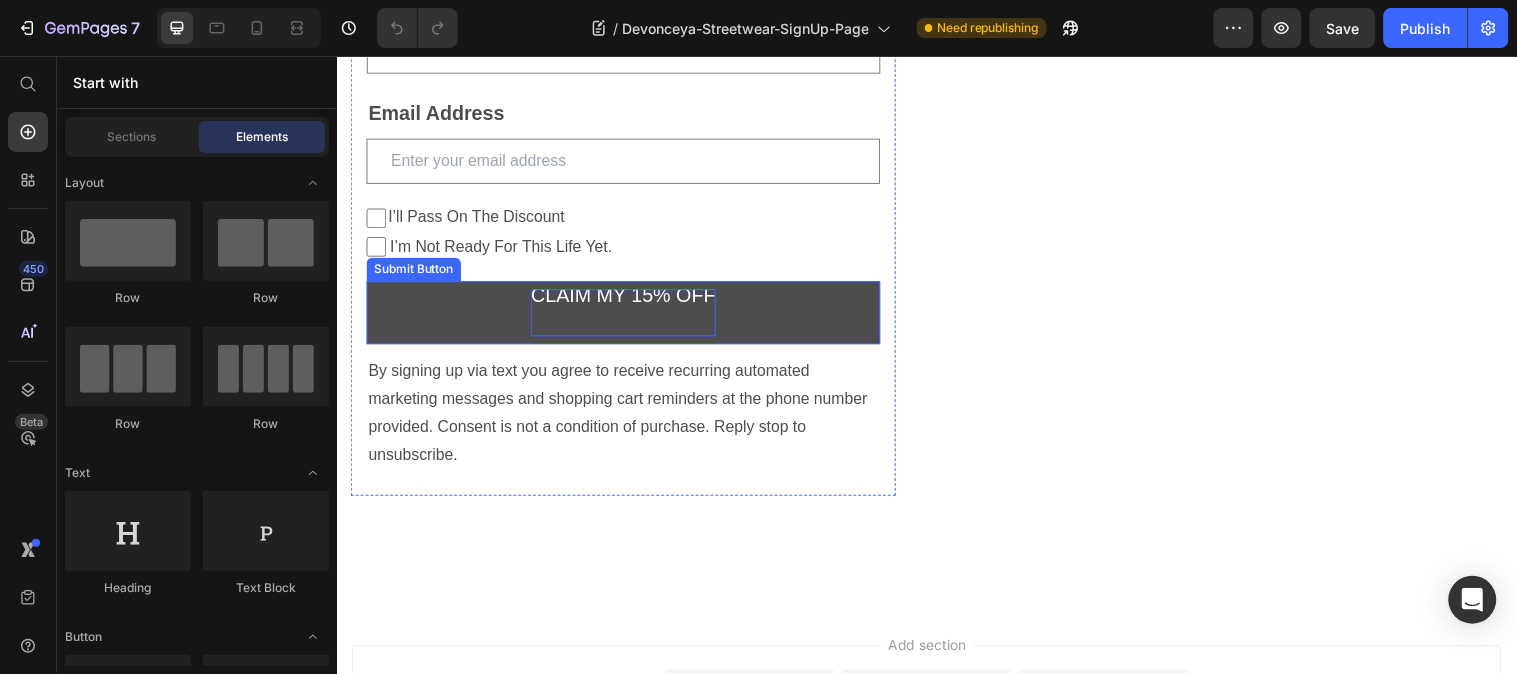 click on "CLAIM MY 15% OFF" at bounding box center (627, 316) 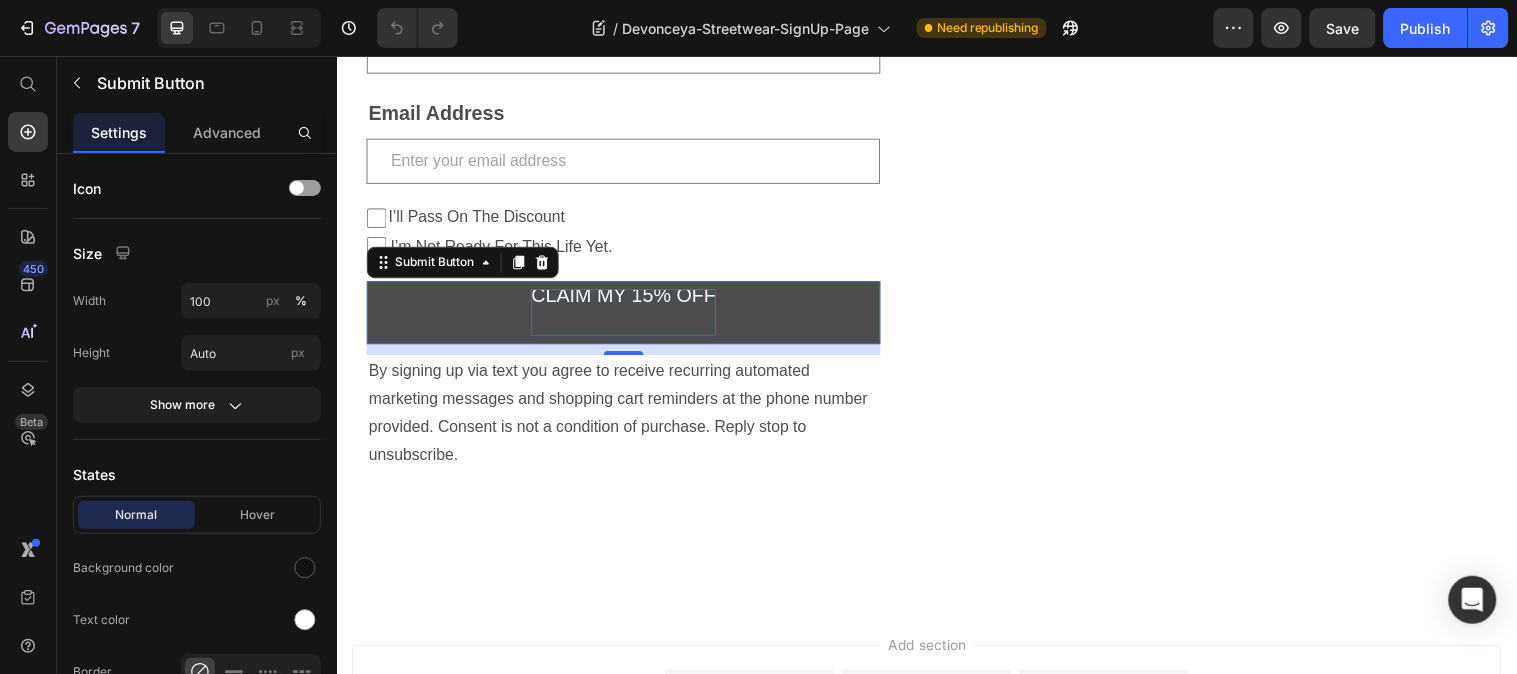 click on "CLAIM MY 15% OFF" at bounding box center (627, 316) 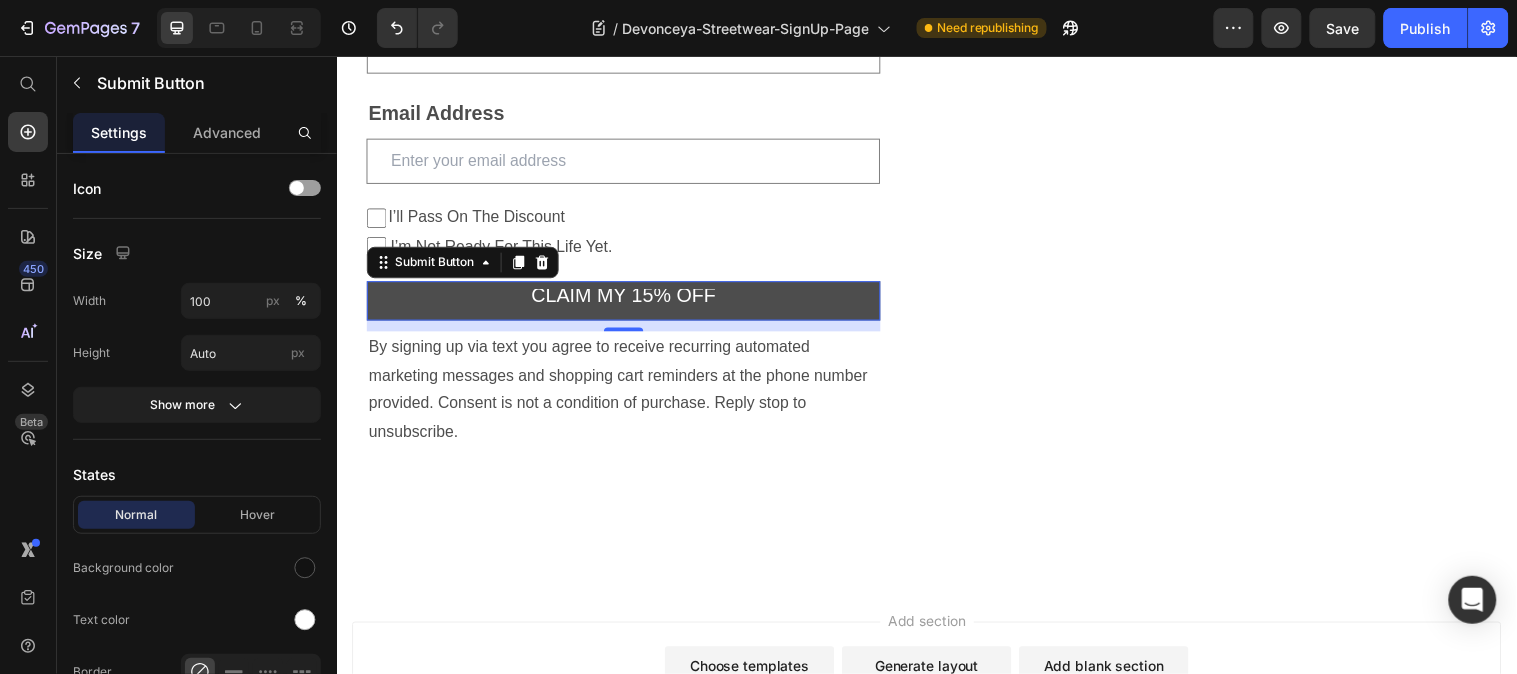 click on "CLAIM MY 15% OFF" at bounding box center [628, 304] 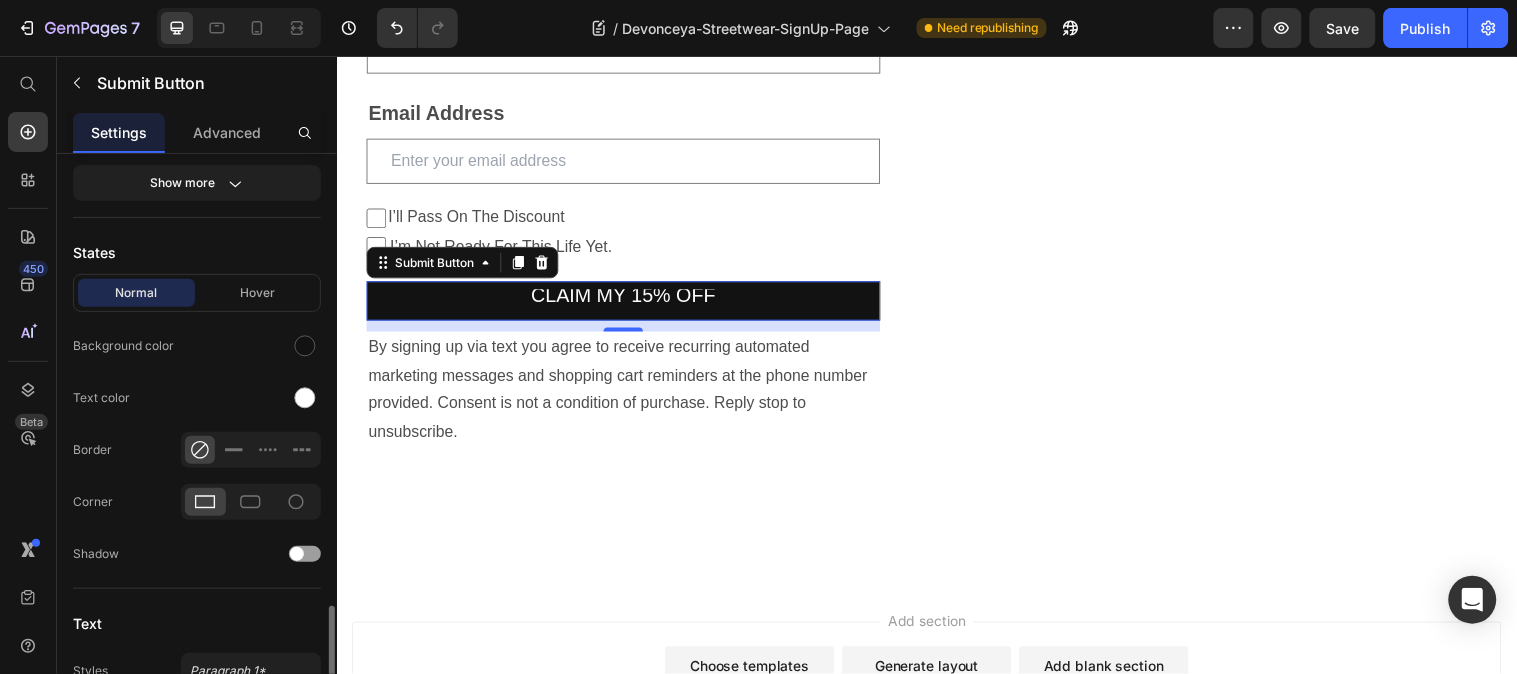 scroll, scrollTop: 537, scrollLeft: 0, axis: vertical 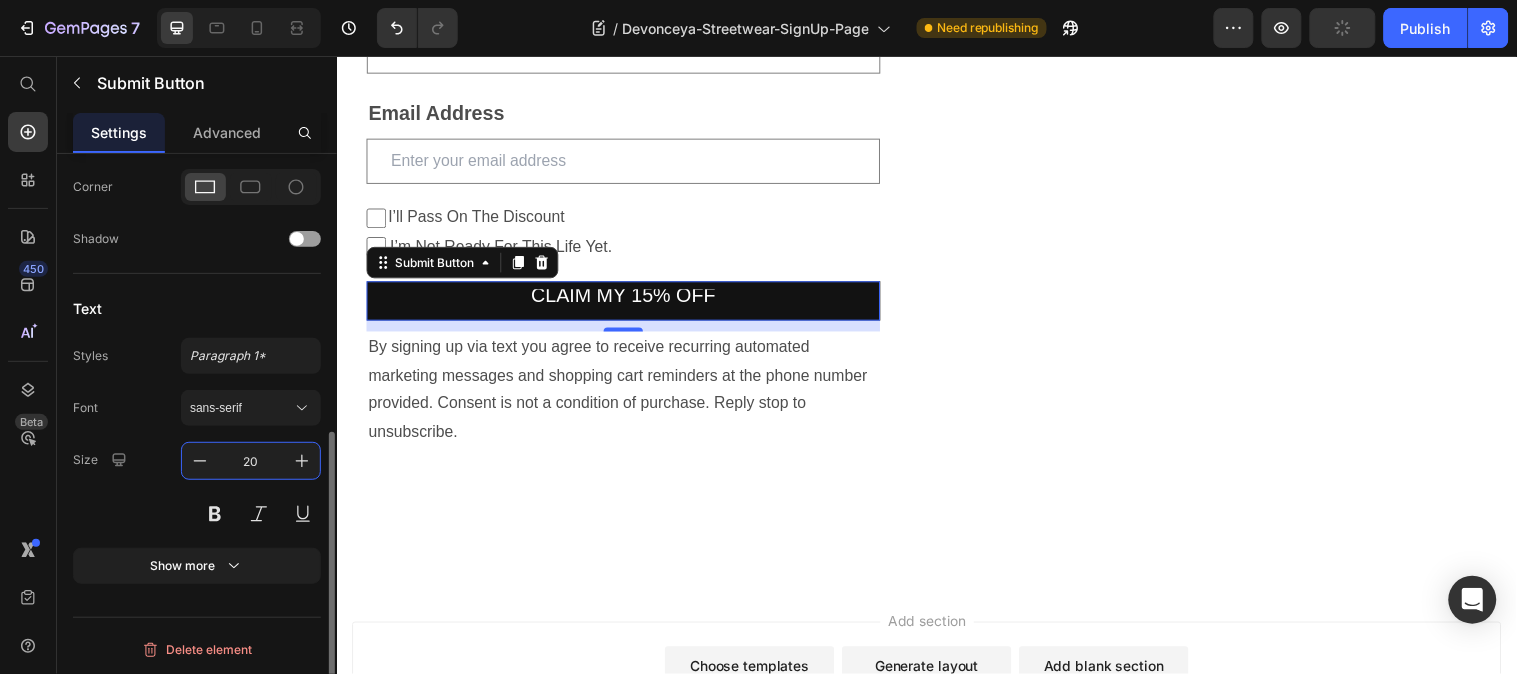 click on "20" at bounding box center [251, 461] 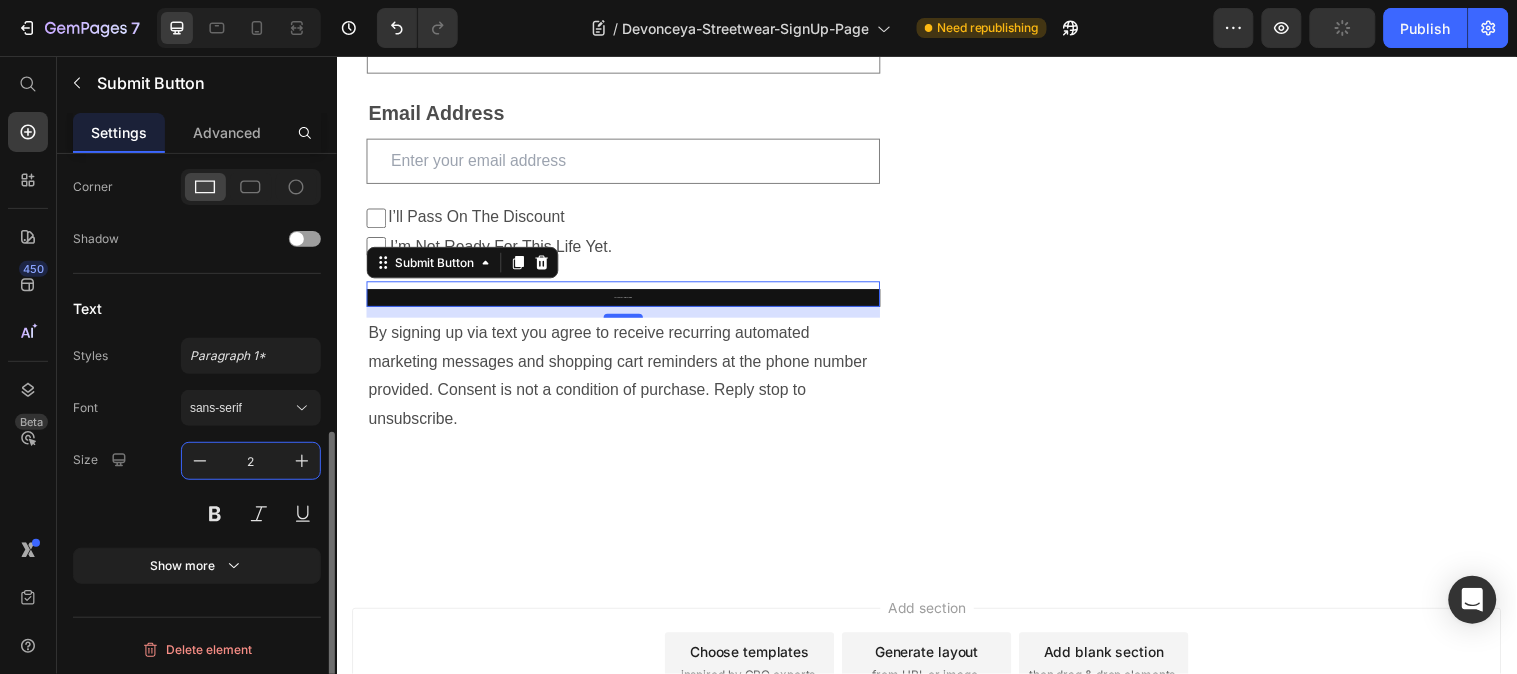 type on "20" 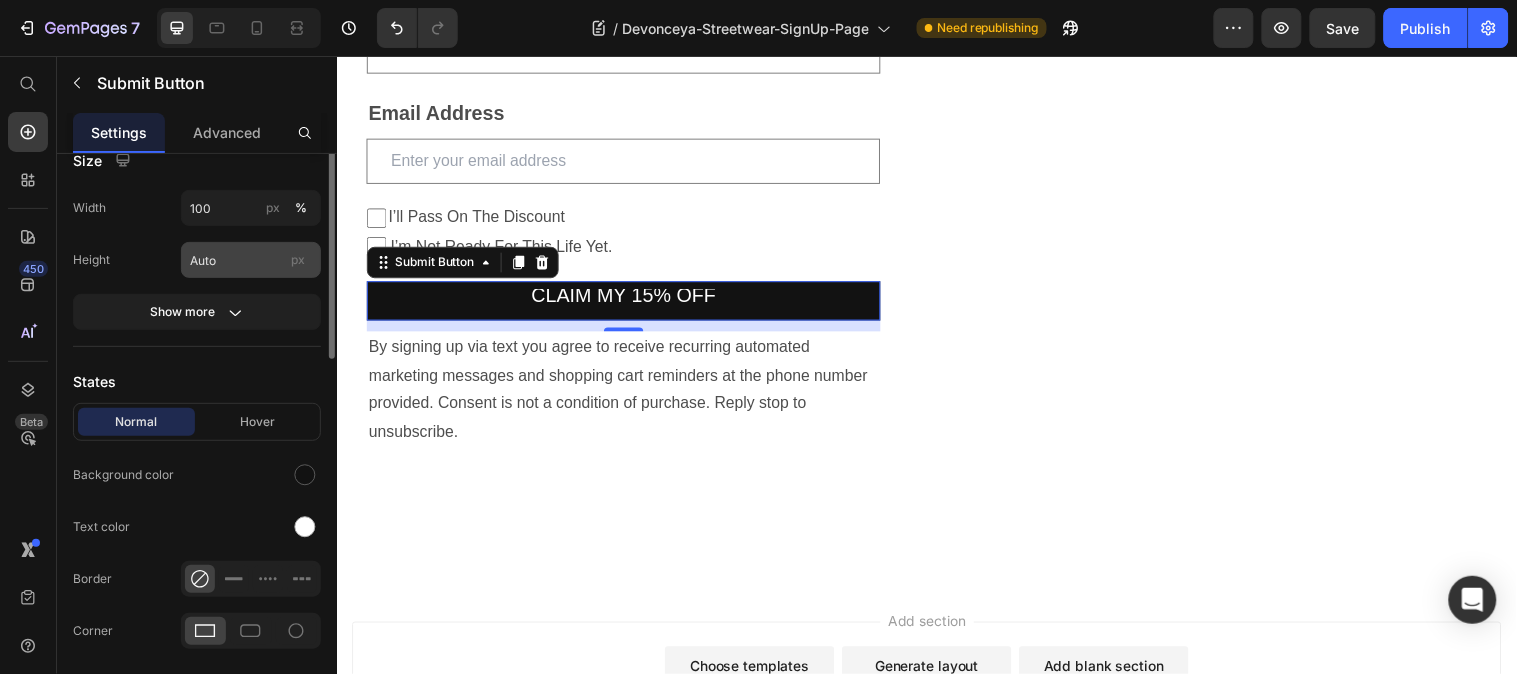 scroll, scrollTop: 0, scrollLeft: 0, axis: both 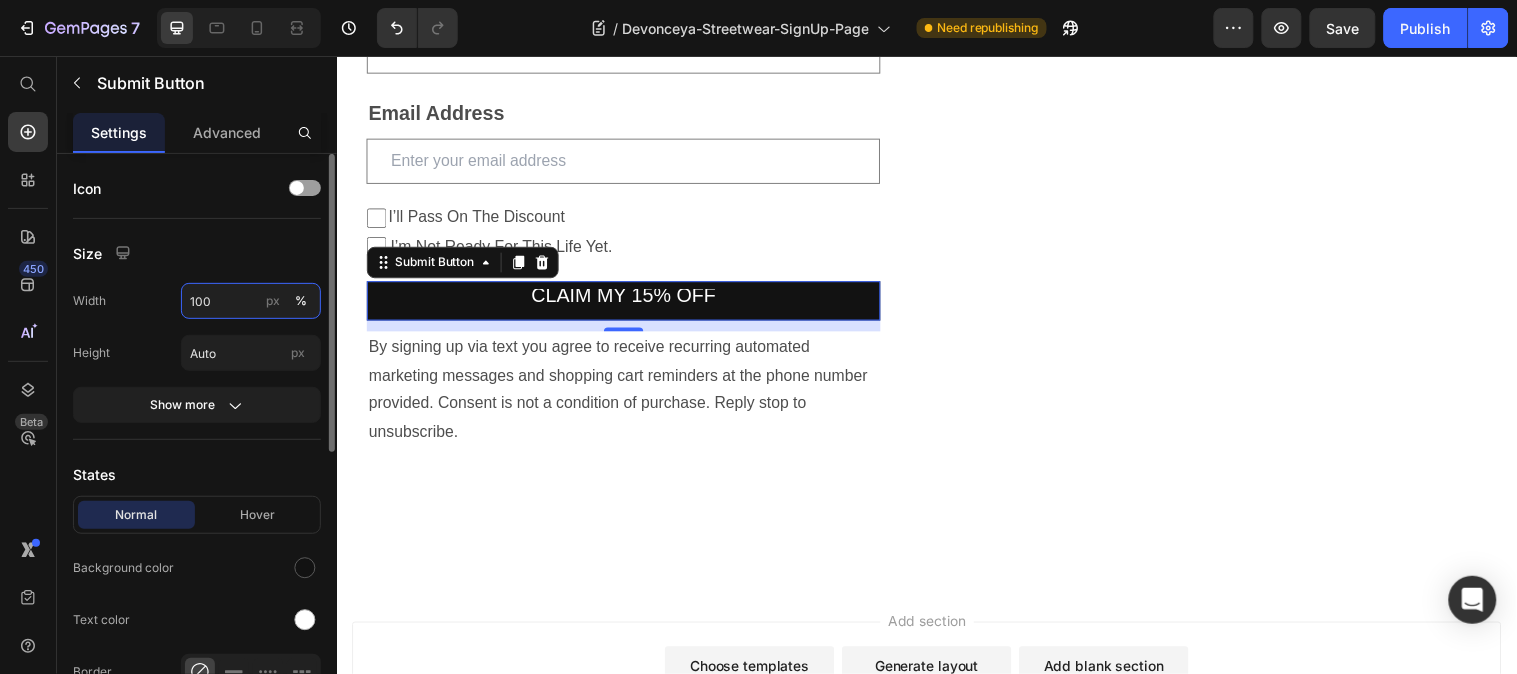 click on "100" at bounding box center [251, 301] 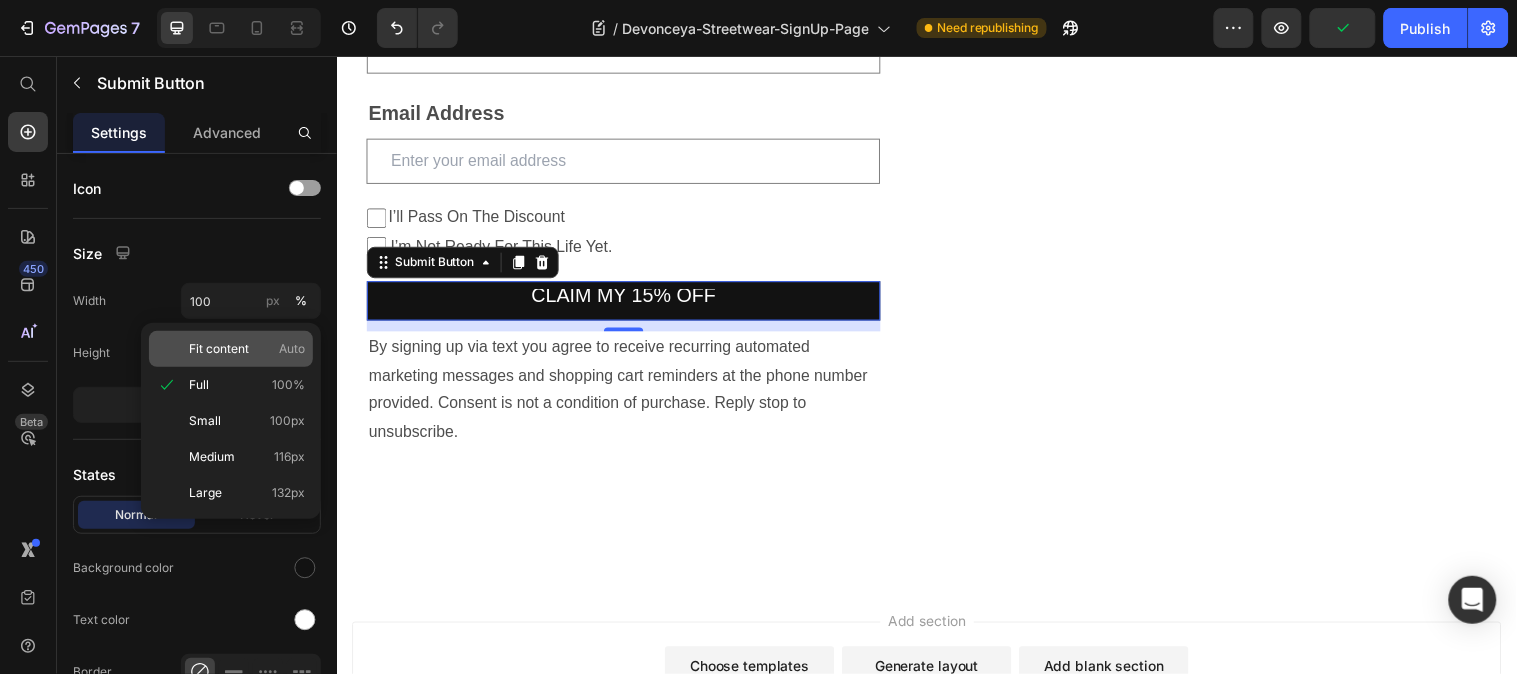 click on "Fit content" at bounding box center (219, 349) 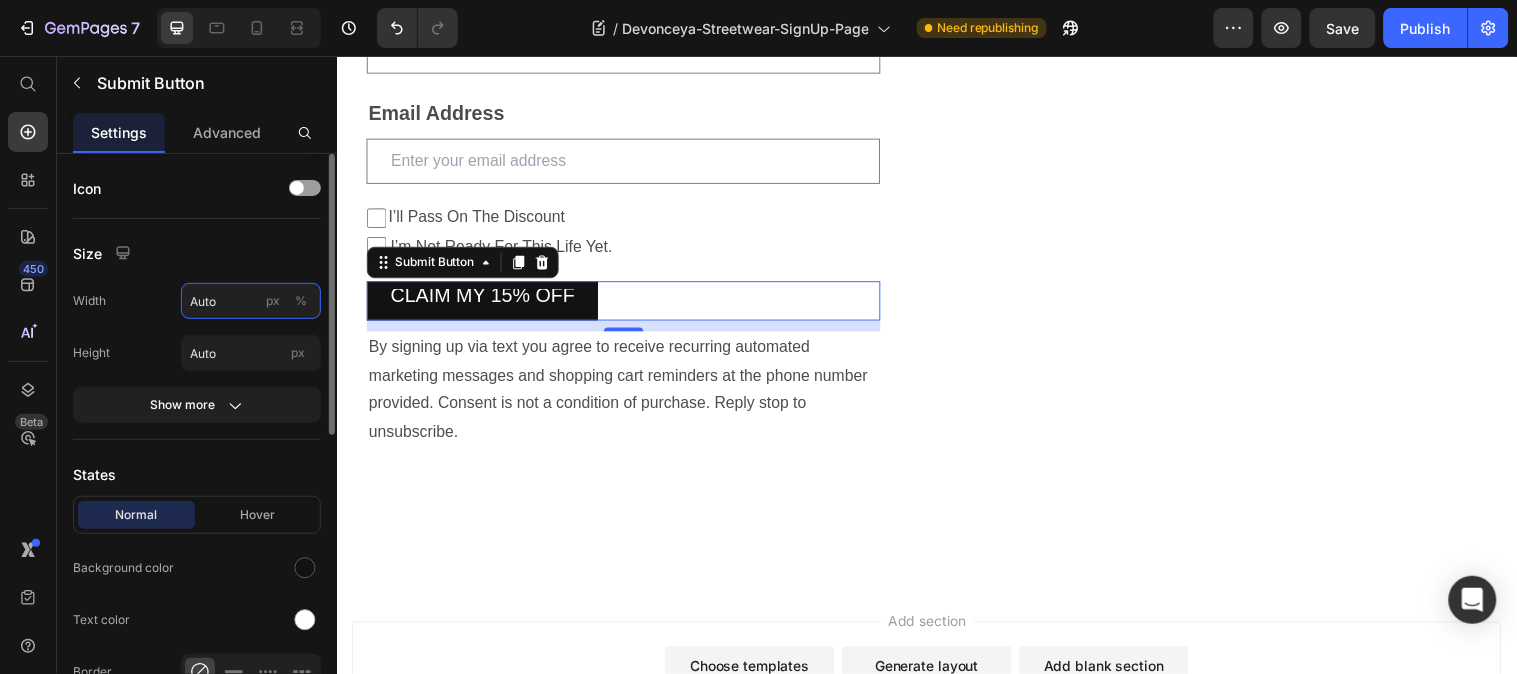 click on "Auto" at bounding box center (251, 301) 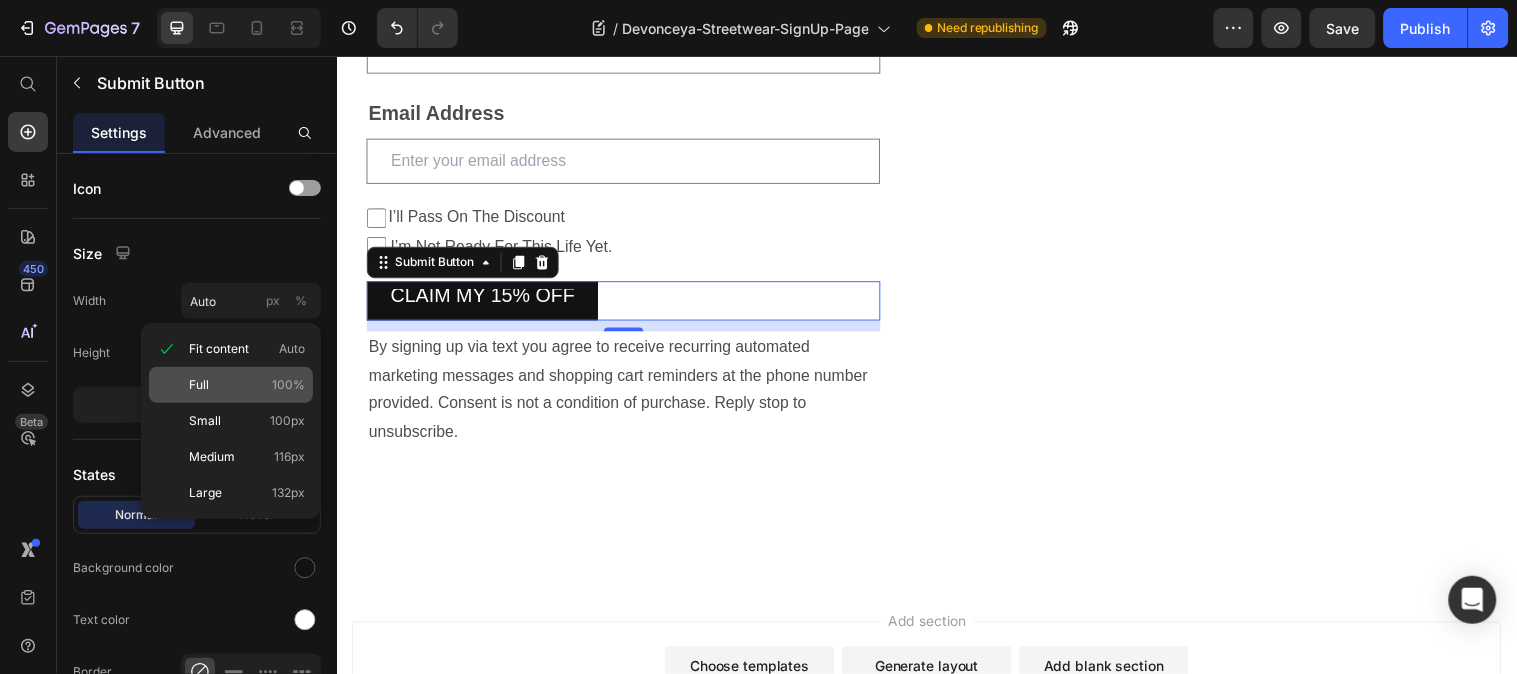 click on "Full 100%" 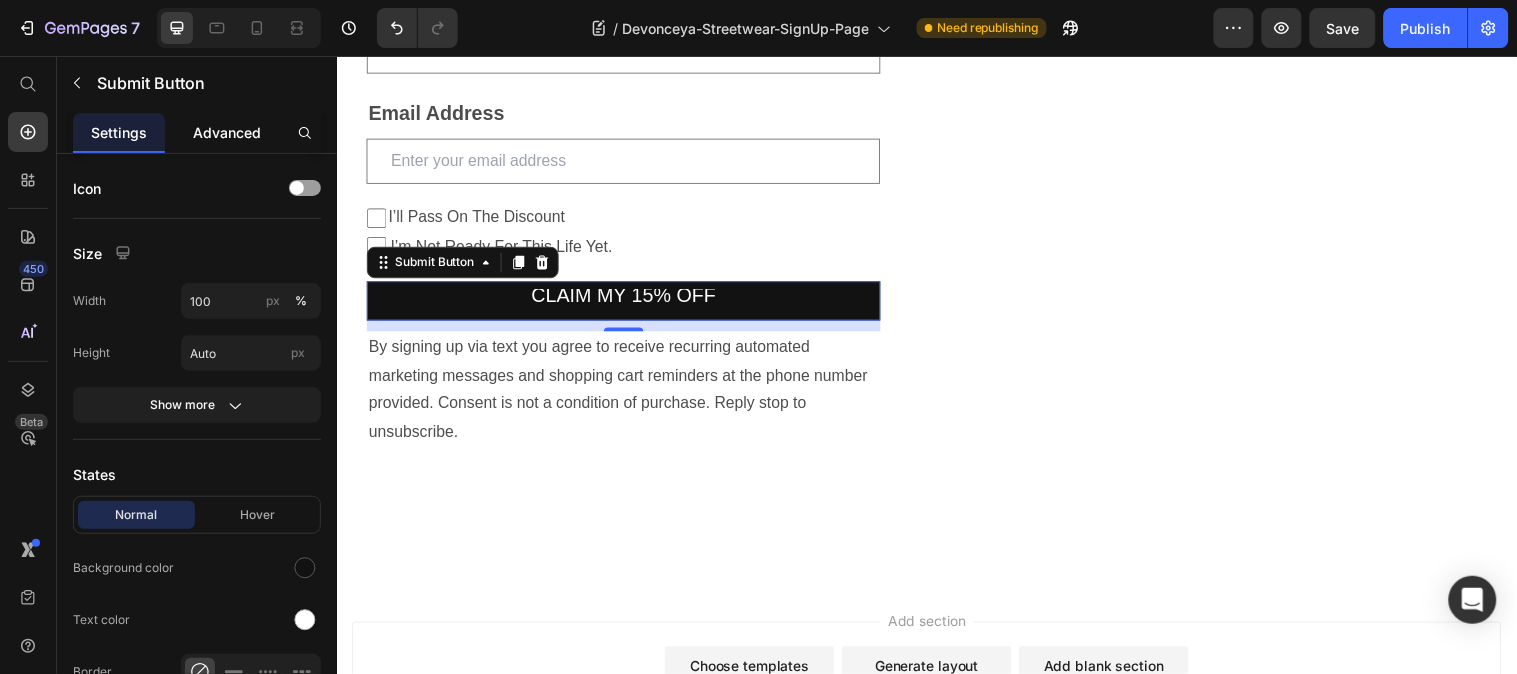 click on "Advanced" at bounding box center [227, 132] 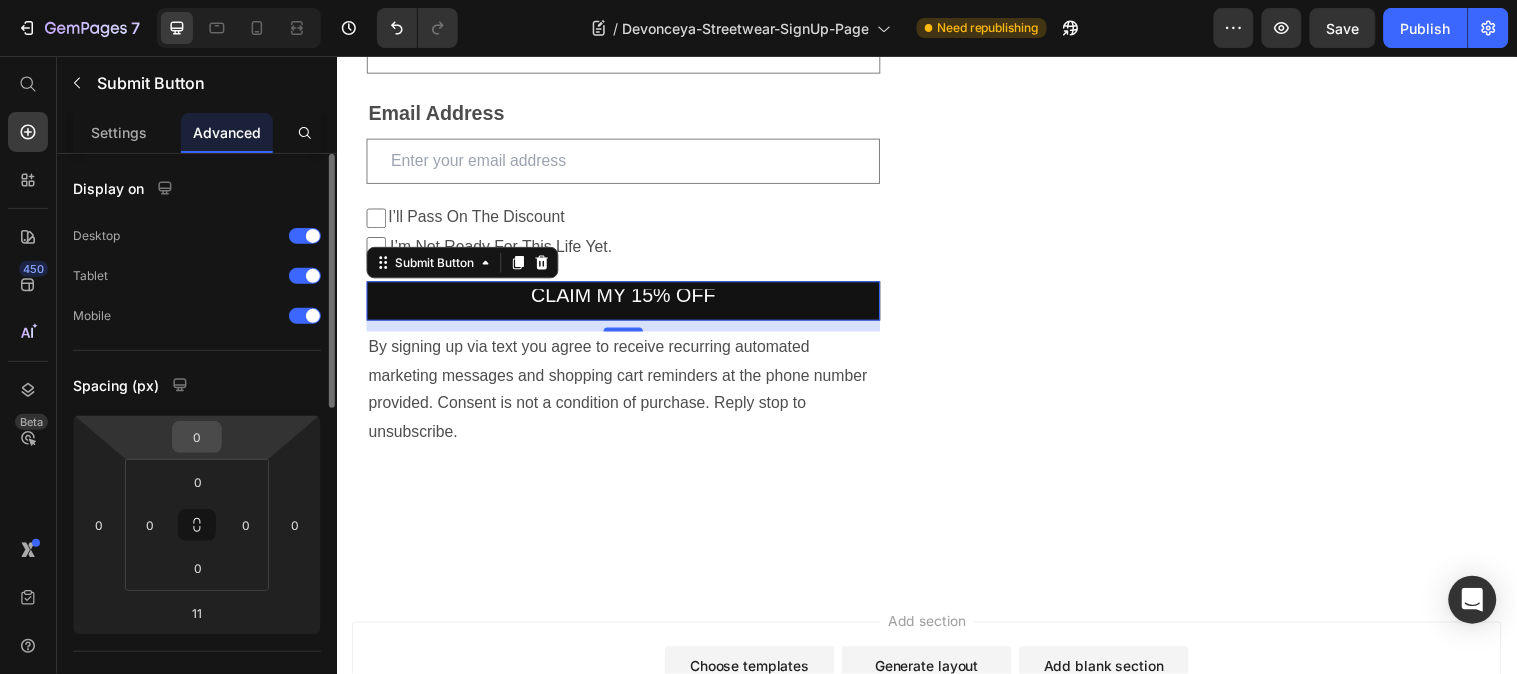 click on "0" at bounding box center (197, 437) 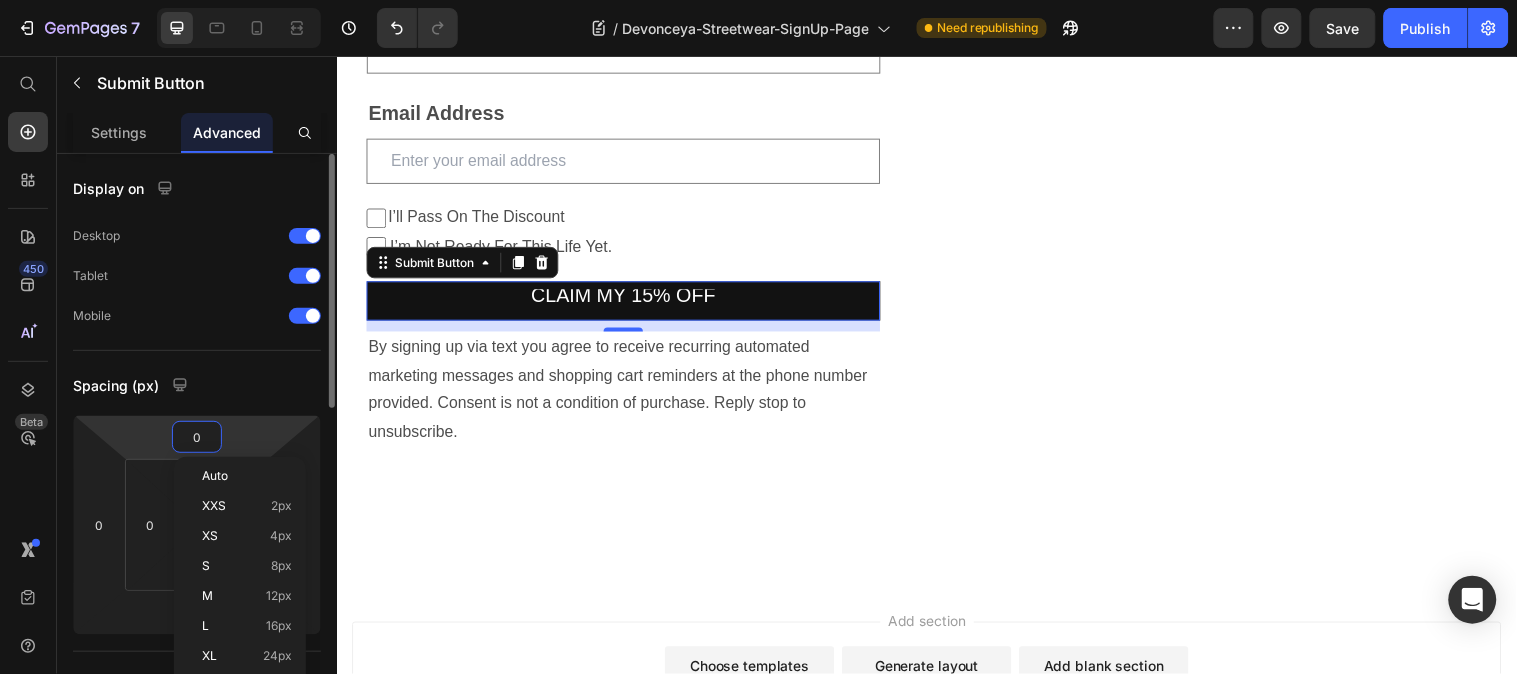 click on "0" at bounding box center (197, 437) 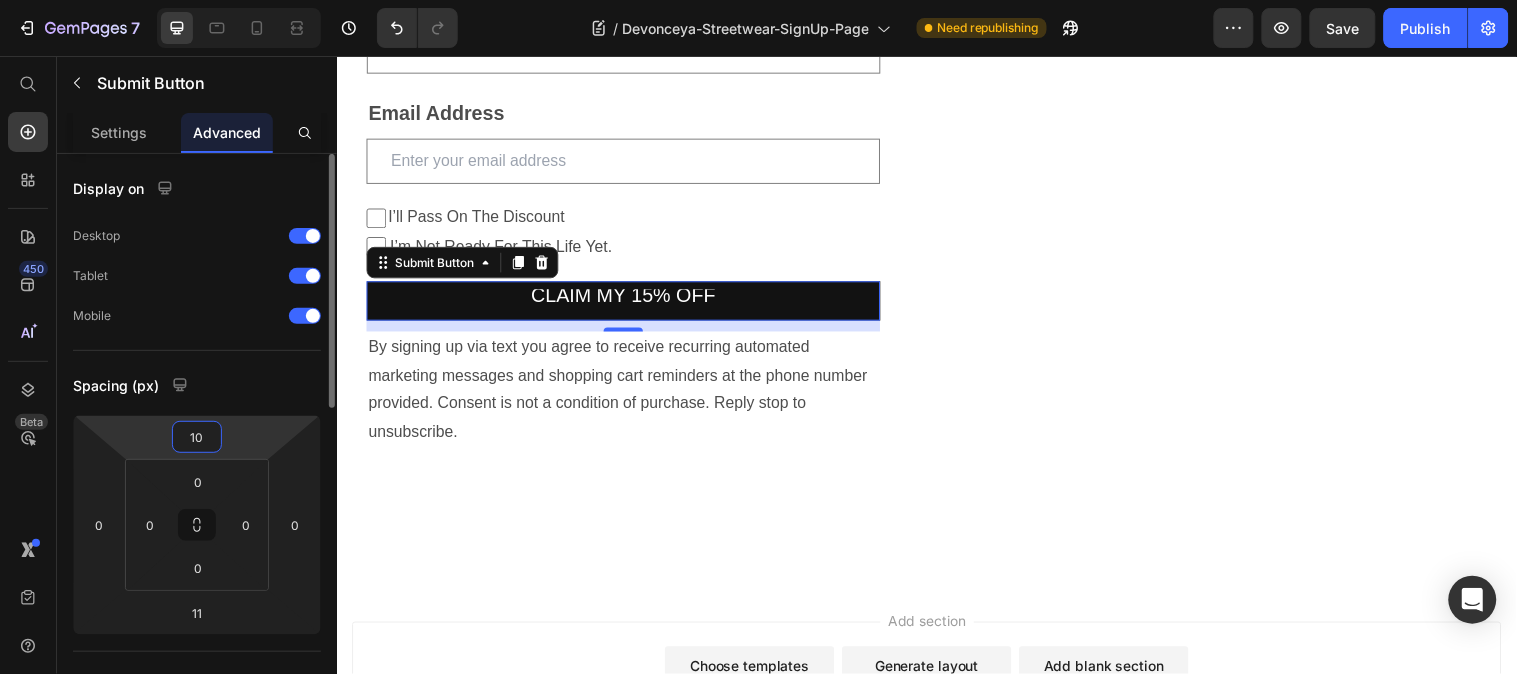 type on "1" 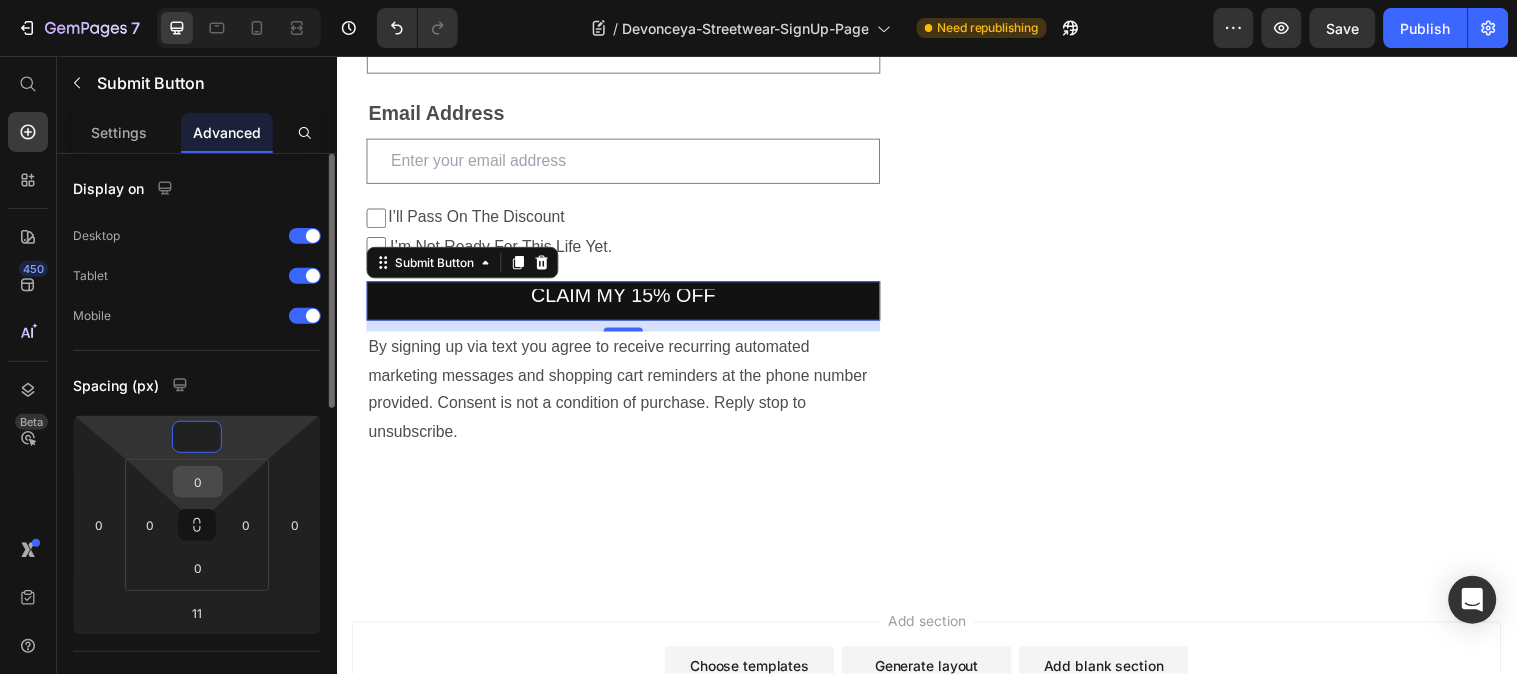 type on "0" 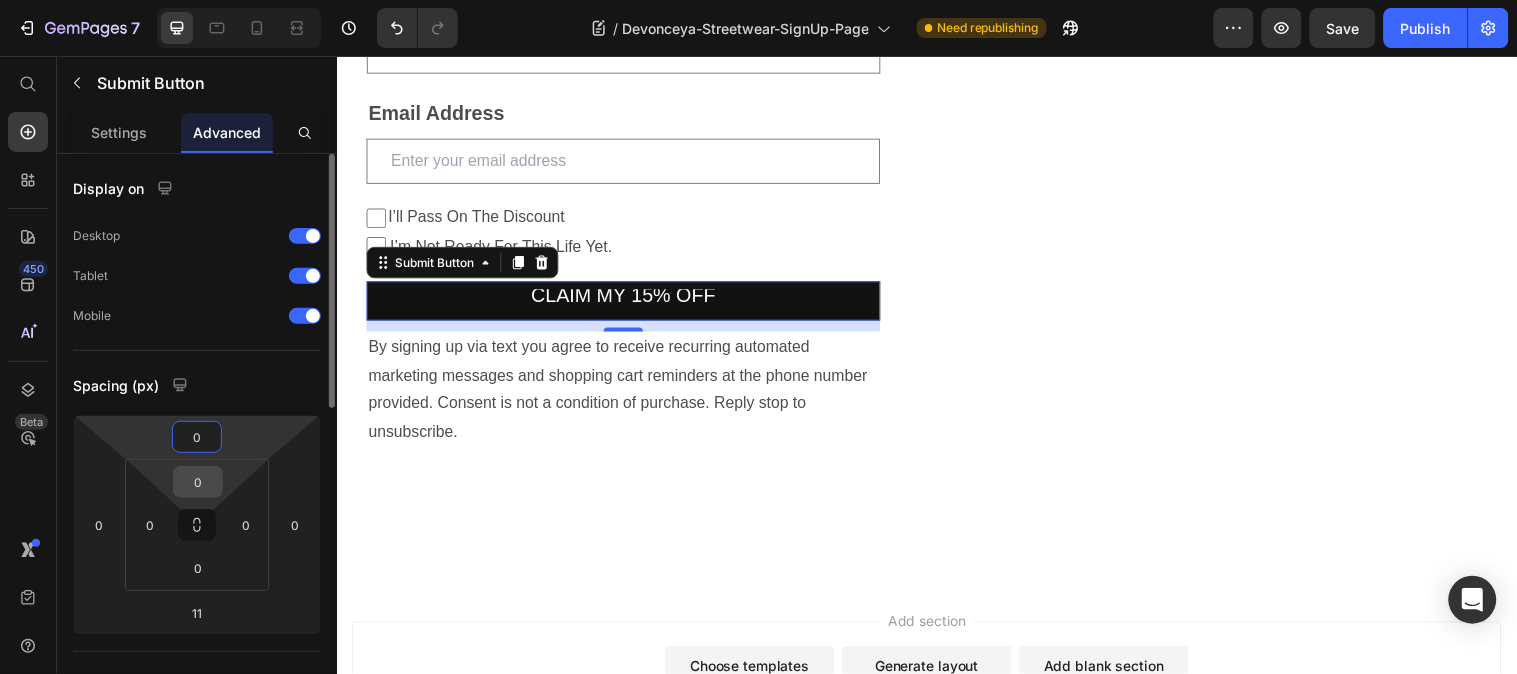click on "0" at bounding box center (198, 482) 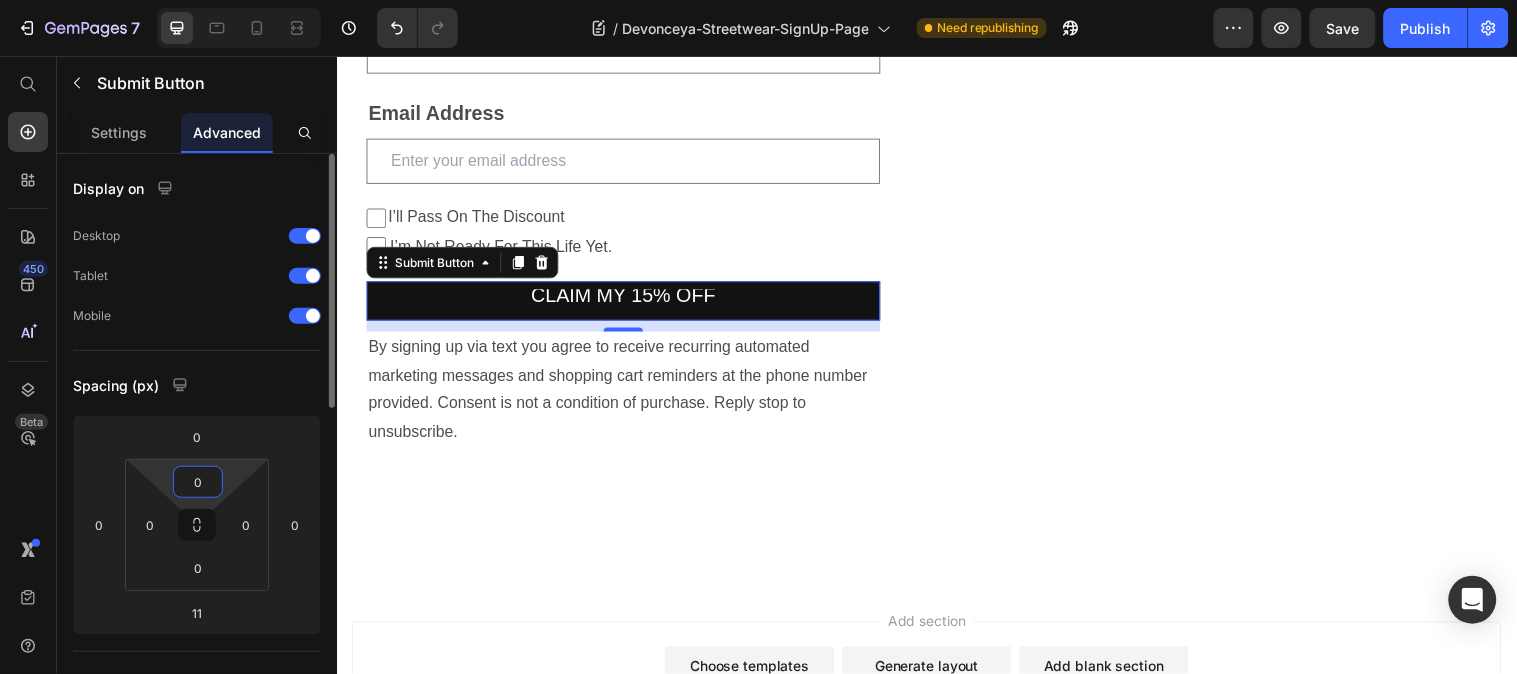click on "0" at bounding box center (198, 482) 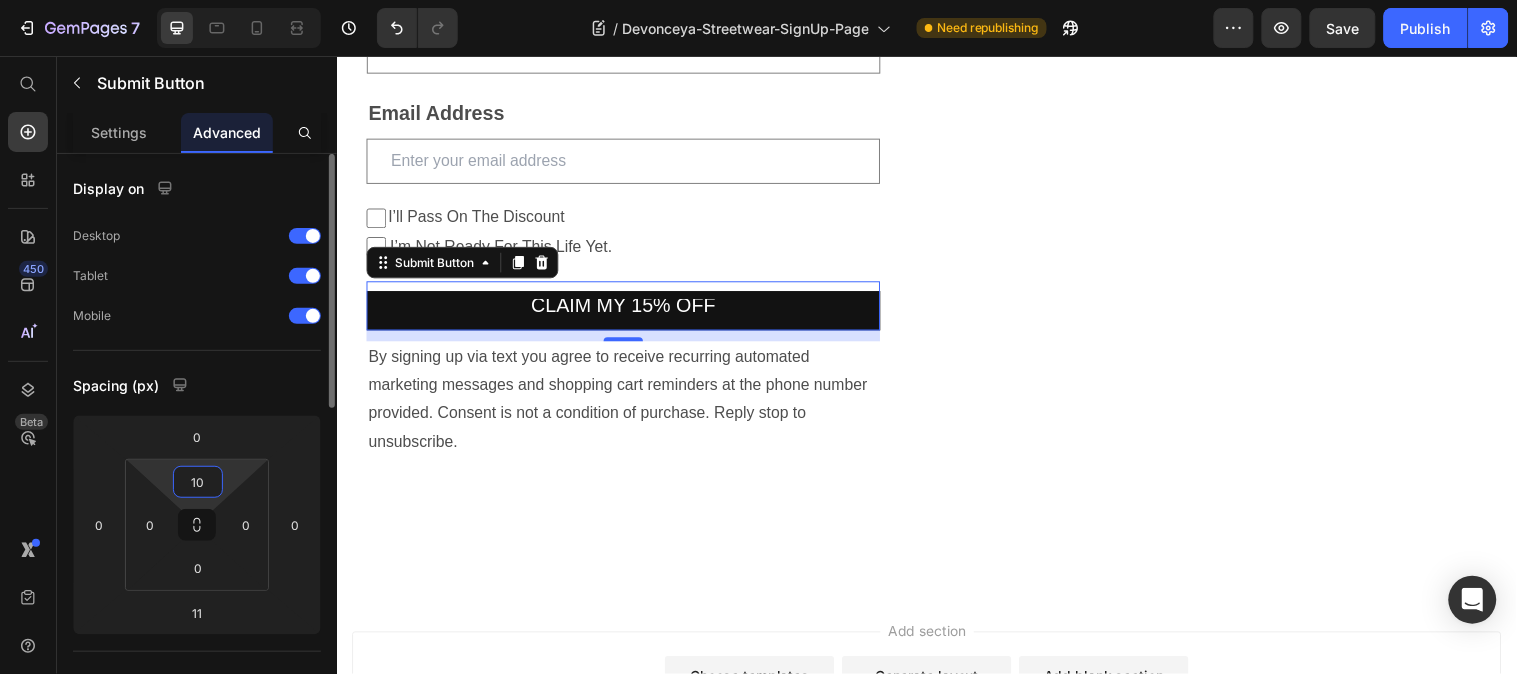 type on "1" 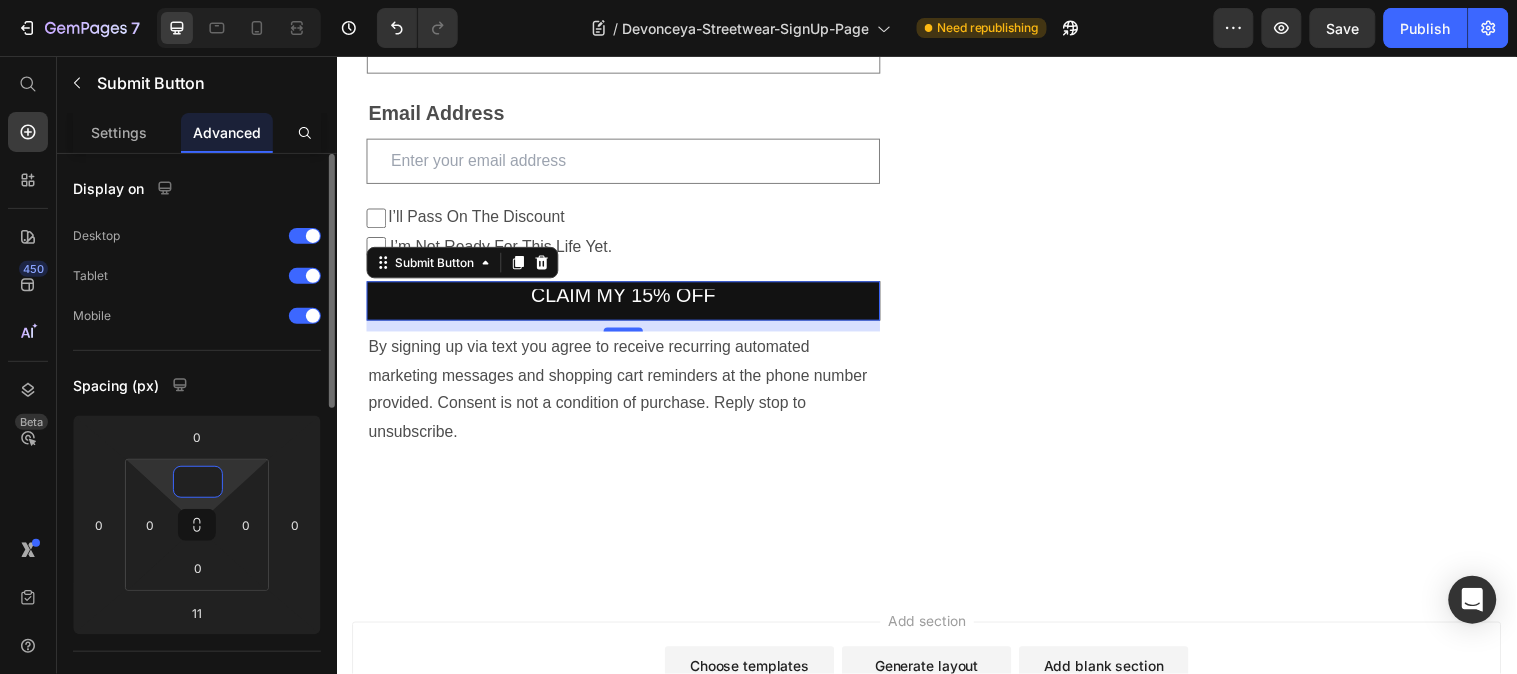 type on "0" 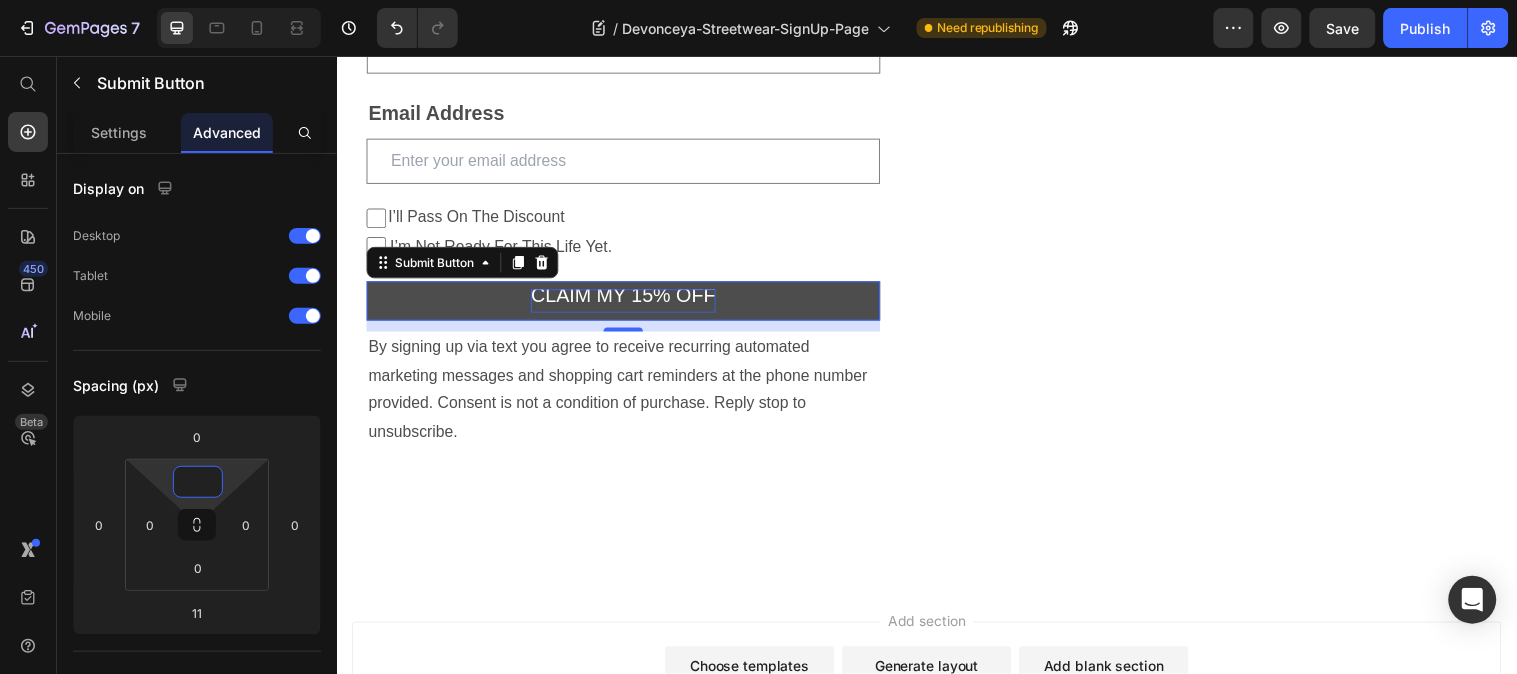 type on "0" 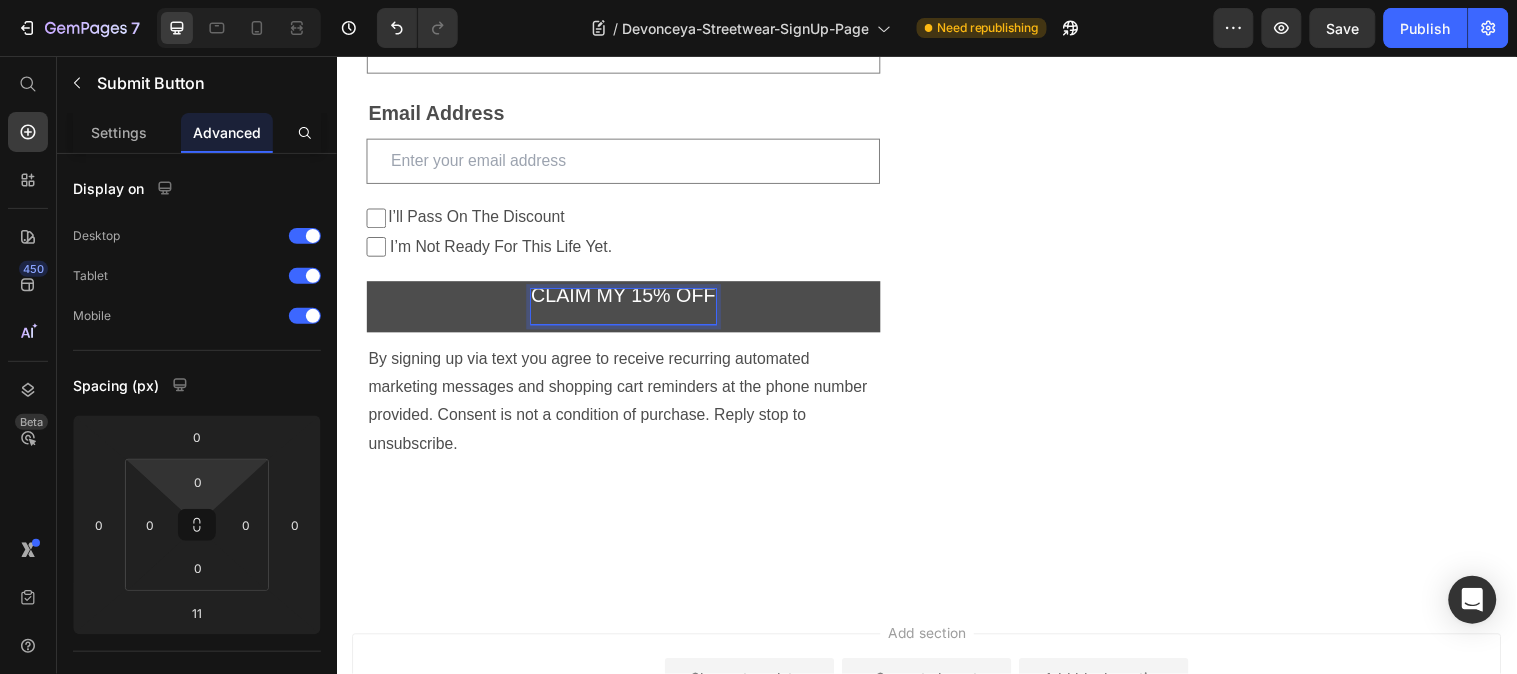 click on "CLAIM MY 15% OFF" at bounding box center (627, 310) 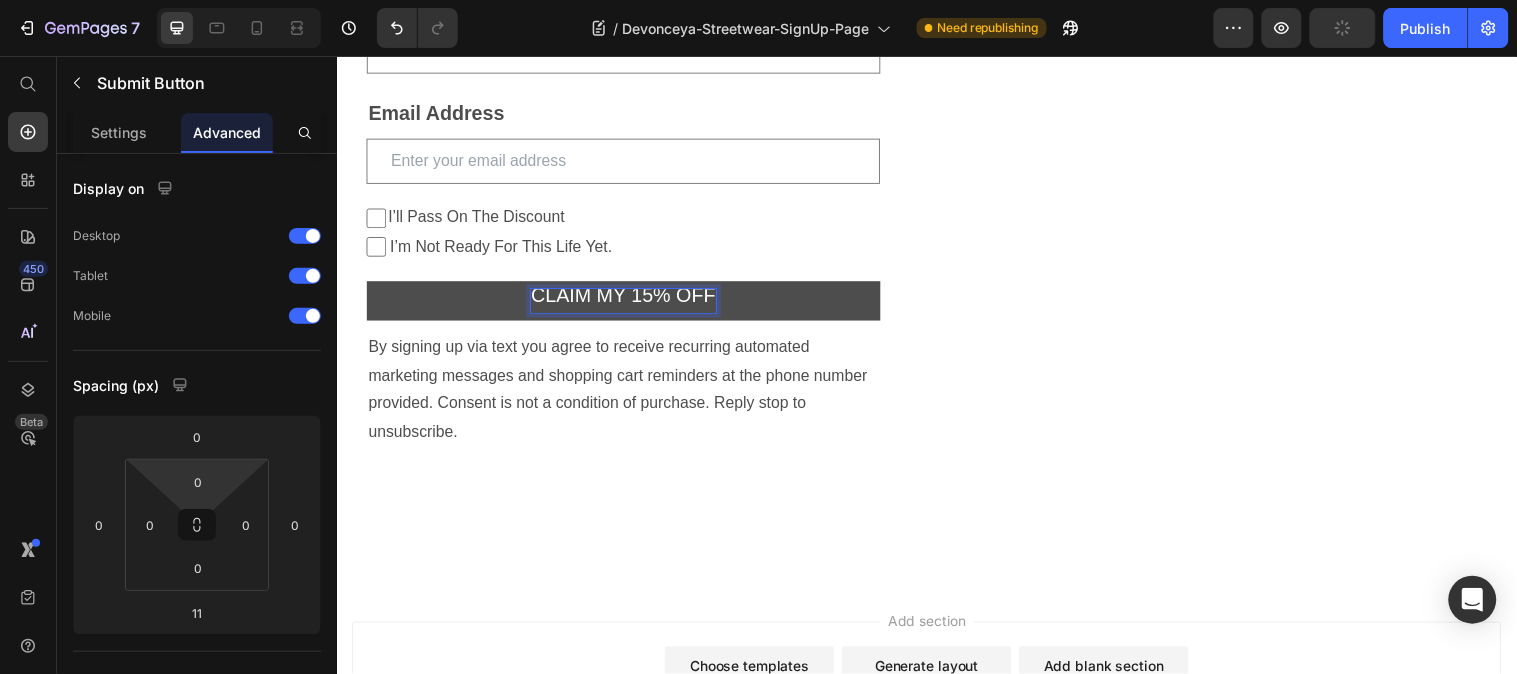 click on "CLAIM MY 15% OFF" at bounding box center [627, 304] 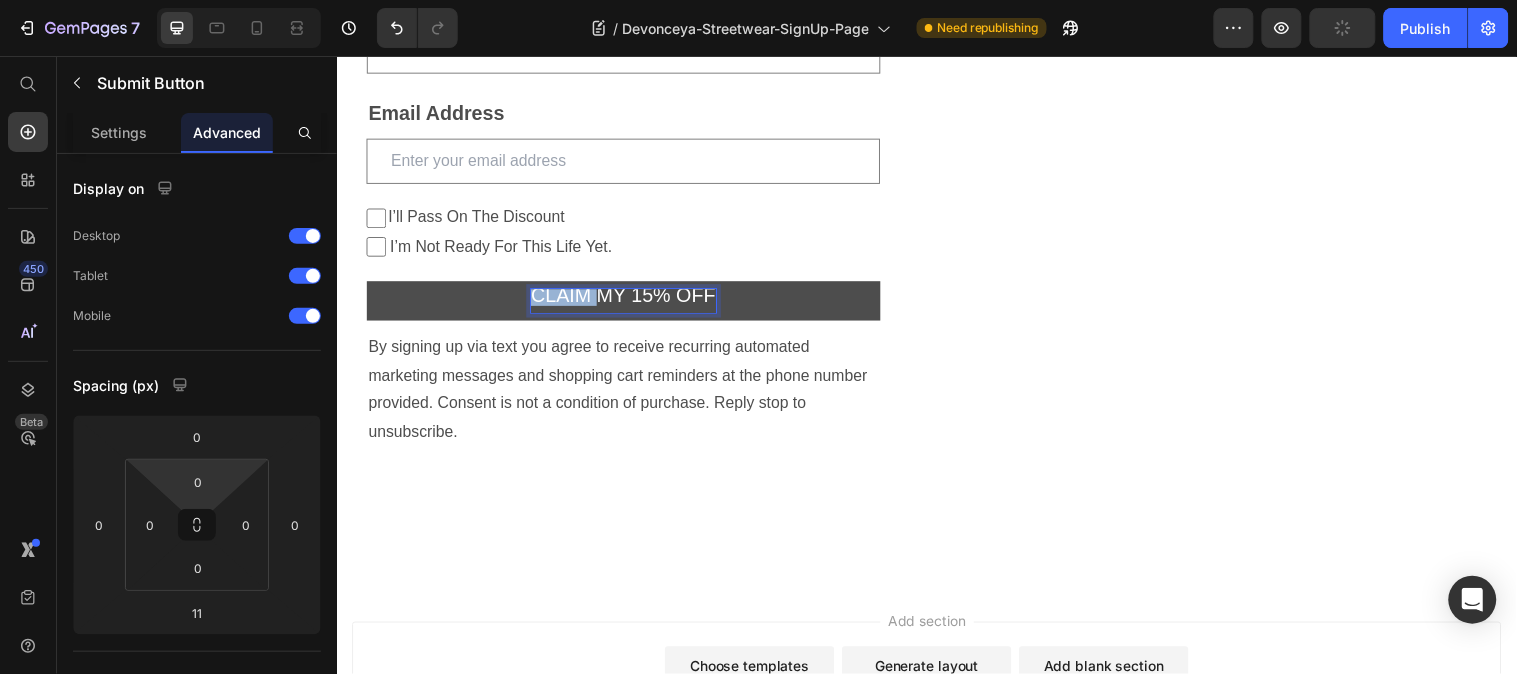 click on "CLAIM MY 15% OFF" at bounding box center [627, 304] 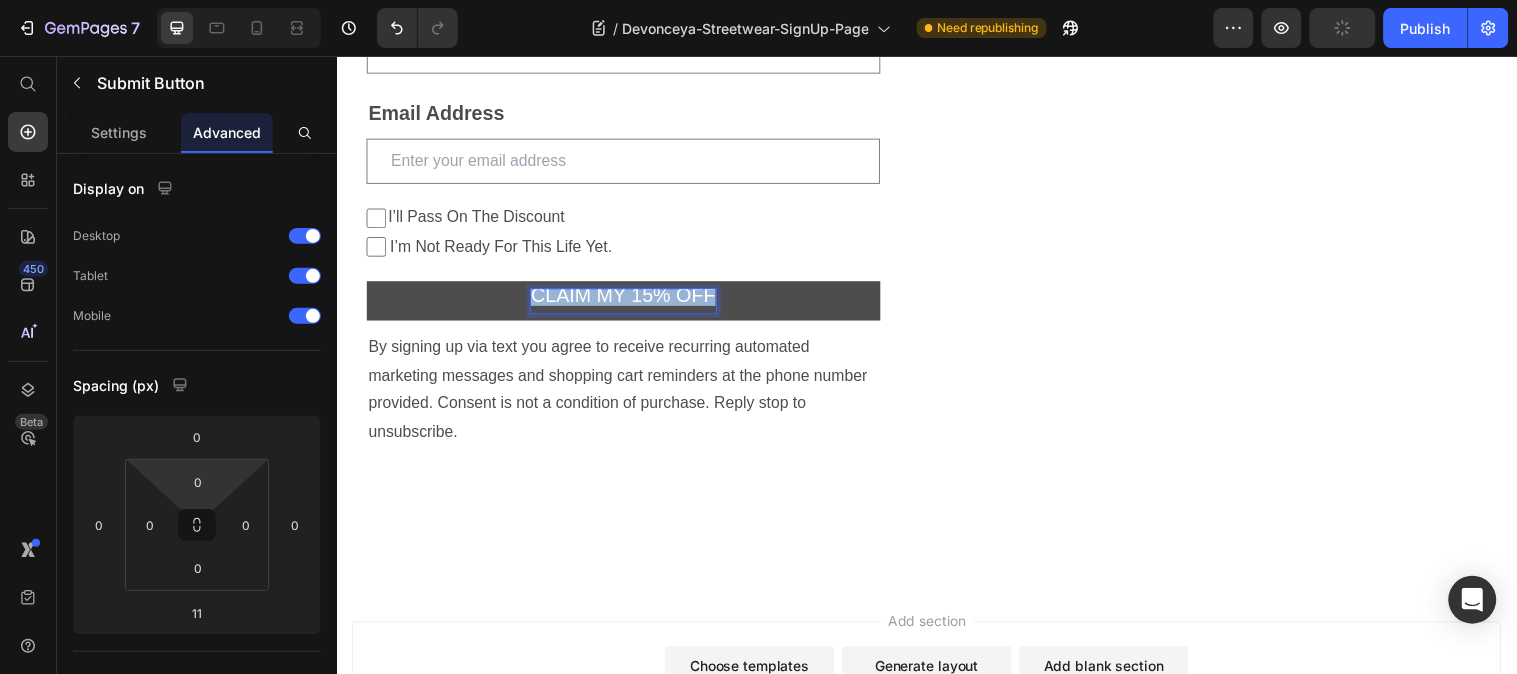 click on "CLAIM MY 15% OFF" at bounding box center [627, 304] 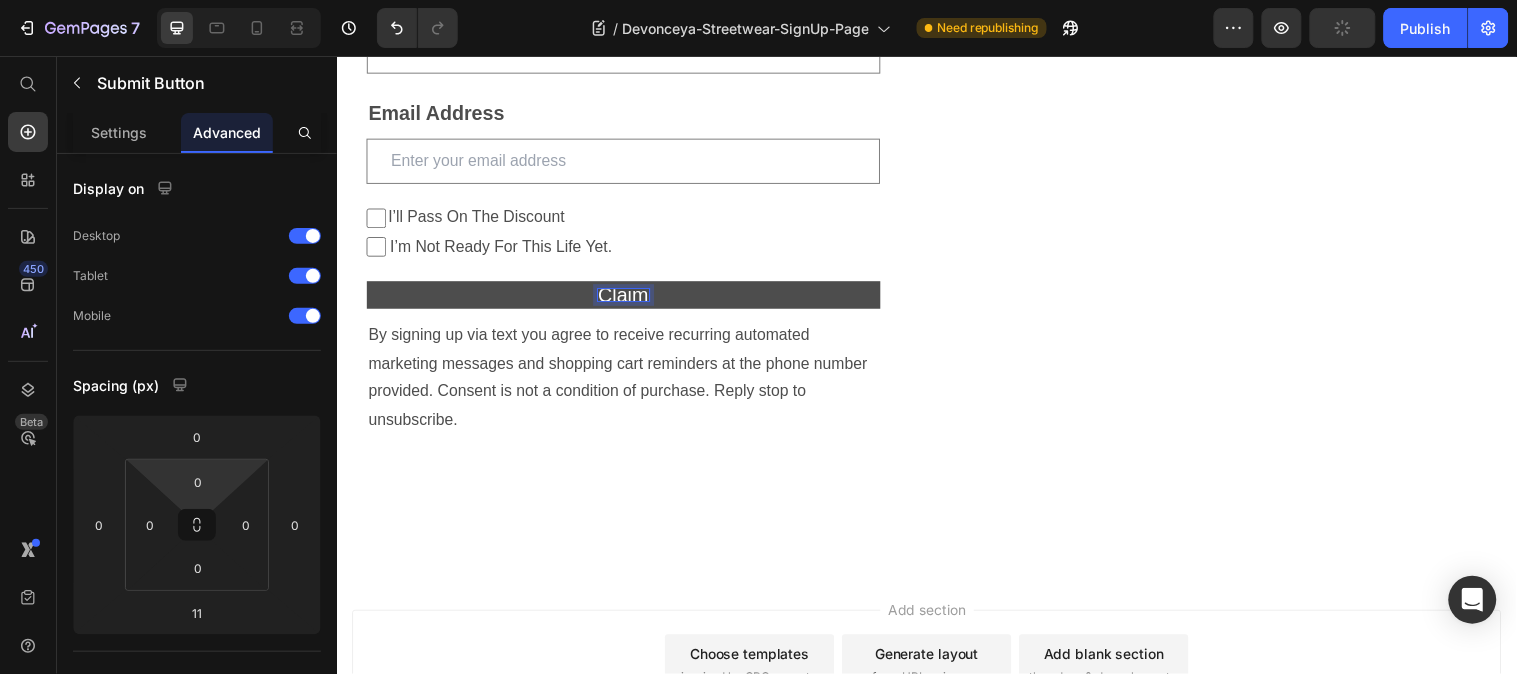 click on "Claim" at bounding box center (628, 298) 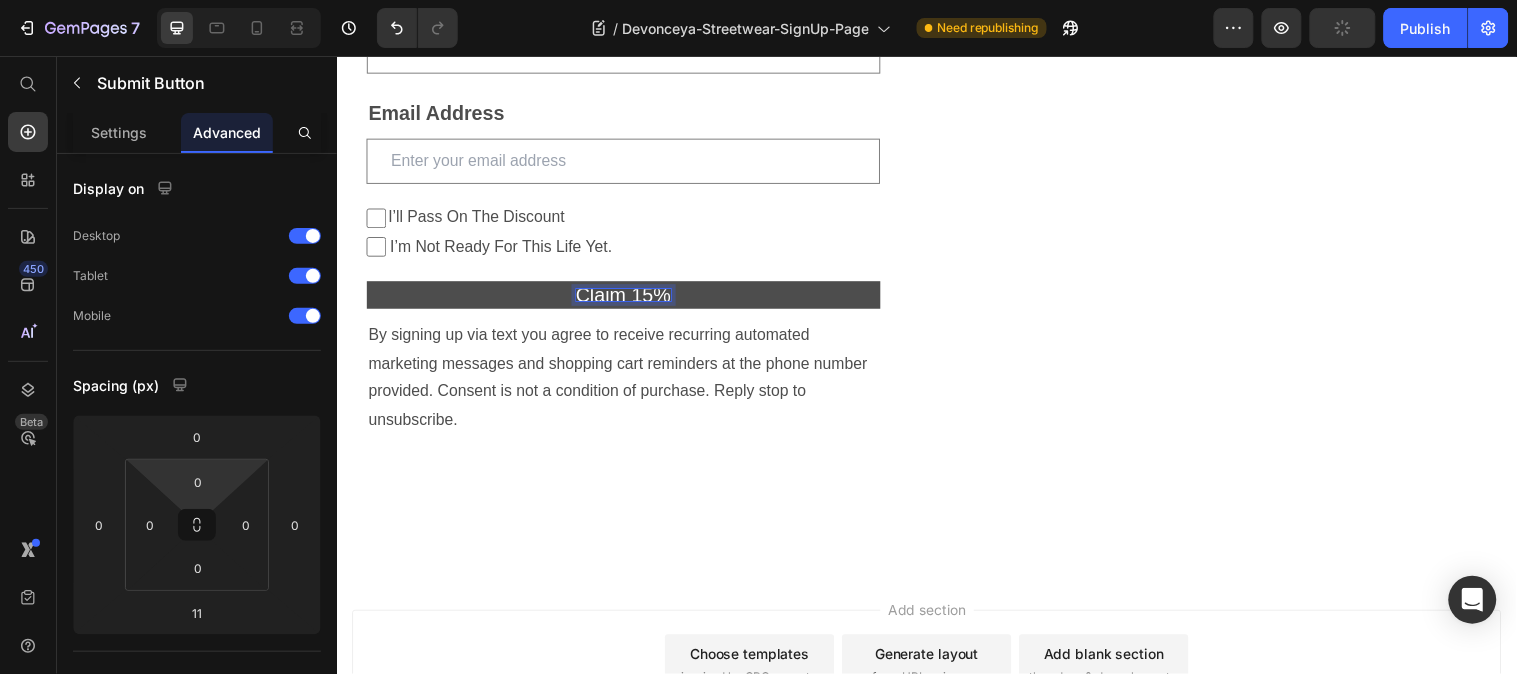click on "Claim 15%" at bounding box center [628, 298] 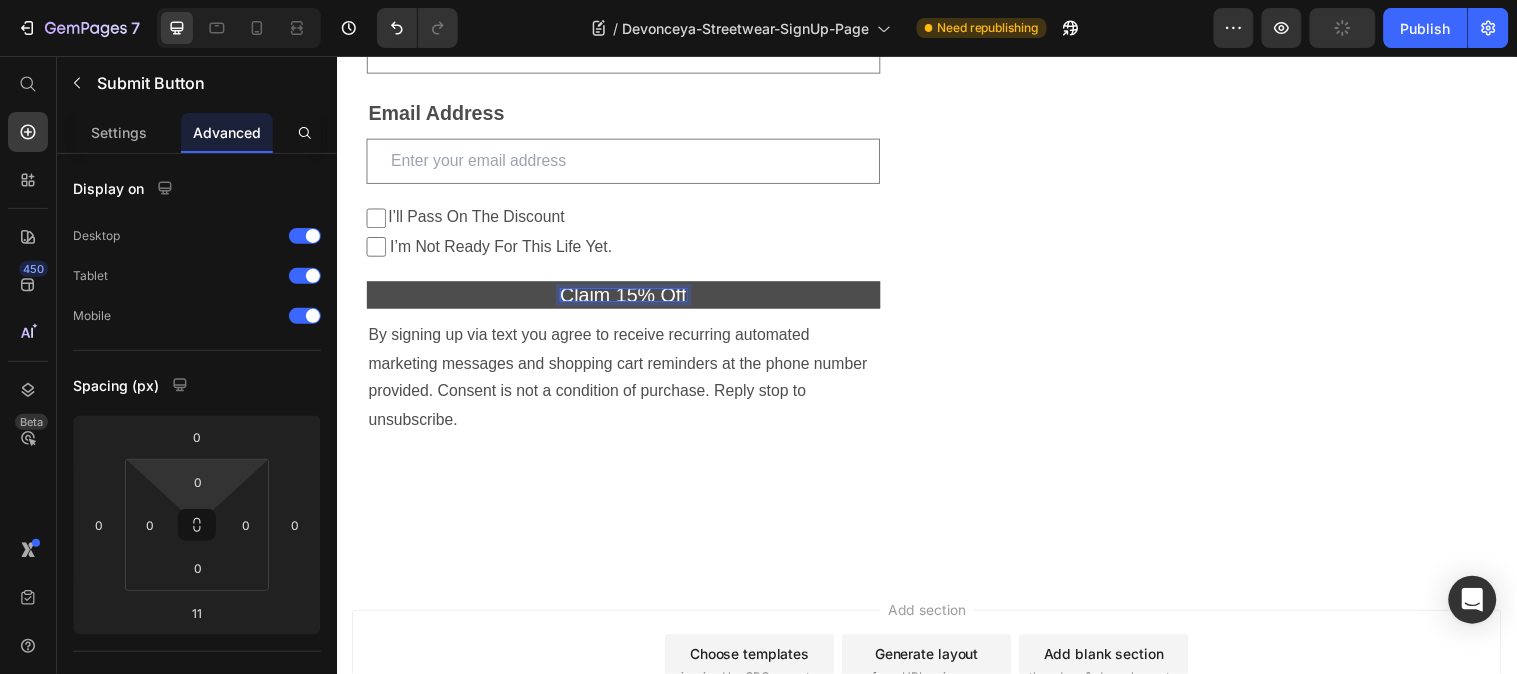 click on "Claim 15% Off" at bounding box center (628, 298) 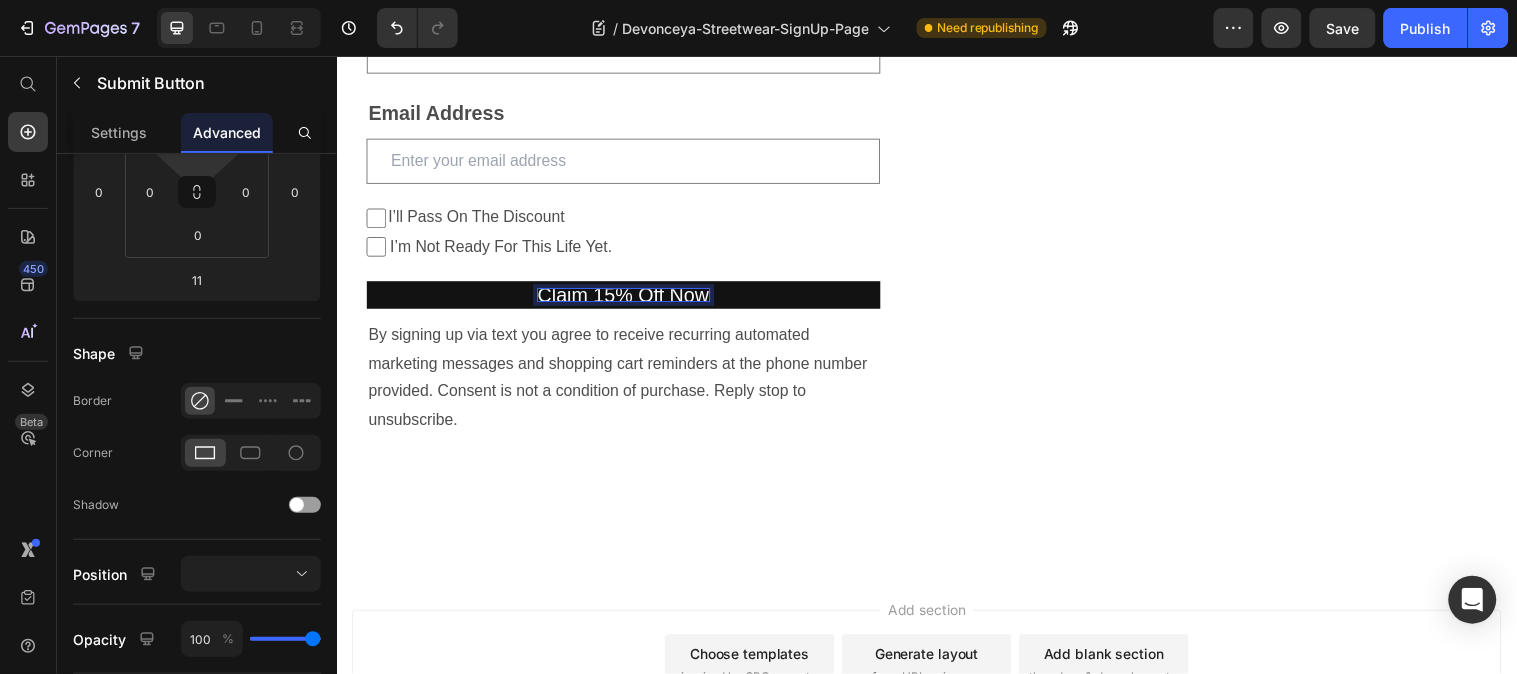 scroll, scrollTop: 666, scrollLeft: 0, axis: vertical 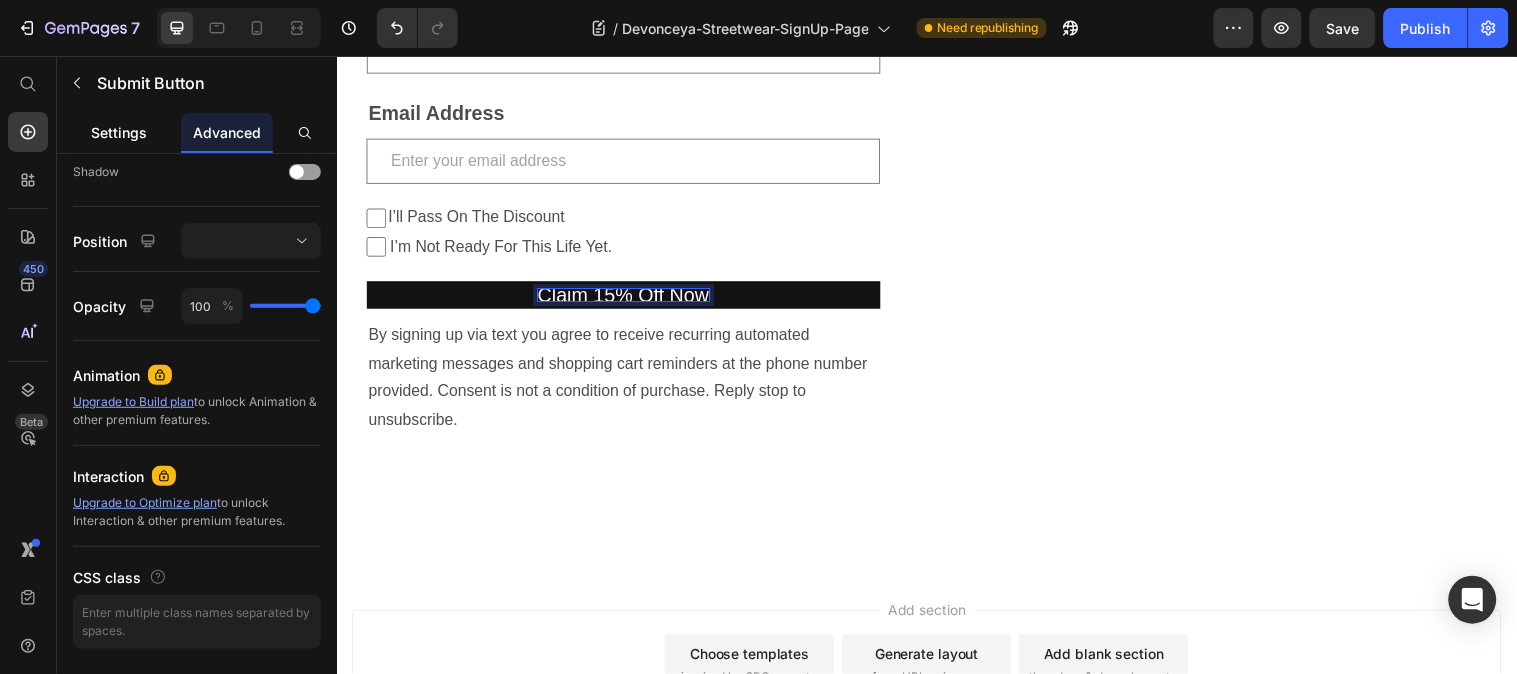drag, startPoint x: 143, startPoint y: 133, endPoint x: 271, endPoint y: 291, distance: 203.34207 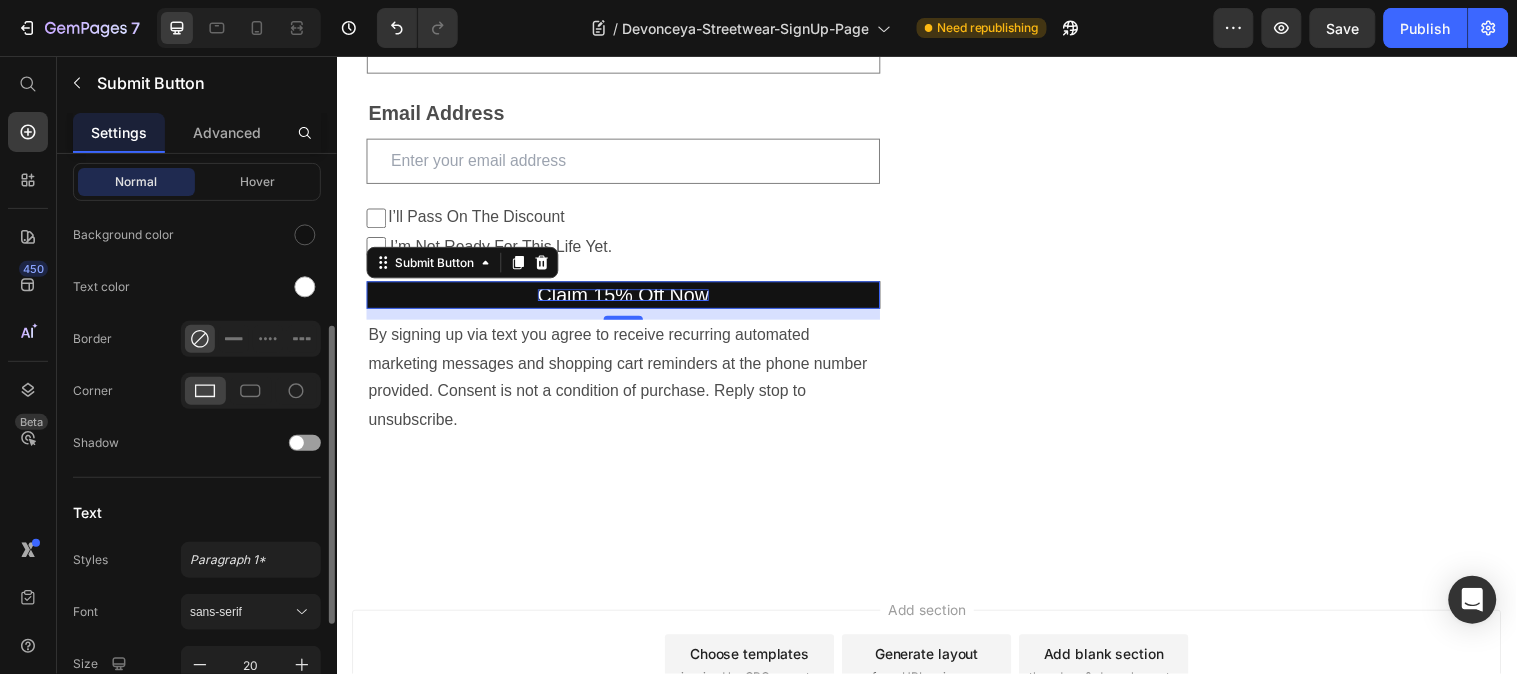 scroll, scrollTop: 537, scrollLeft: 0, axis: vertical 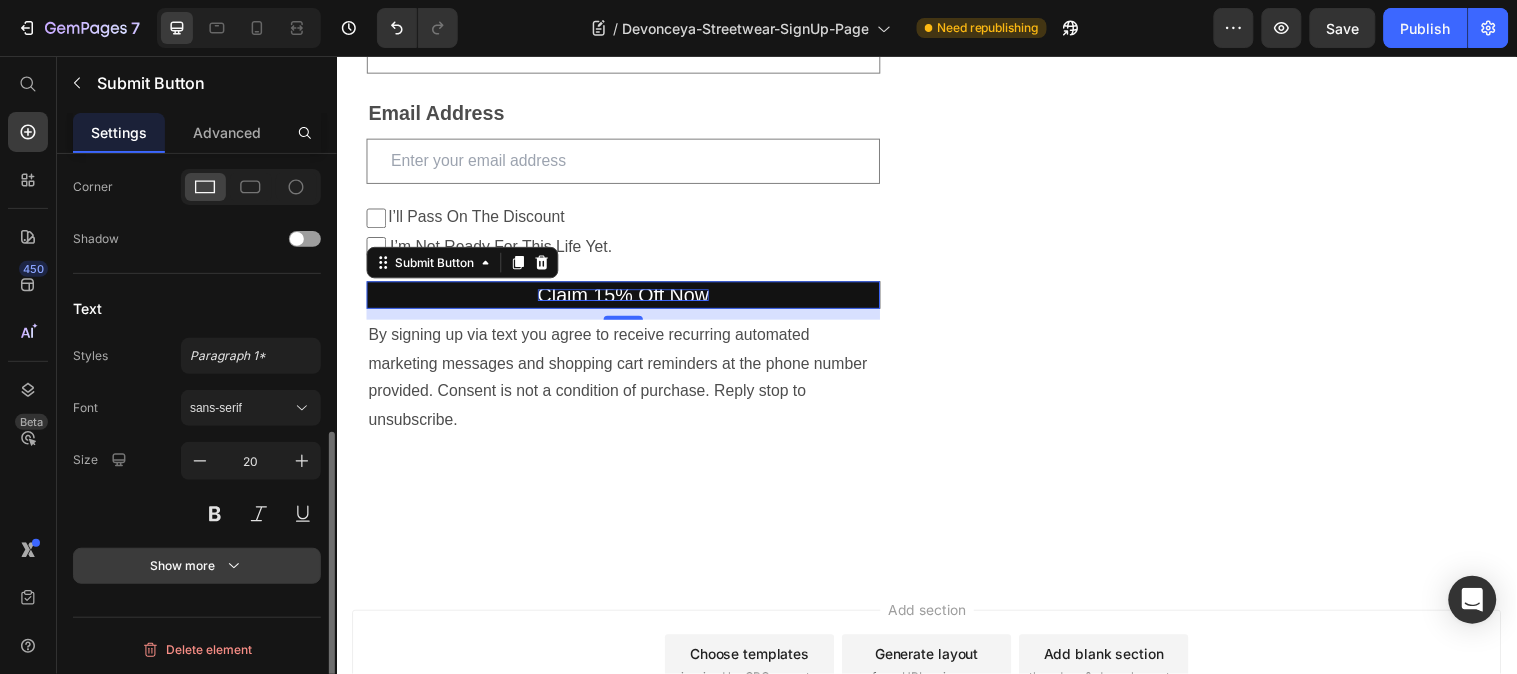 click on "Show more" at bounding box center (197, 566) 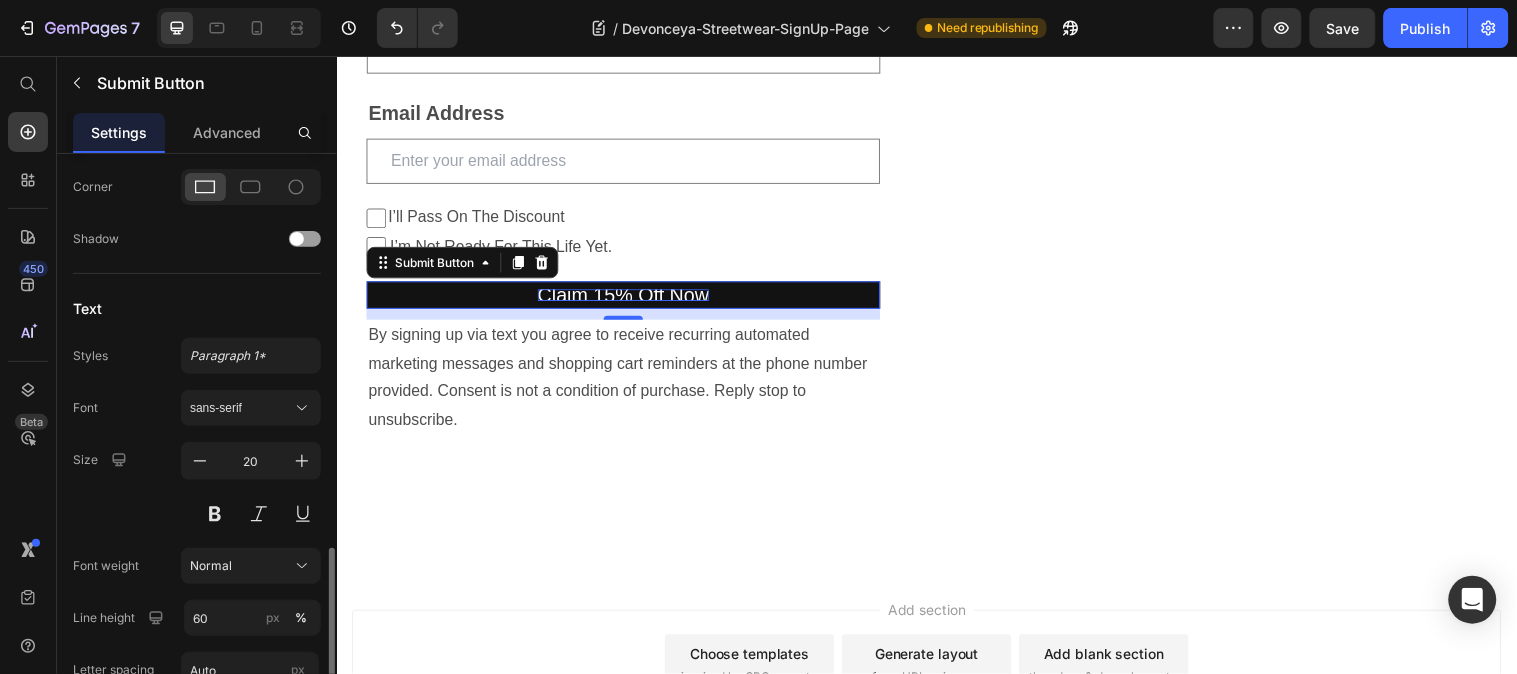 scroll, scrollTop: 648, scrollLeft: 0, axis: vertical 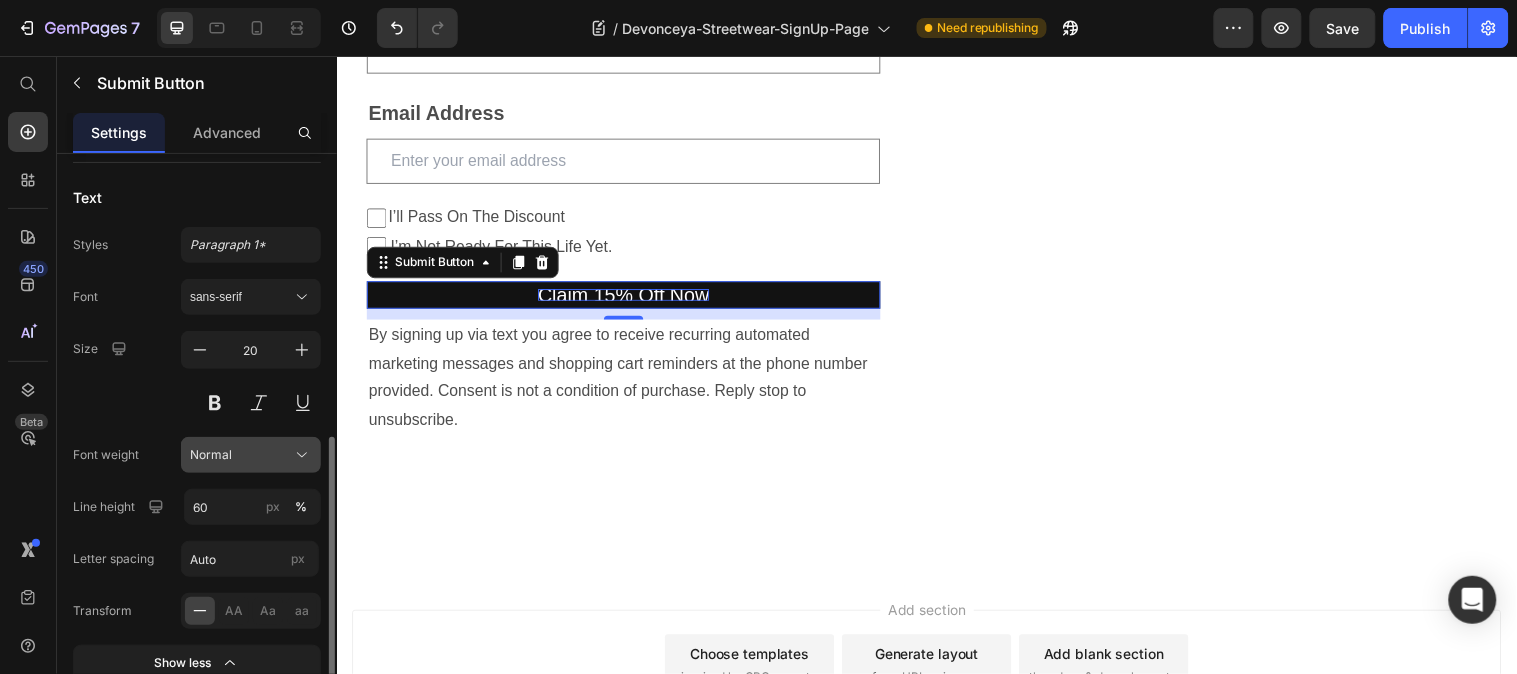 click on "Normal" at bounding box center [251, 455] 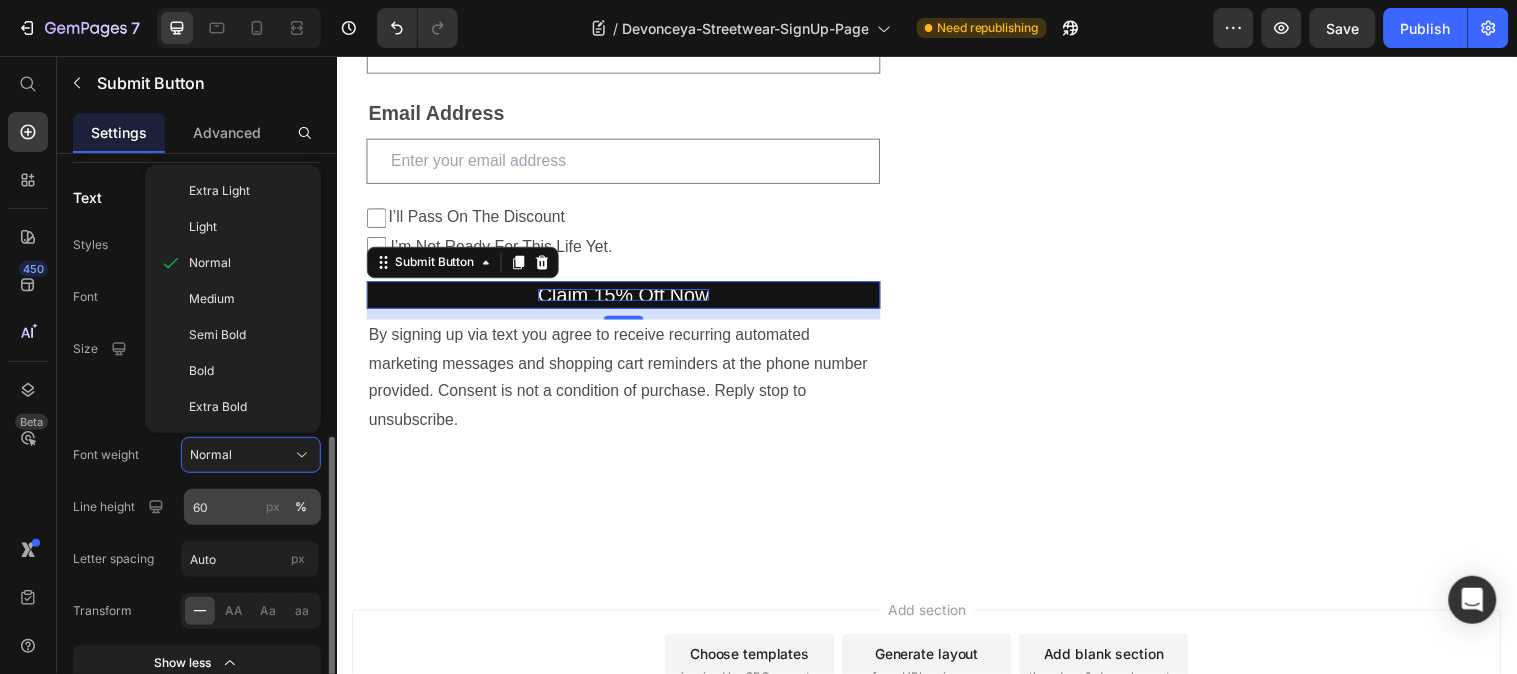 scroll, scrollTop: 745, scrollLeft: 0, axis: vertical 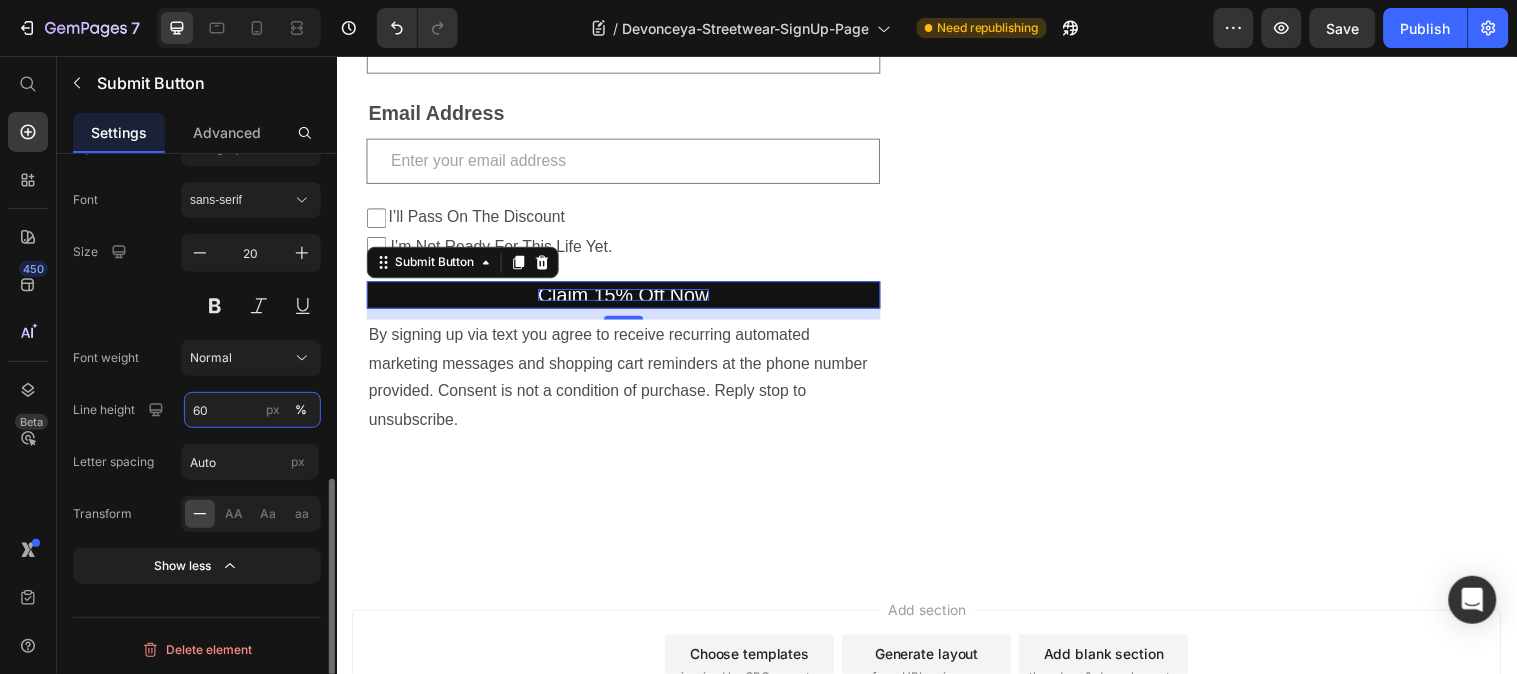click on "60" at bounding box center (252, 410) 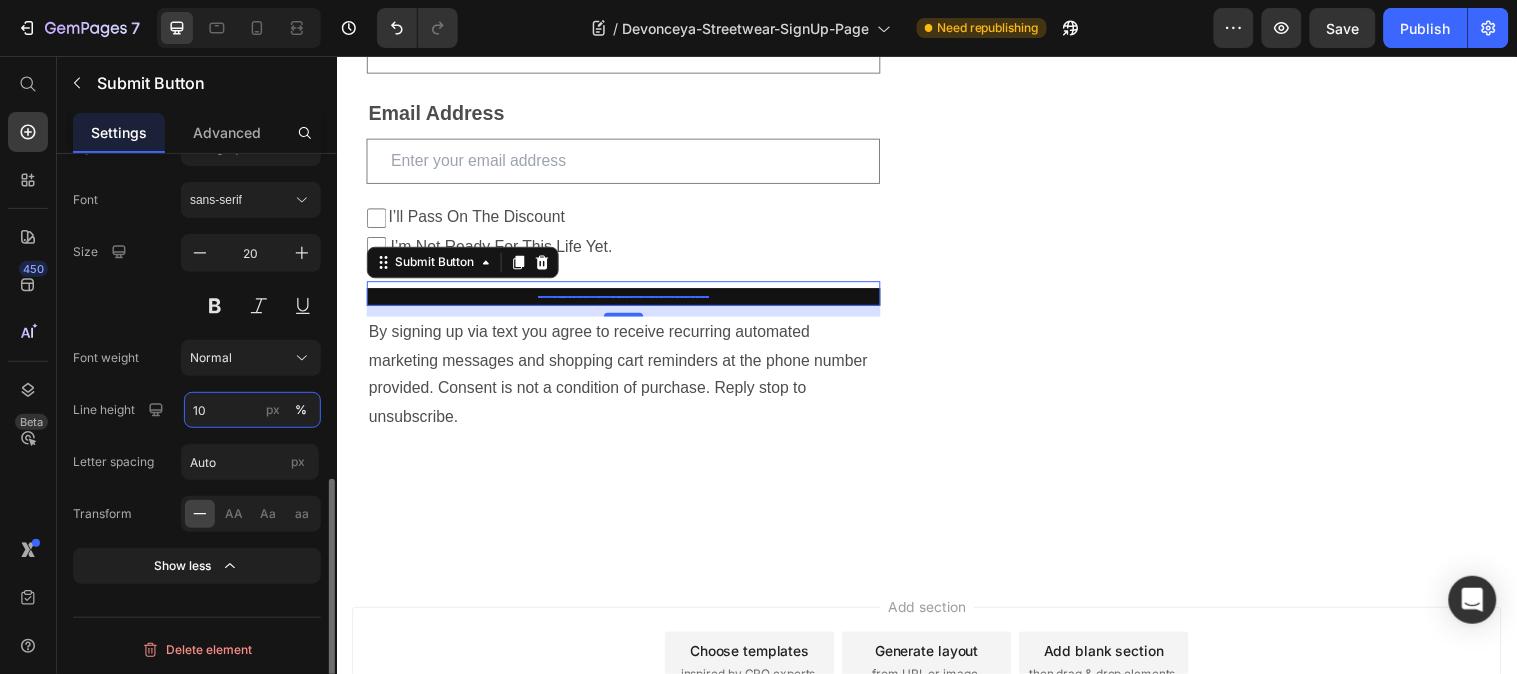 type on "100" 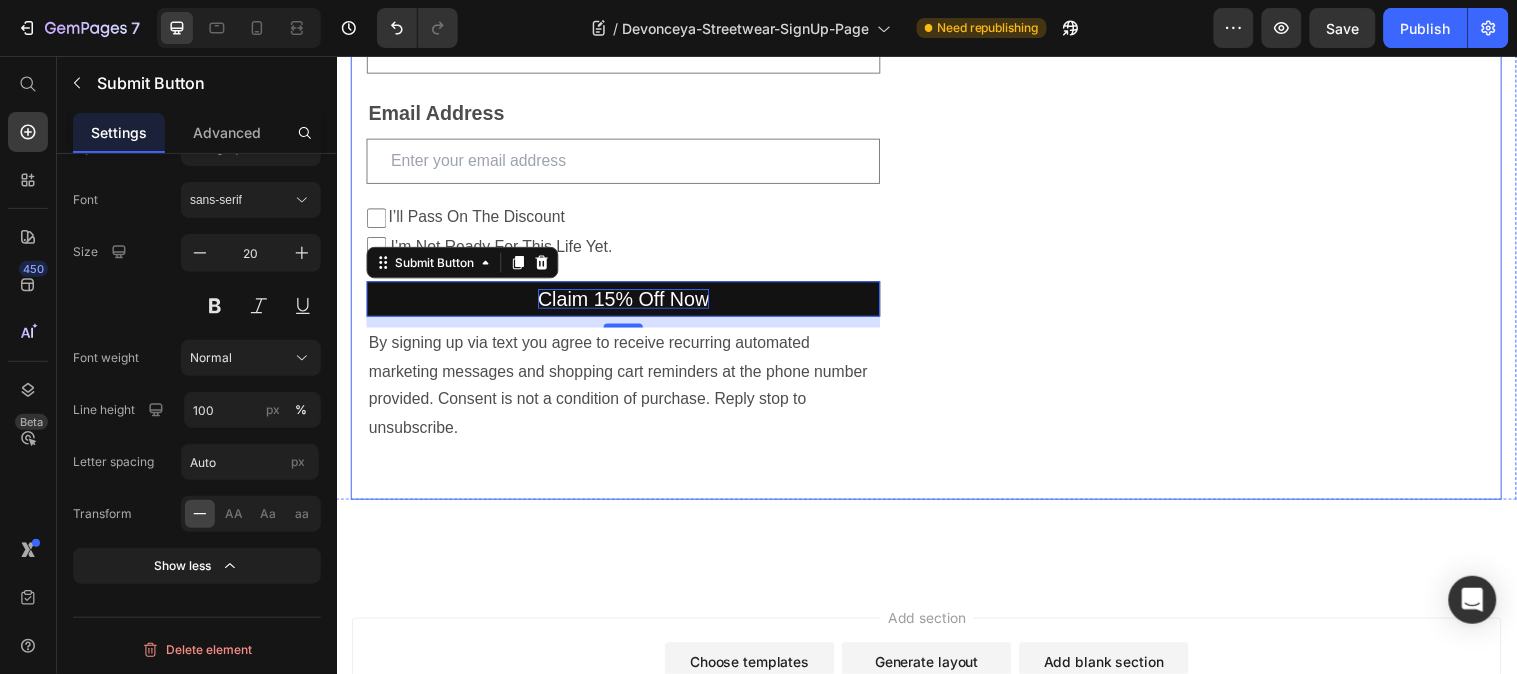 click on "You Just Unlocked 15% Off Heading Built For The Ones Who Take Action — Not The Ones Who Wait Around. Text Block First Name Text Block Text Field Phone Number Text Block Text Field Email Address Text Block Email Field I’ll Pass On The Discount Checkbox I’m Not Ready For This Life Yet. Checkbox Claim 15% Off Now Submit Button   11 By signing up via text you agree to receive recurring automated marketing messages and shopping cart reminders at the phone number provided. Consent is not a condition of purchase. Reply stop to unsubscribe. Text Block Contact Form" at bounding box center [628, 113] 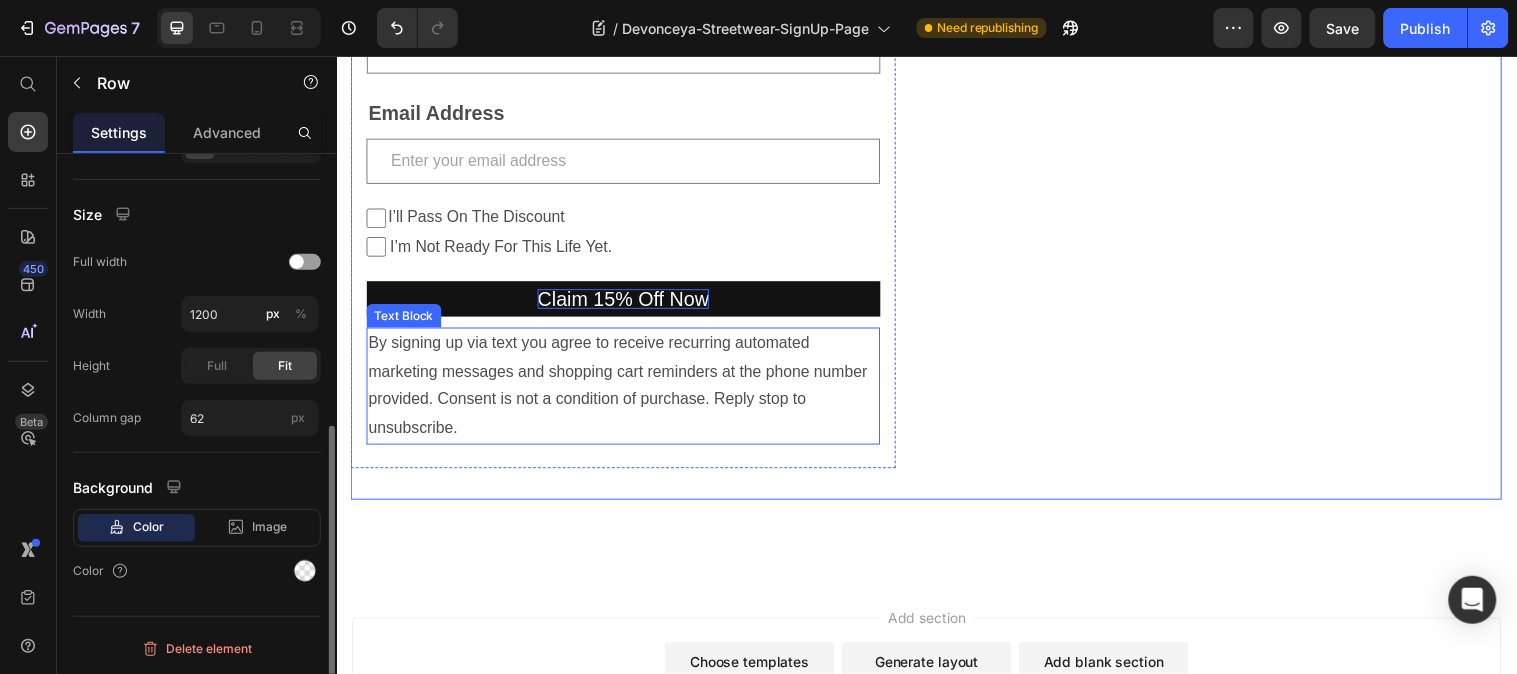 scroll, scrollTop: 0, scrollLeft: 0, axis: both 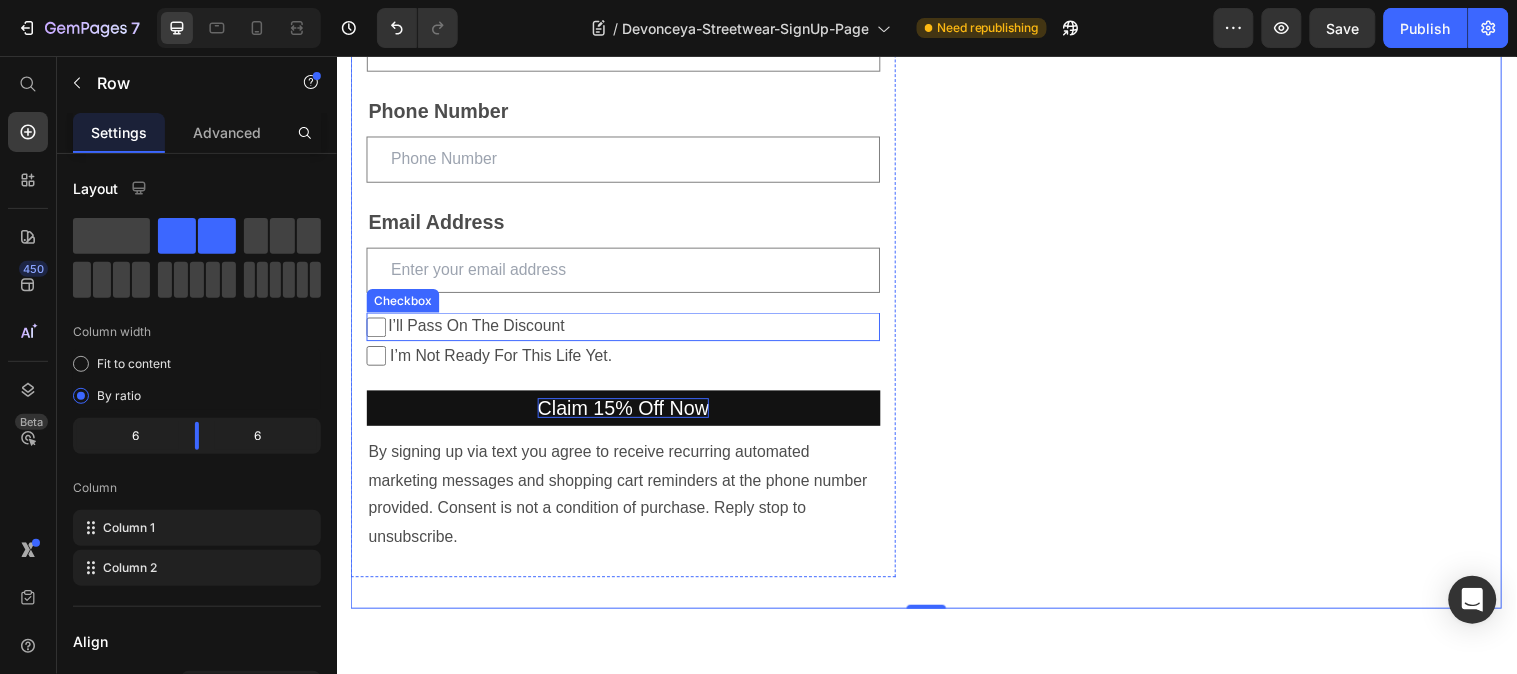 click on "I’ll Pass On The Discount" at bounding box center (638, 330) 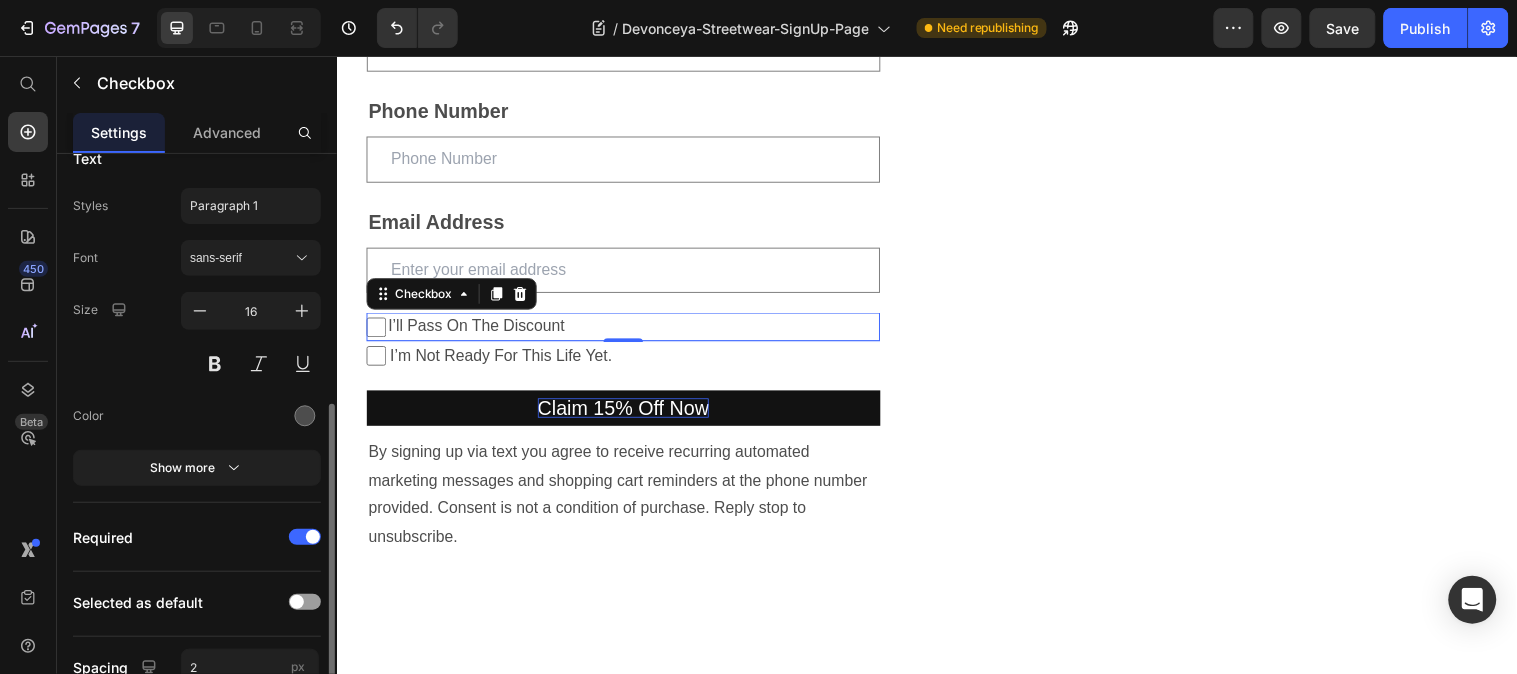 scroll, scrollTop: 333, scrollLeft: 0, axis: vertical 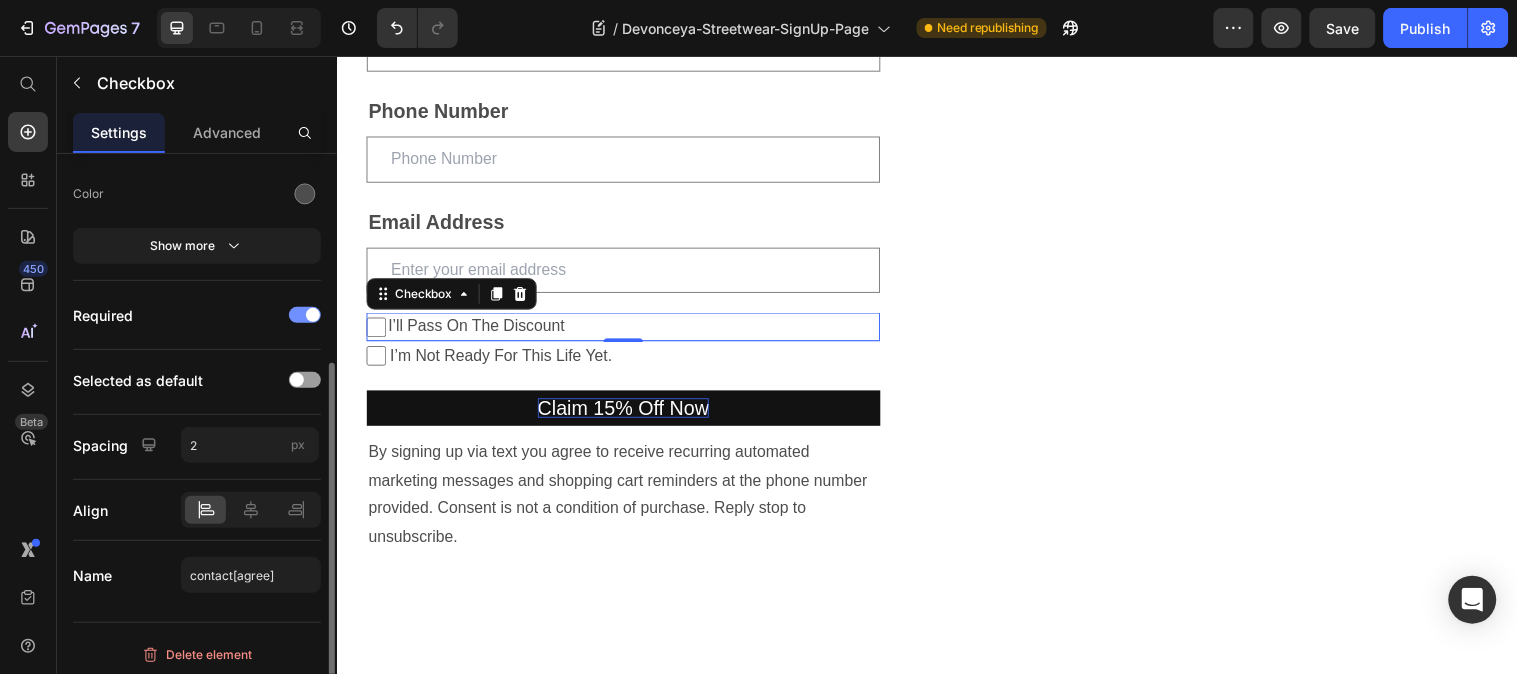 click at bounding box center [305, 315] 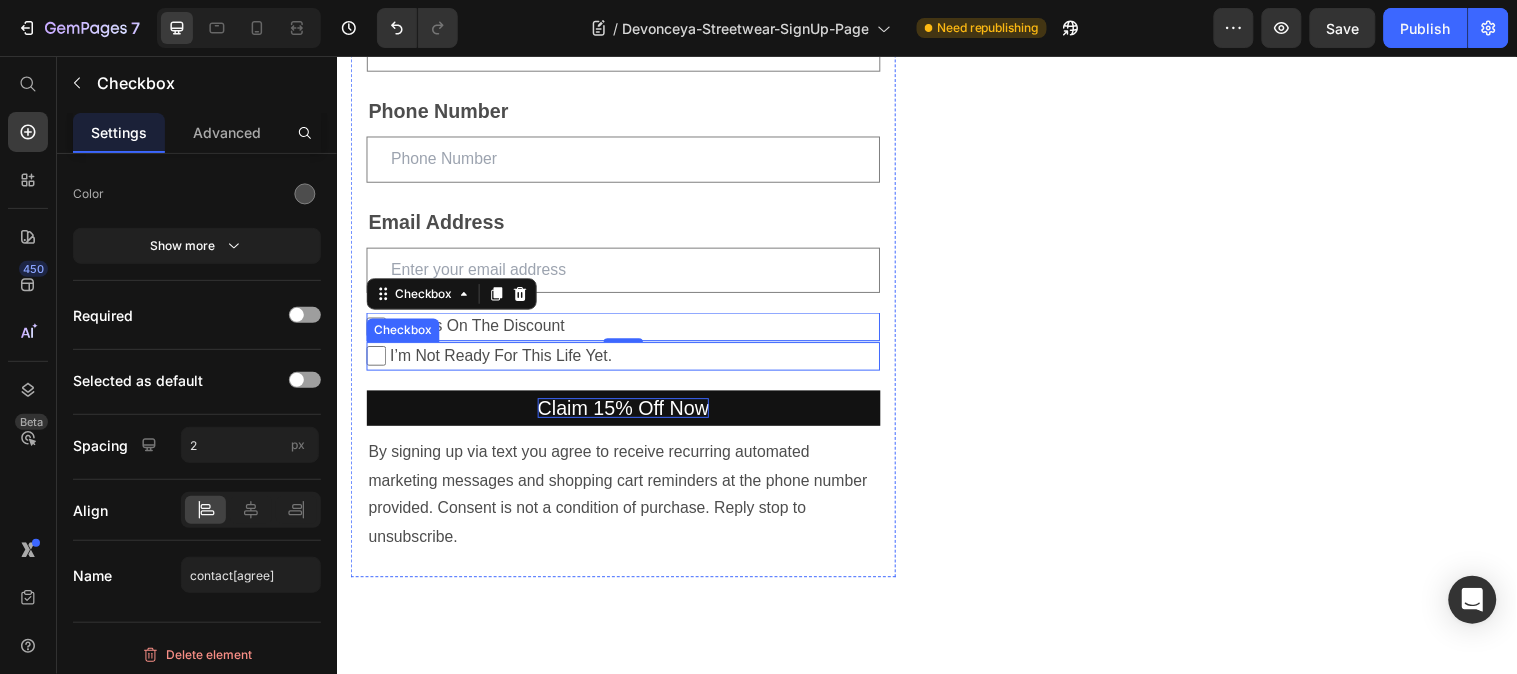 click on "I’m Not Ready For This Life Yet." at bounding box center [638, 360] 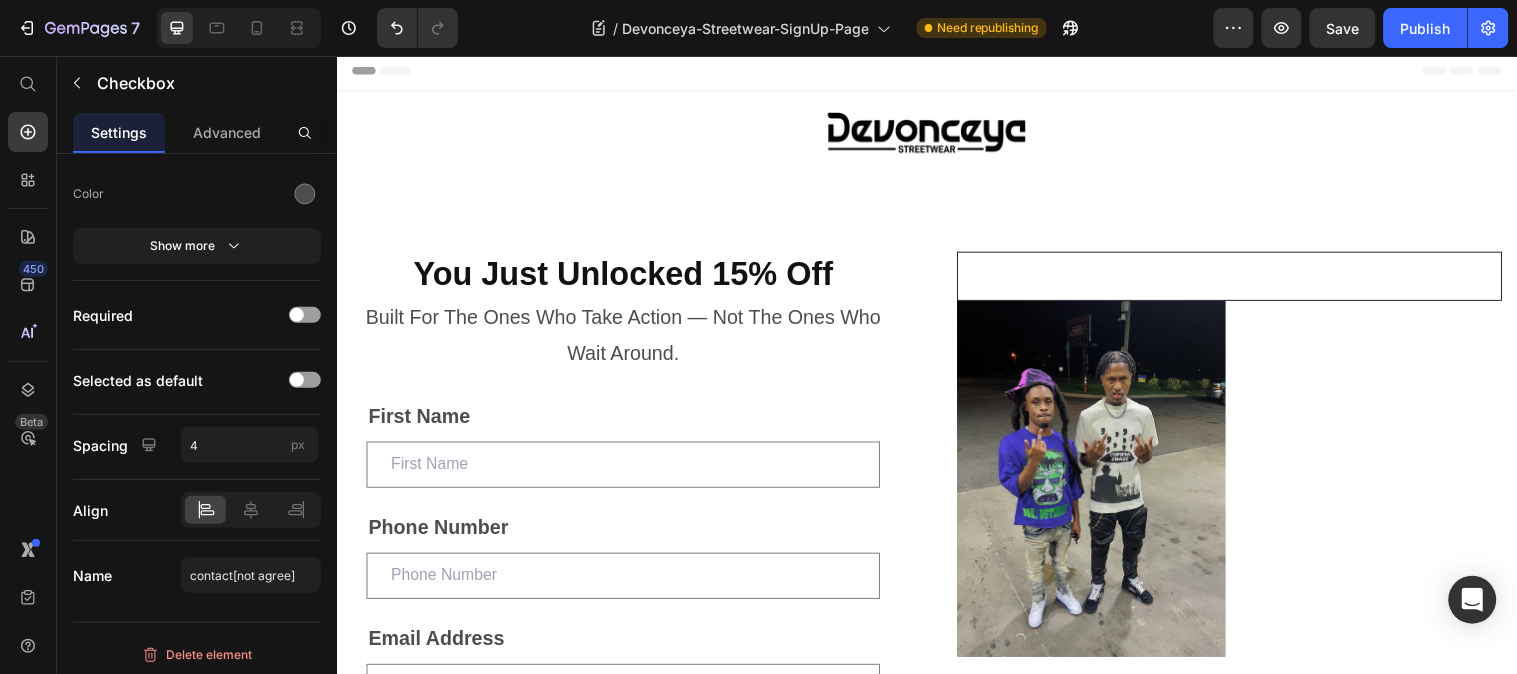 scroll, scrollTop: 0, scrollLeft: 0, axis: both 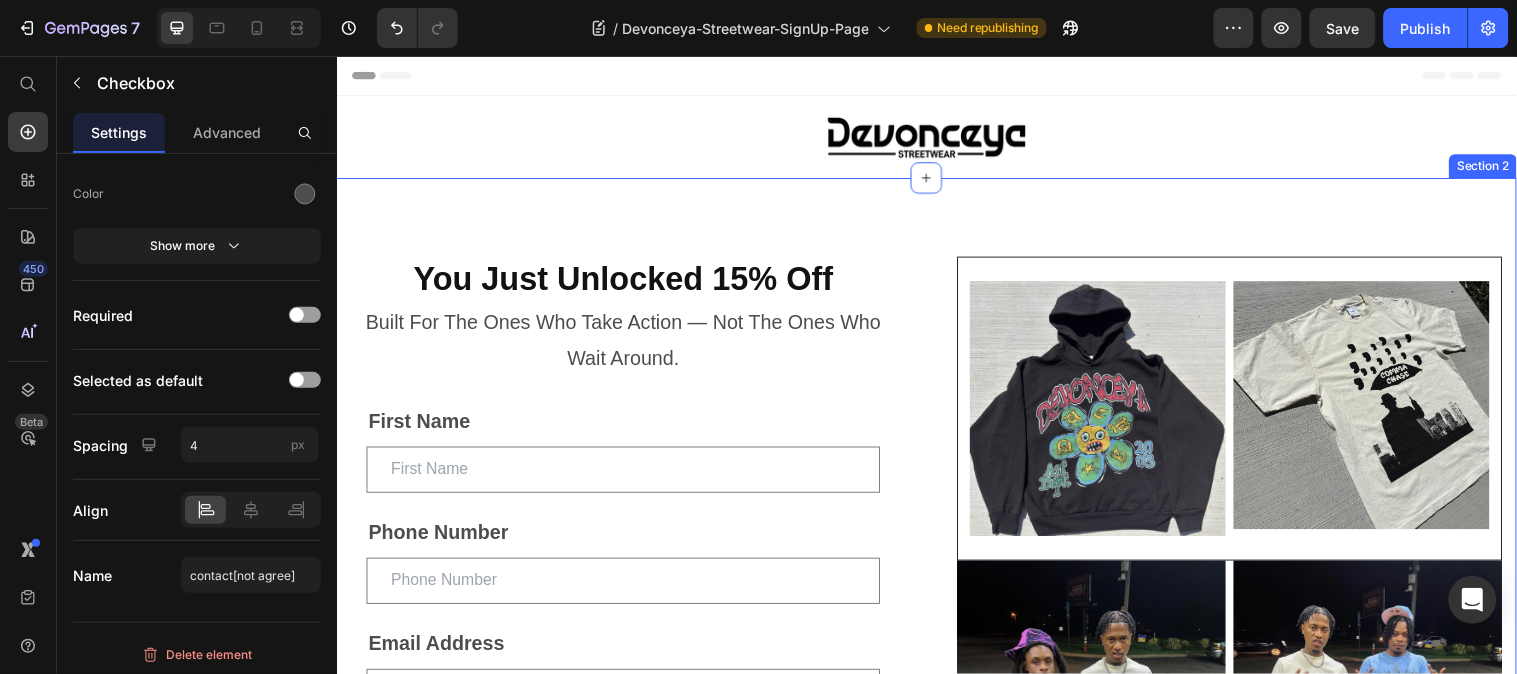 click on "You Just Unlocked 15% Off Heading Built For The Ones Who Take Action — Not The Ones Who Wait Around. Text Block First Name Text Block Text Field Phone Number Text Block Text Field Email Address Text Block Email Field I’ll Pass On The Discount Checkbox I’m Not Ready For This Life Yet. Checkbox   20 Claim 15% Off Now Submit Button By signing up via text you agree to receive recurring automated marketing messages and shopping cart reminders at the phone number provided. Consent is not a condition of purchase. Reply stop to unsubscribe. Text Block Contact Form Image Image Row Row Image Image Row Row Section 2" at bounding box center [936, 612] 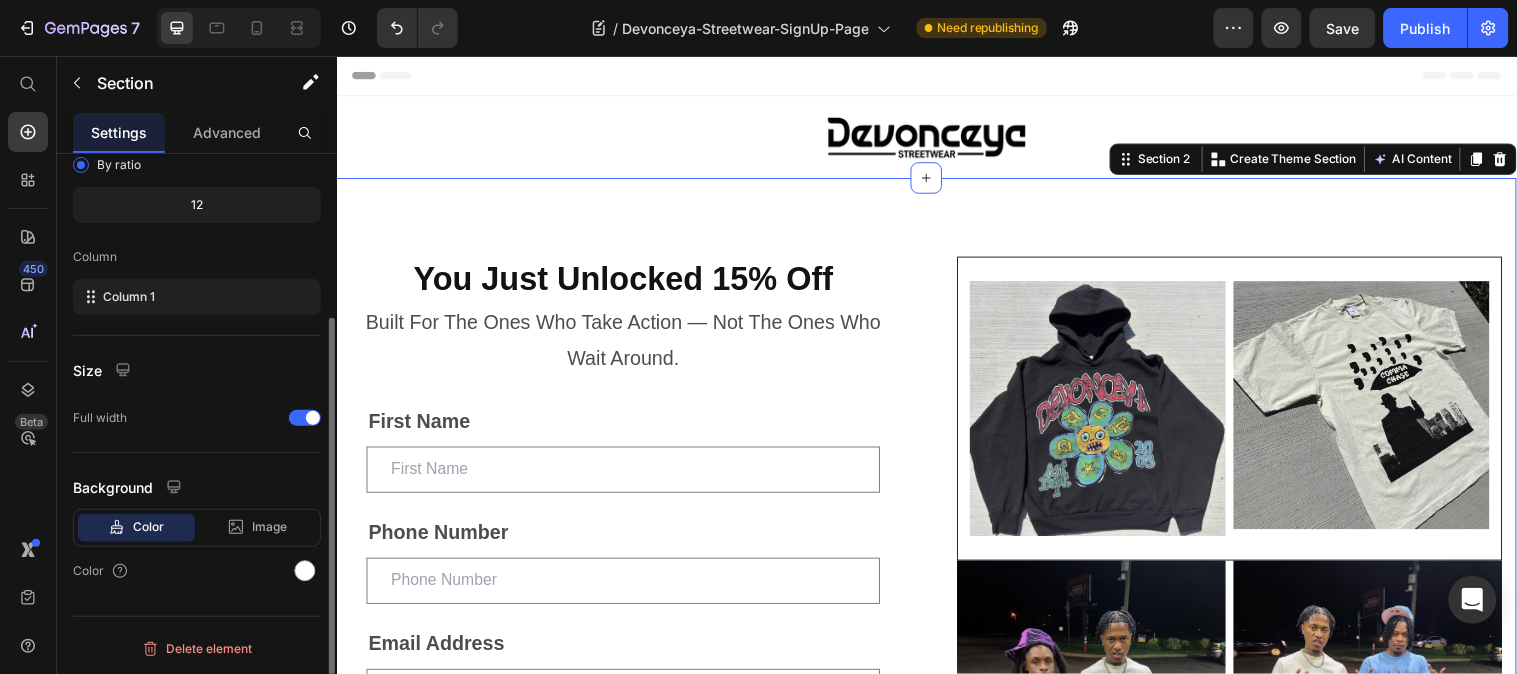 scroll, scrollTop: 0, scrollLeft: 0, axis: both 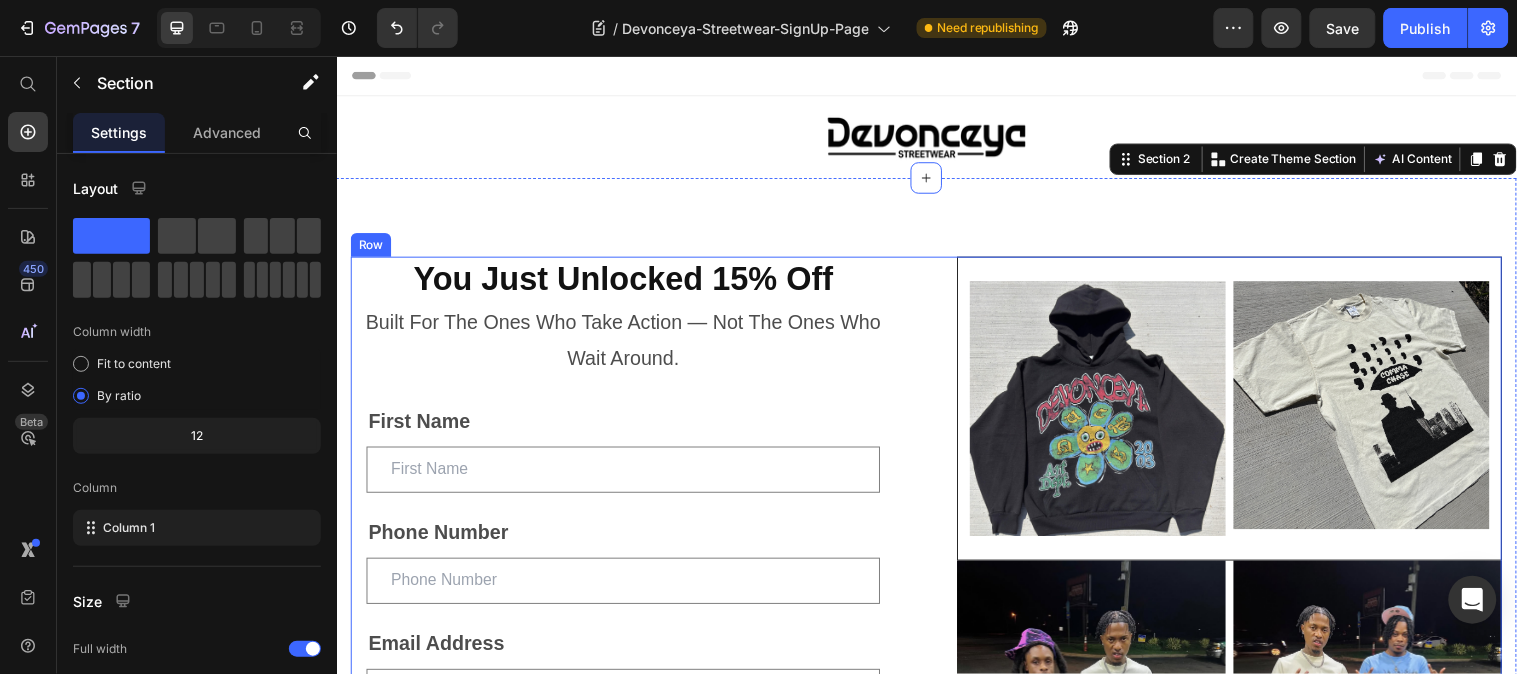 click on "You Just Unlocked 15% Off Heading Built For The Ones Who Take Action — Not The Ones Who Wait Around. Text Block First Name Text Block Text Field Phone Number Text Block Text Field Email Address Text Block Email Field I’ll Pass On The Discount Checkbox I’m Not Ready For This Life Yet. Checkbox Claim 15% Off Now Submit Button By signing up via text you agree to receive recurring automated marketing messages and shopping cart reminders at the phone number provided. Consent is not a condition of purchase. Reply stop to unsubscribe. Text Block Contact Form Image Image Row Row Image Image Row Row" at bounding box center (936, 652) 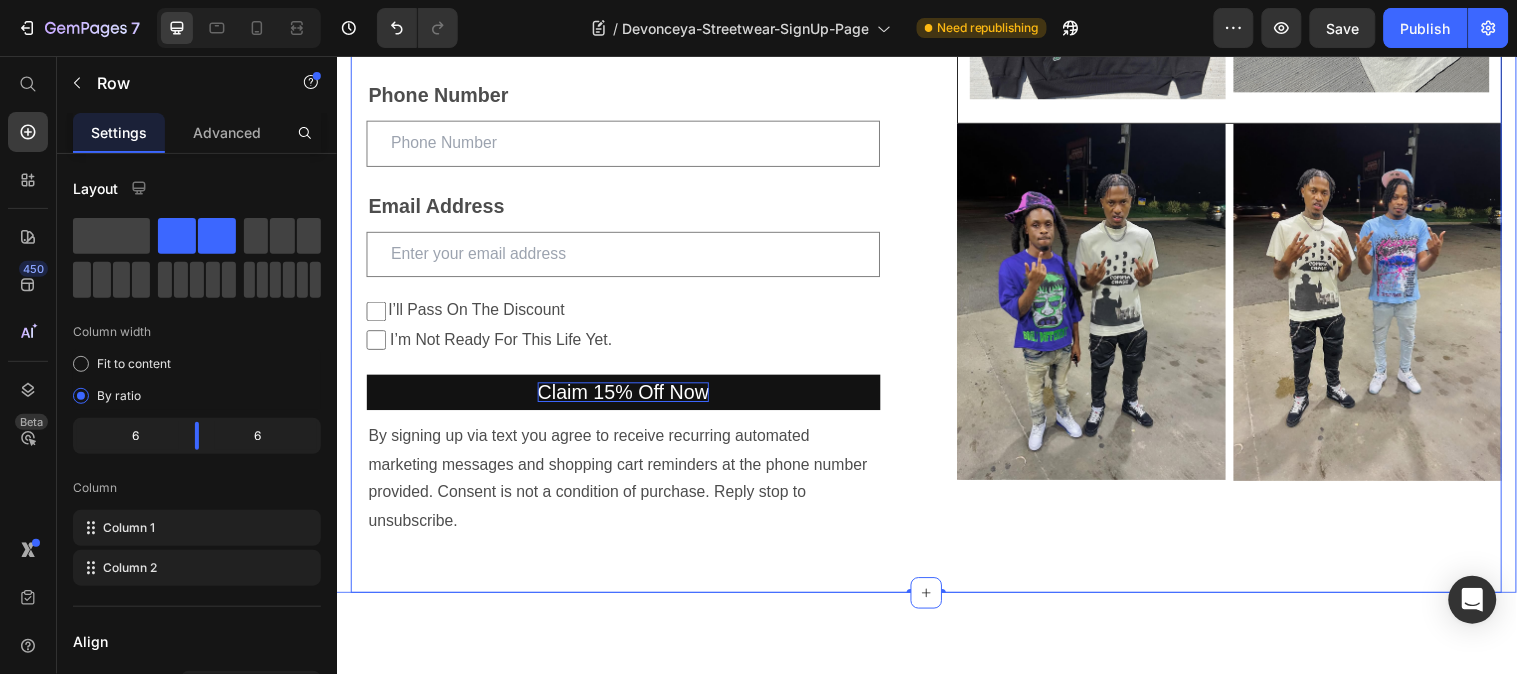 scroll, scrollTop: 555, scrollLeft: 0, axis: vertical 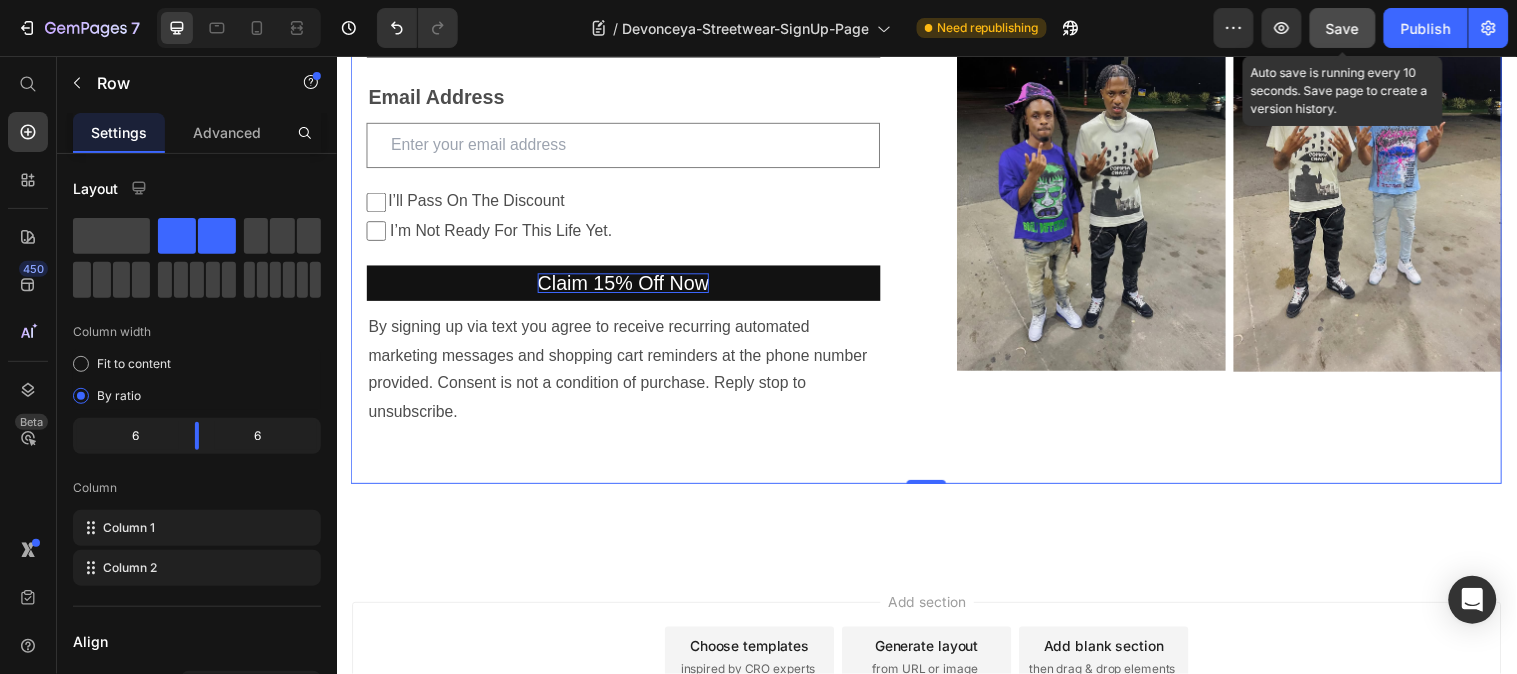 click on "Save" at bounding box center (1343, 28) 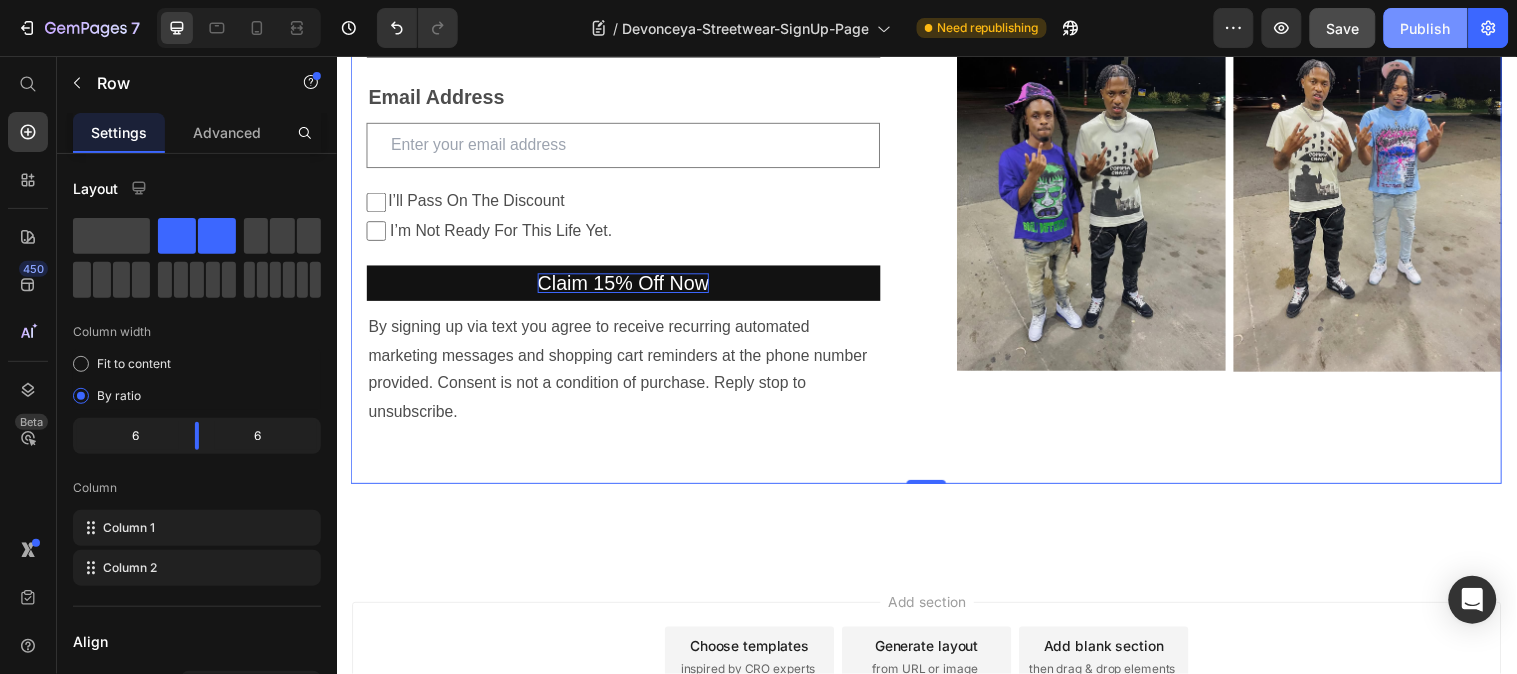 click on "Publish" at bounding box center (1426, 28) 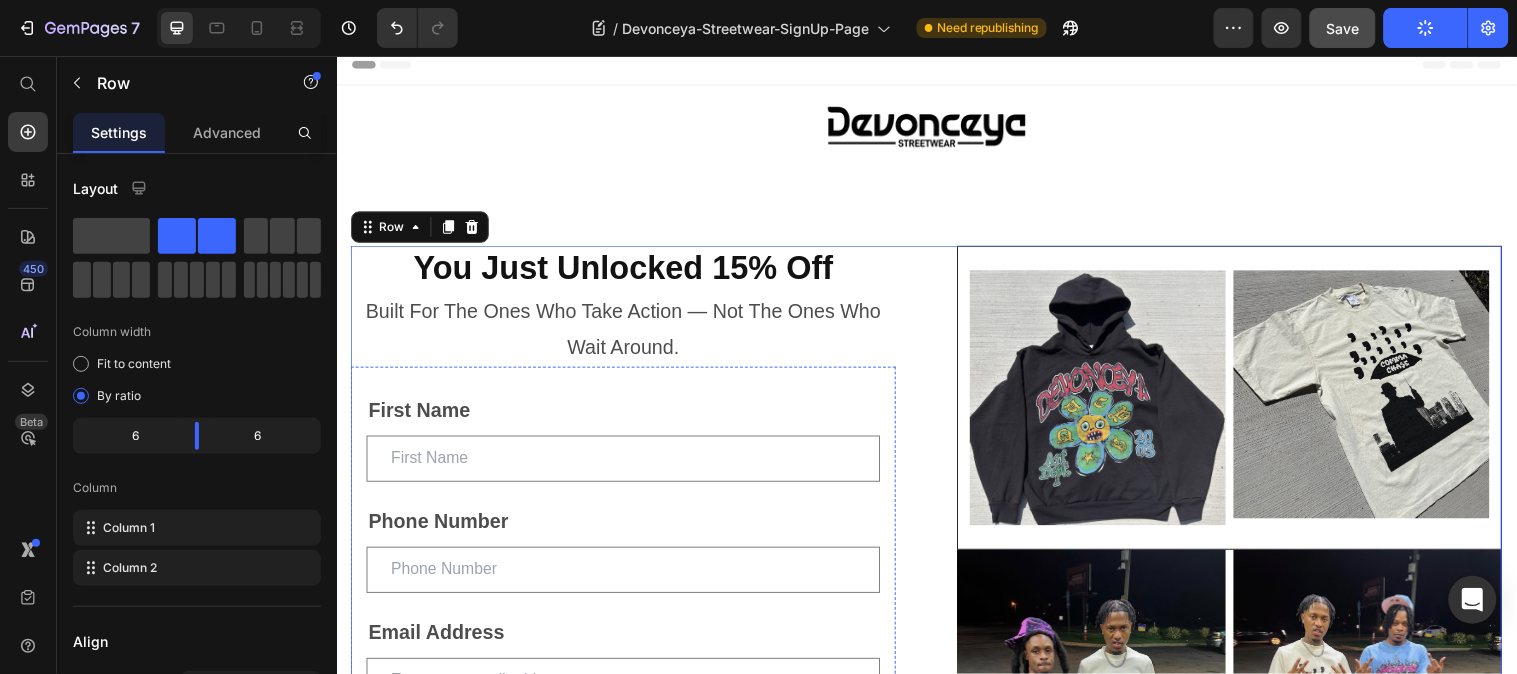scroll, scrollTop: 0, scrollLeft: 0, axis: both 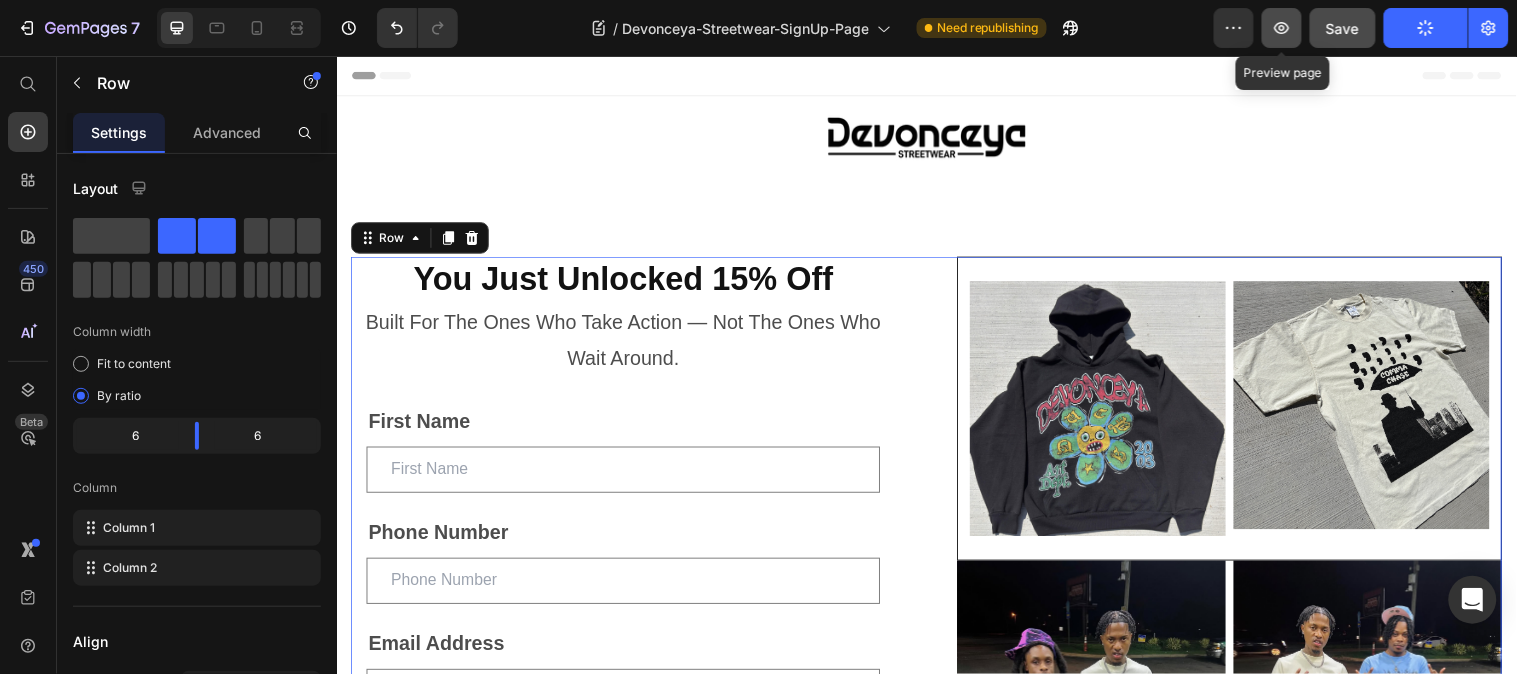 click 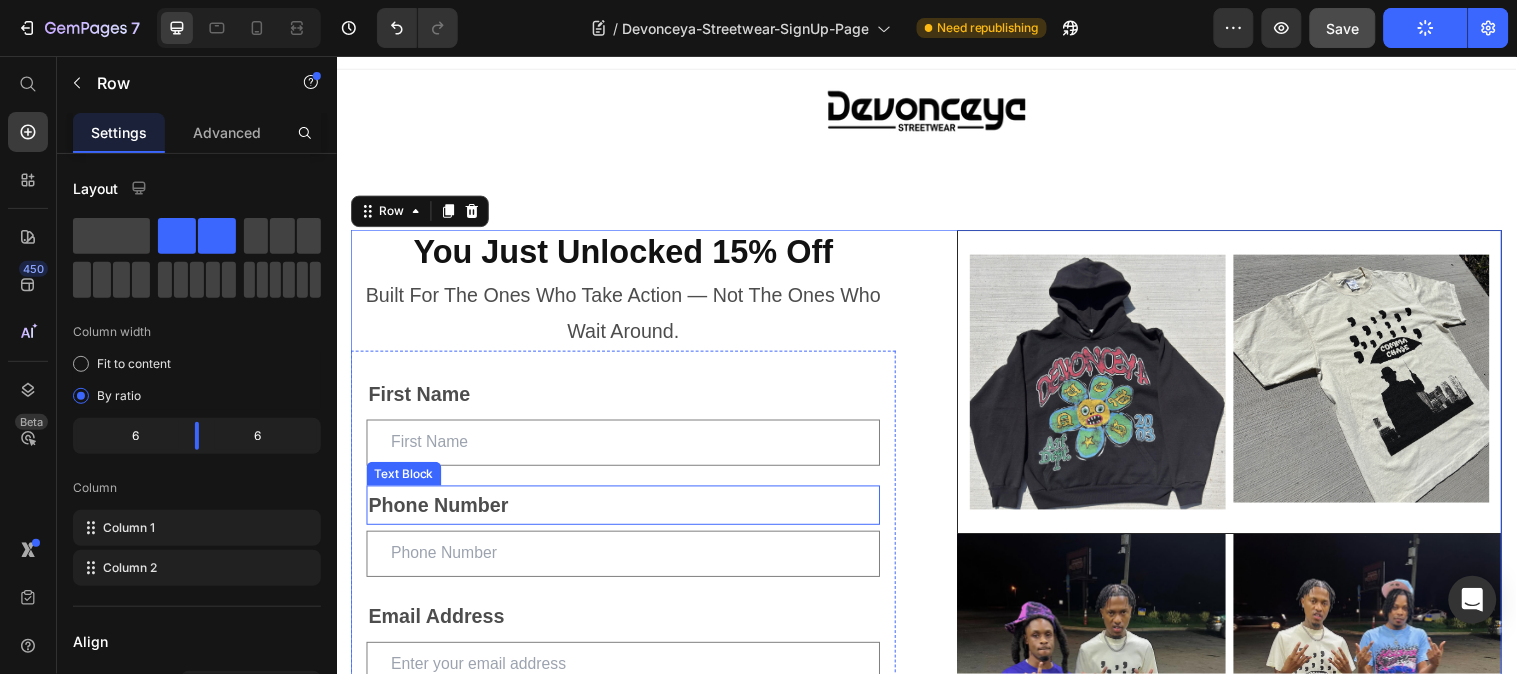 scroll, scrollTop: 333, scrollLeft: 0, axis: vertical 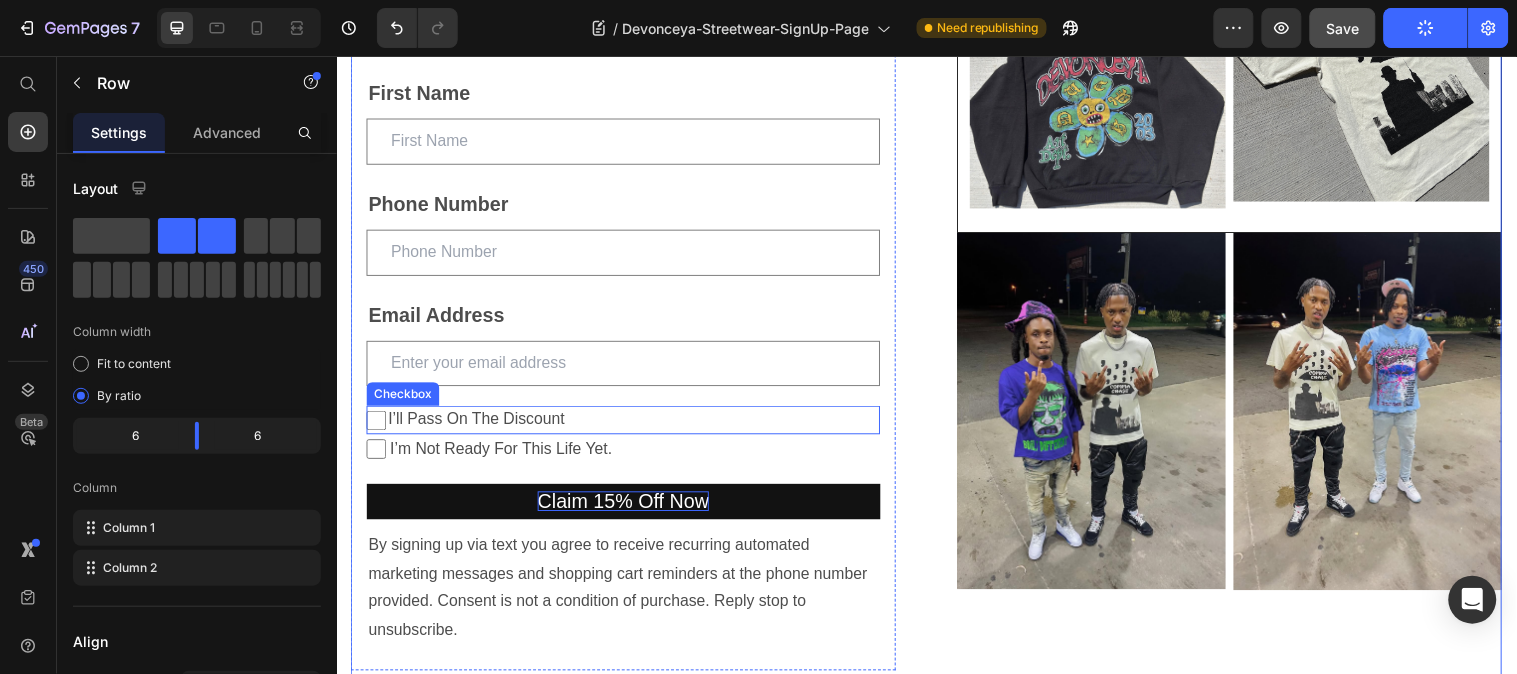 click on "I’ll Pass On The Discount" at bounding box center [638, 425] 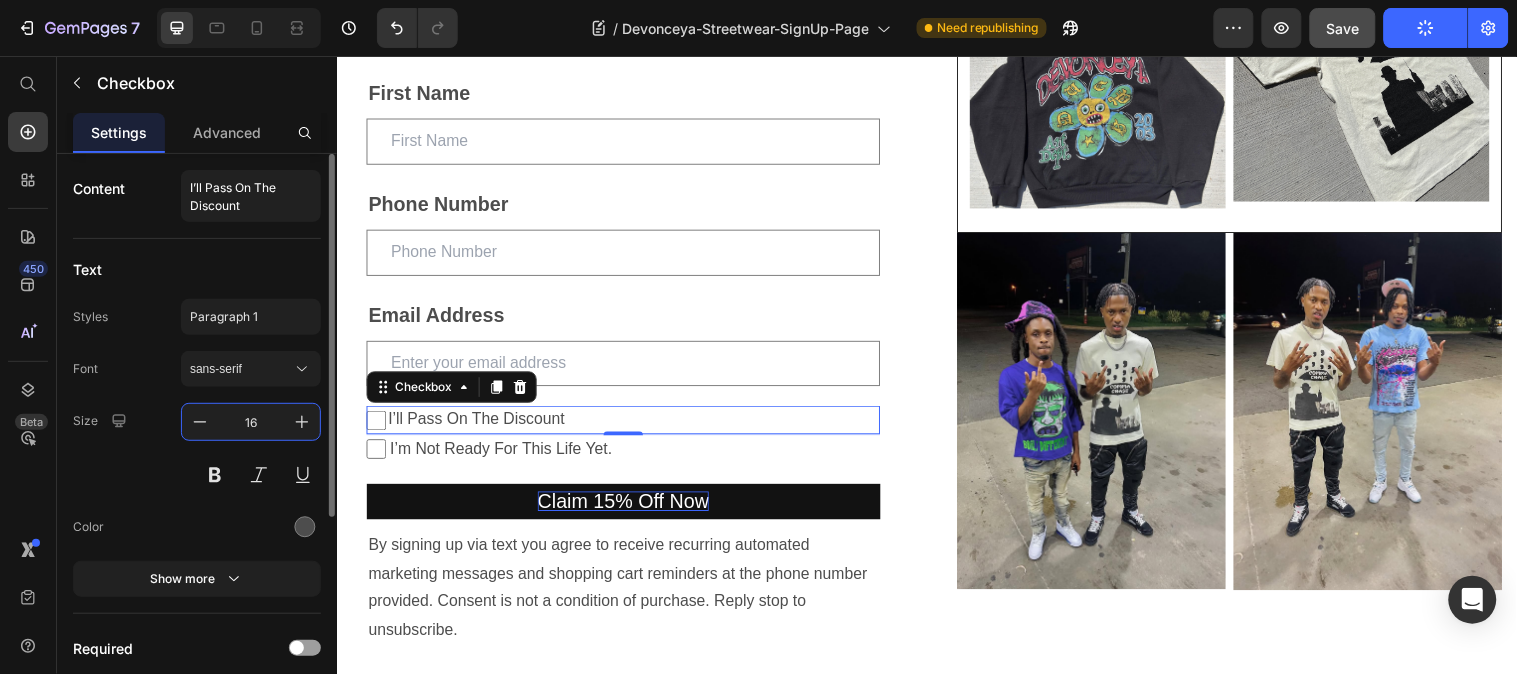 click on "16" at bounding box center (251, 422) 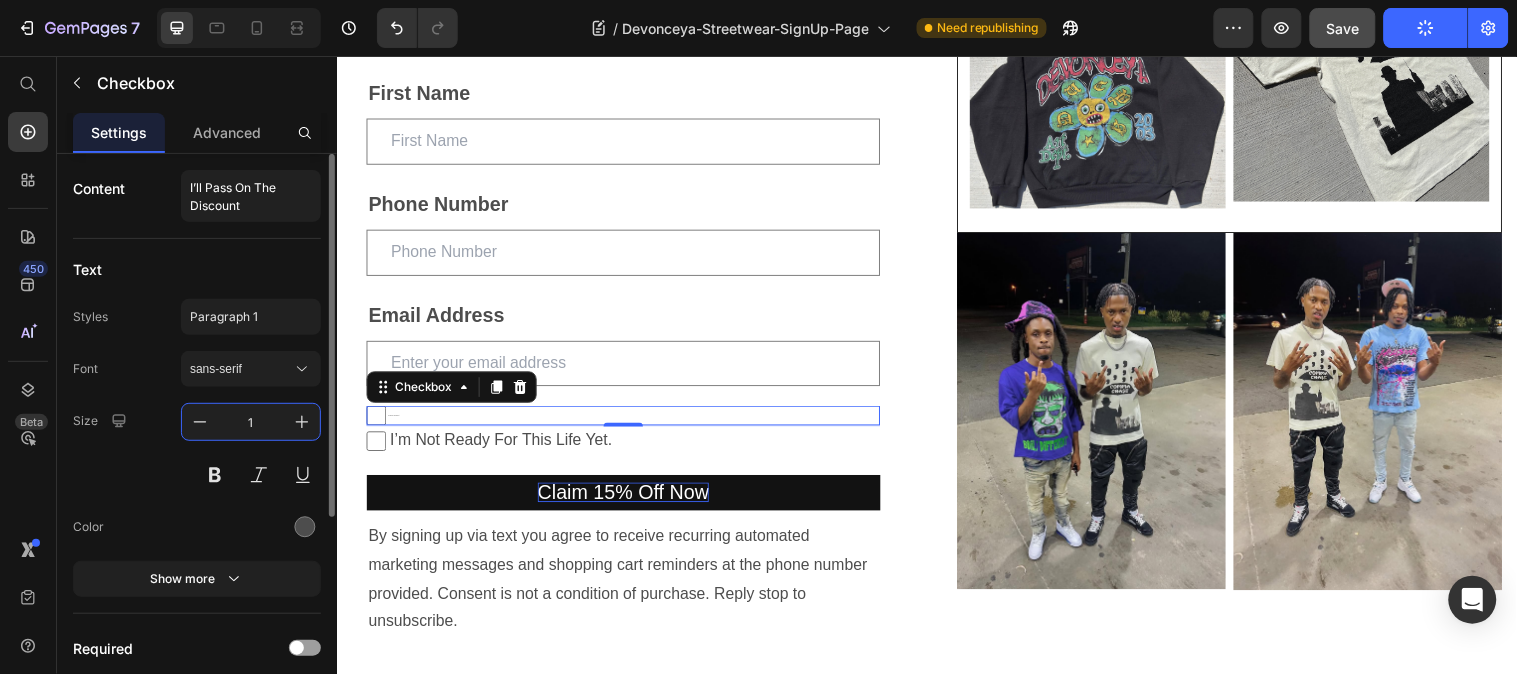 type on "15" 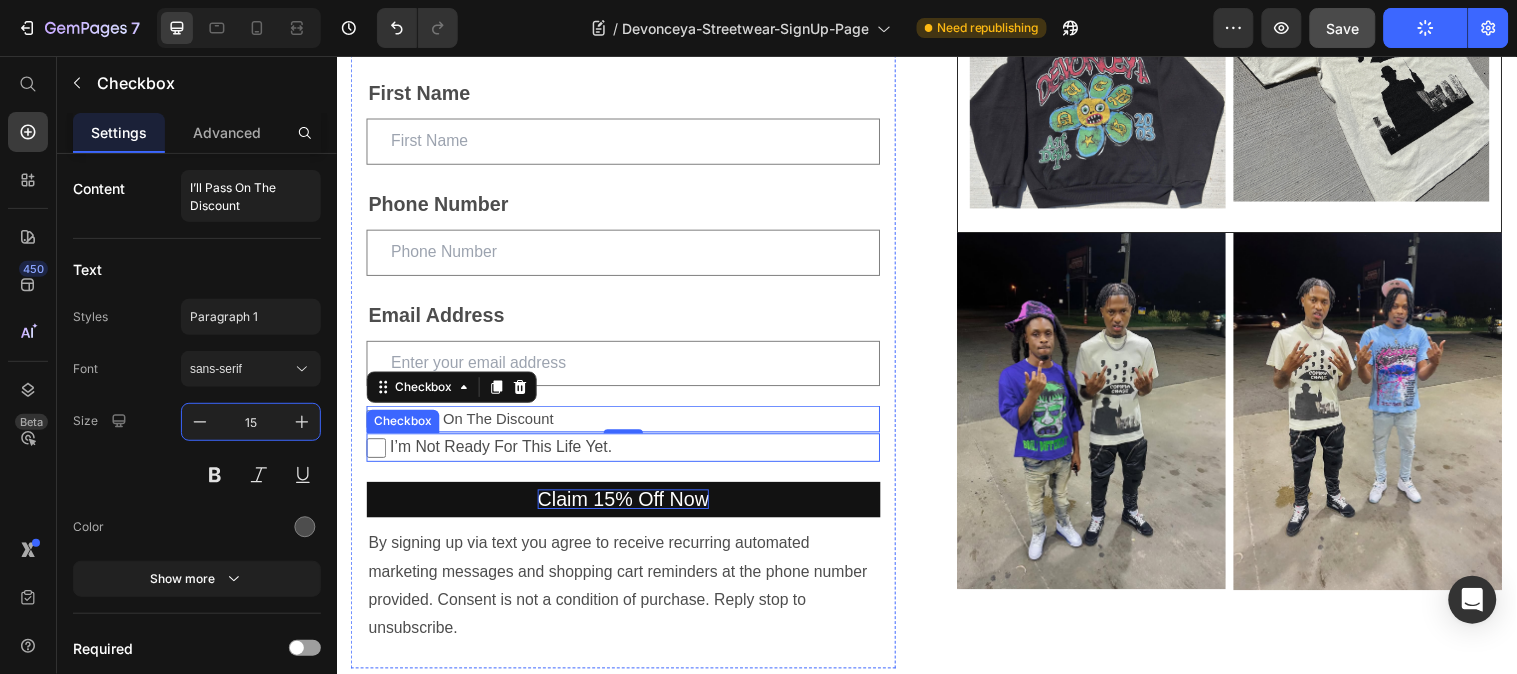 click on "I’m Not Ready For This Life Yet." at bounding box center (638, 453) 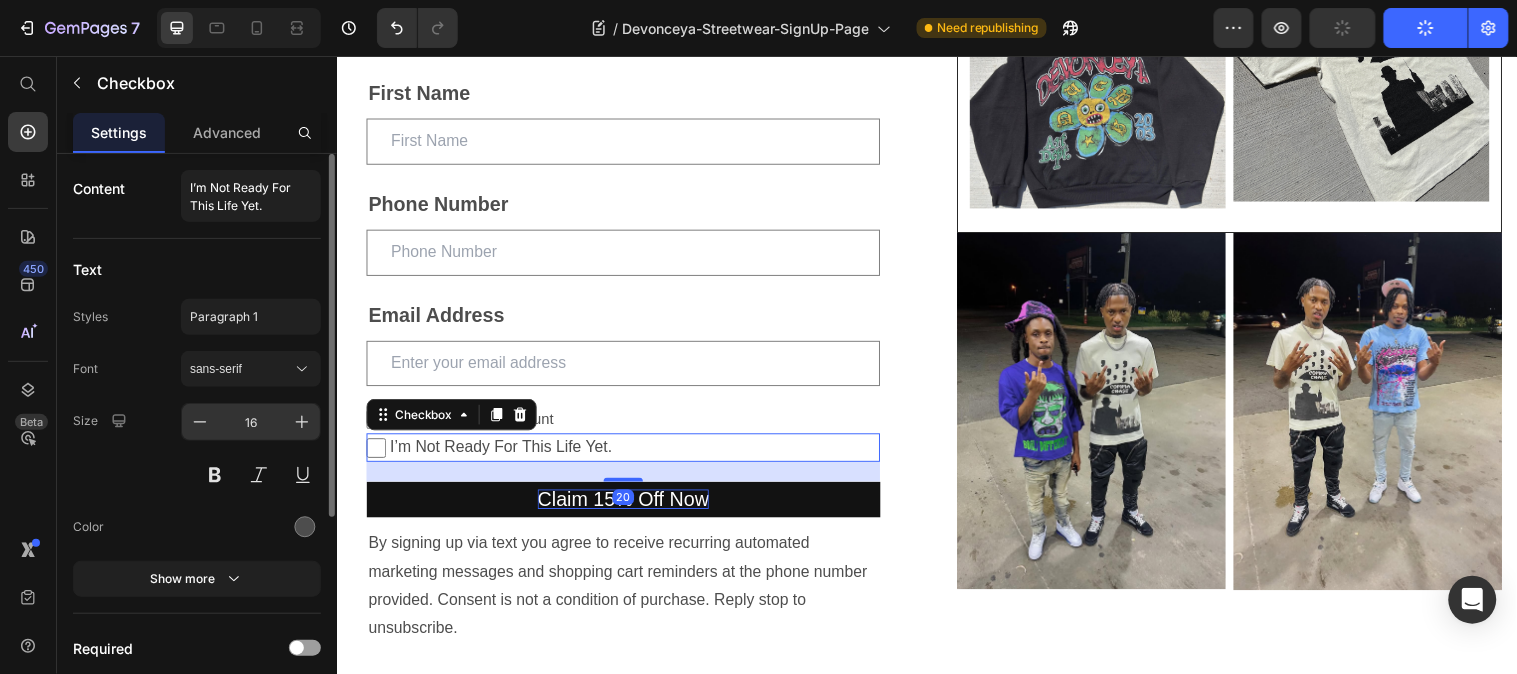 click on "16" at bounding box center (251, 422) 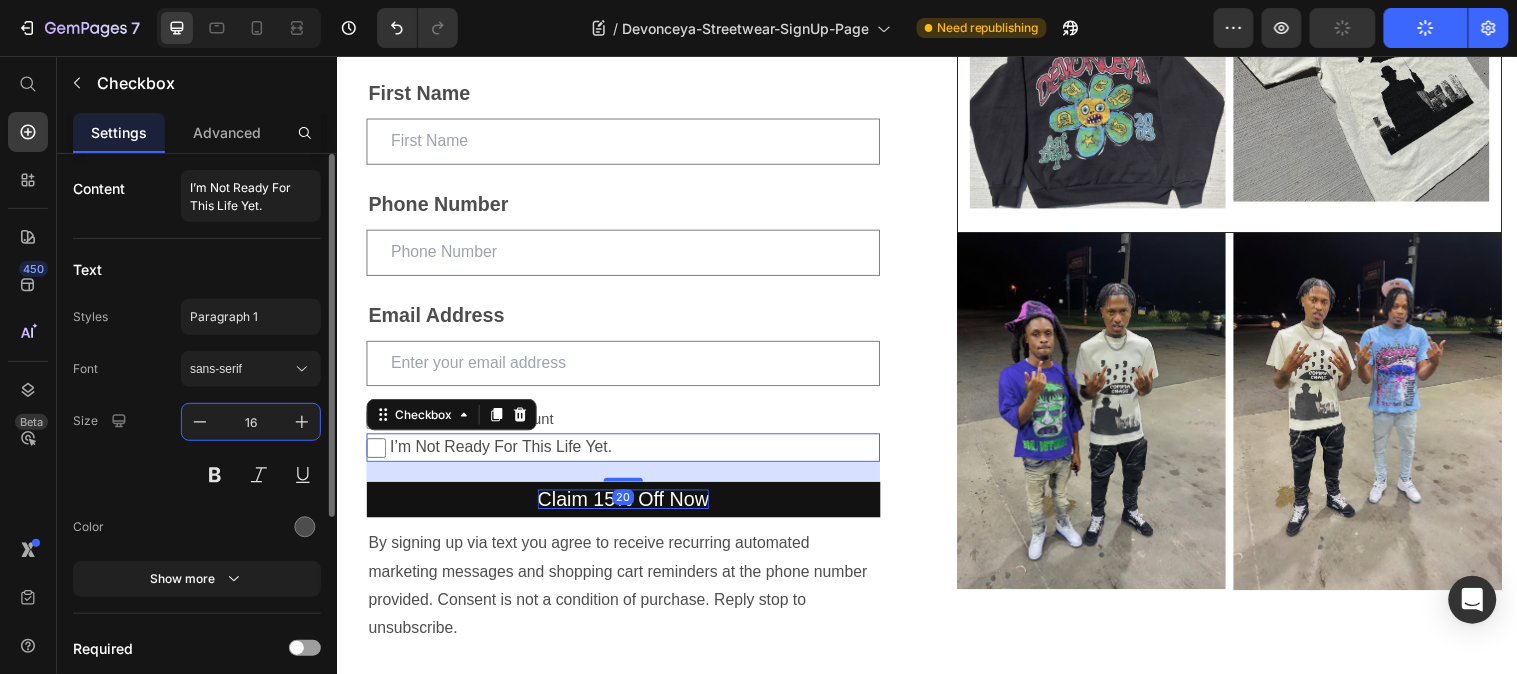 click on "16" at bounding box center [251, 422] 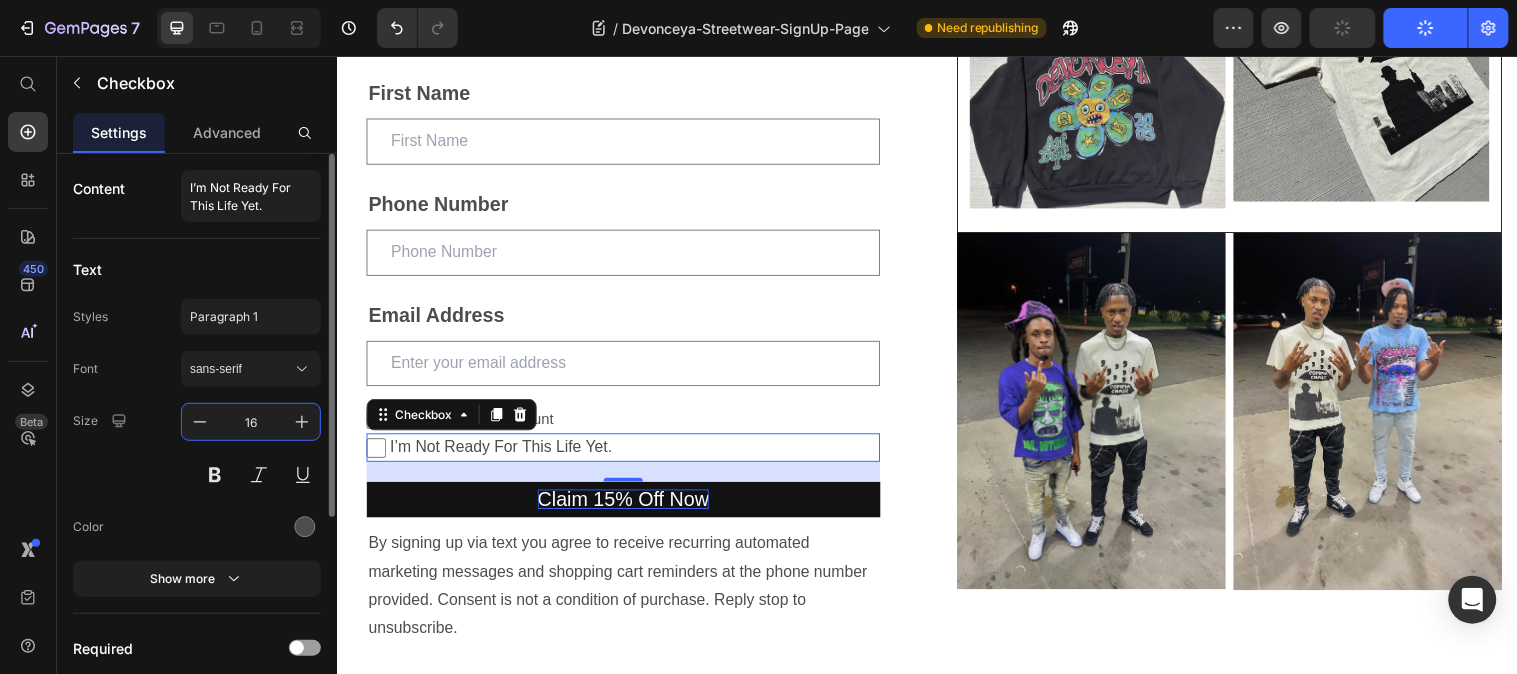 click on "16" at bounding box center [251, 422] 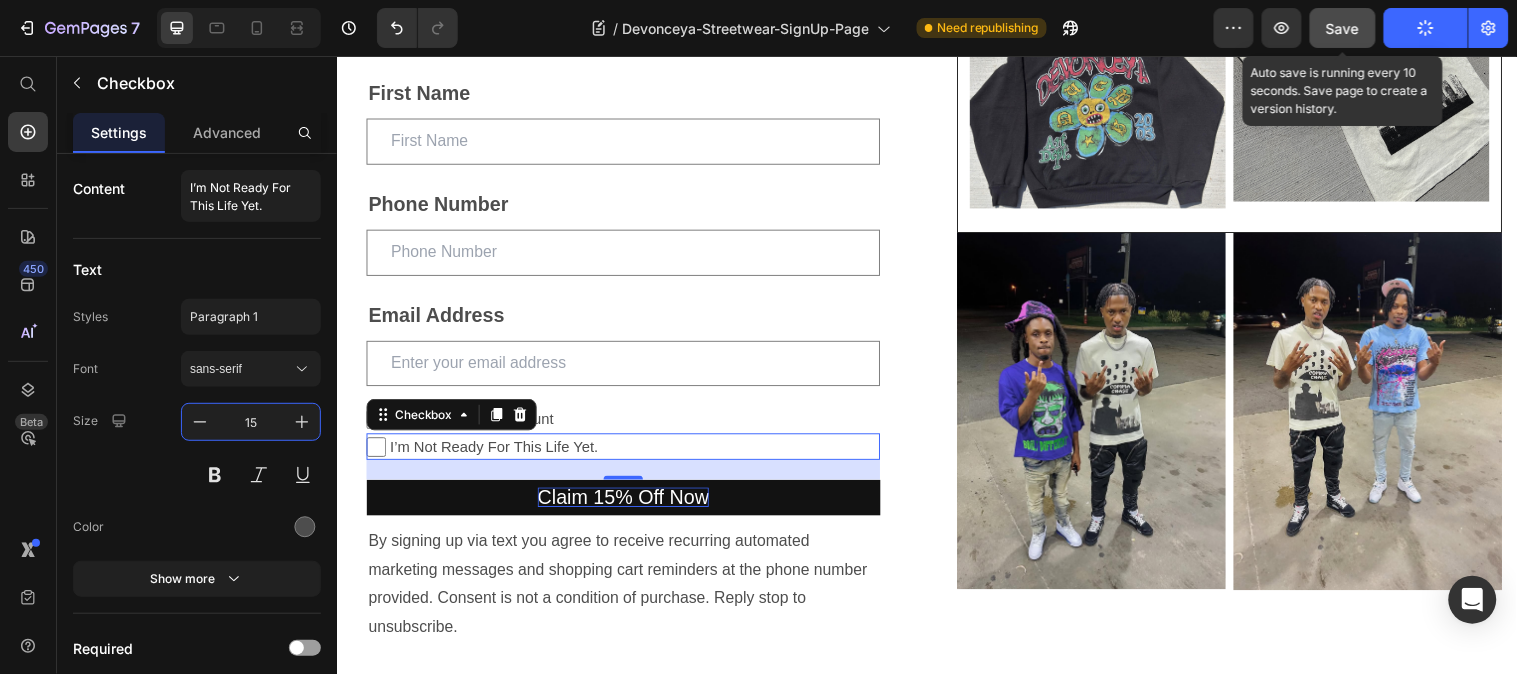 type on "15" 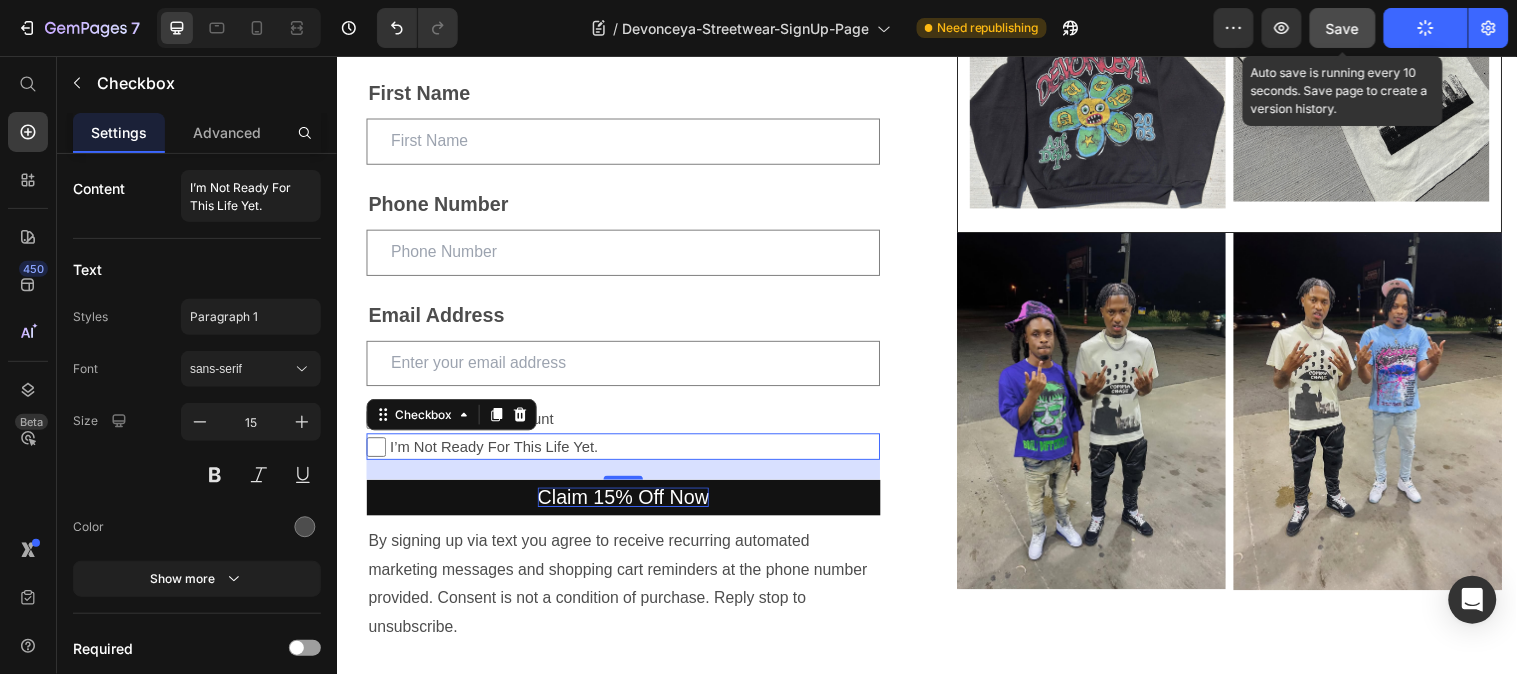 click on "Save" at bounding box center (1343, 28) 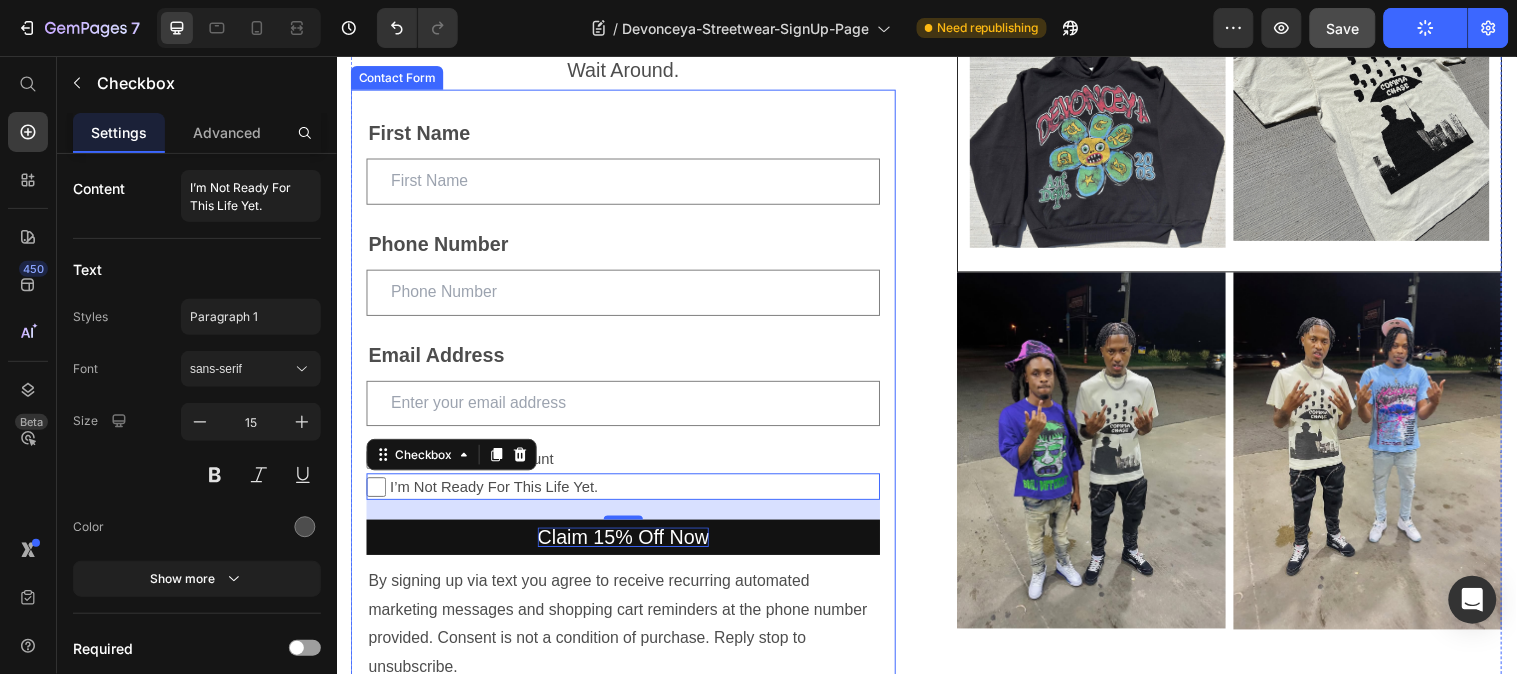 scroll, scrollTop: 235, scrollLeft: 0, axis: vertical 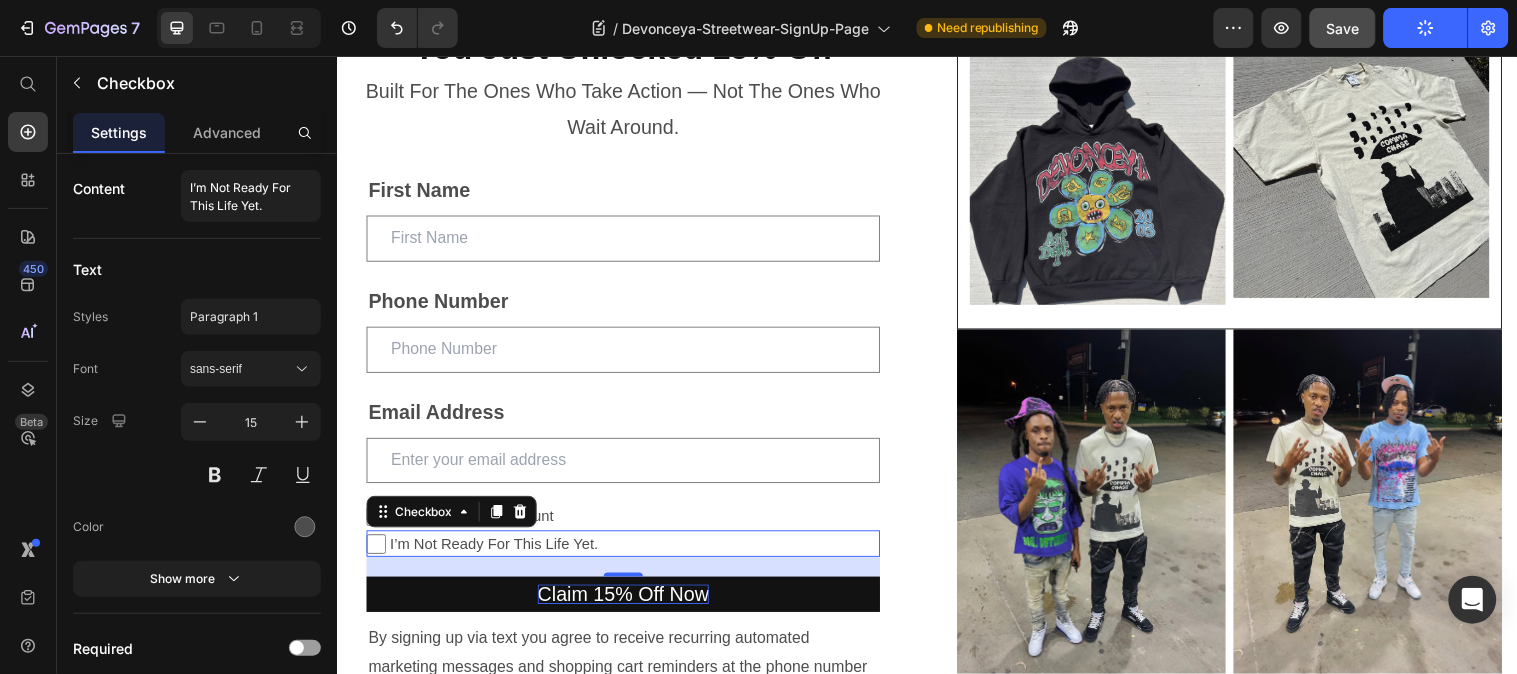 click 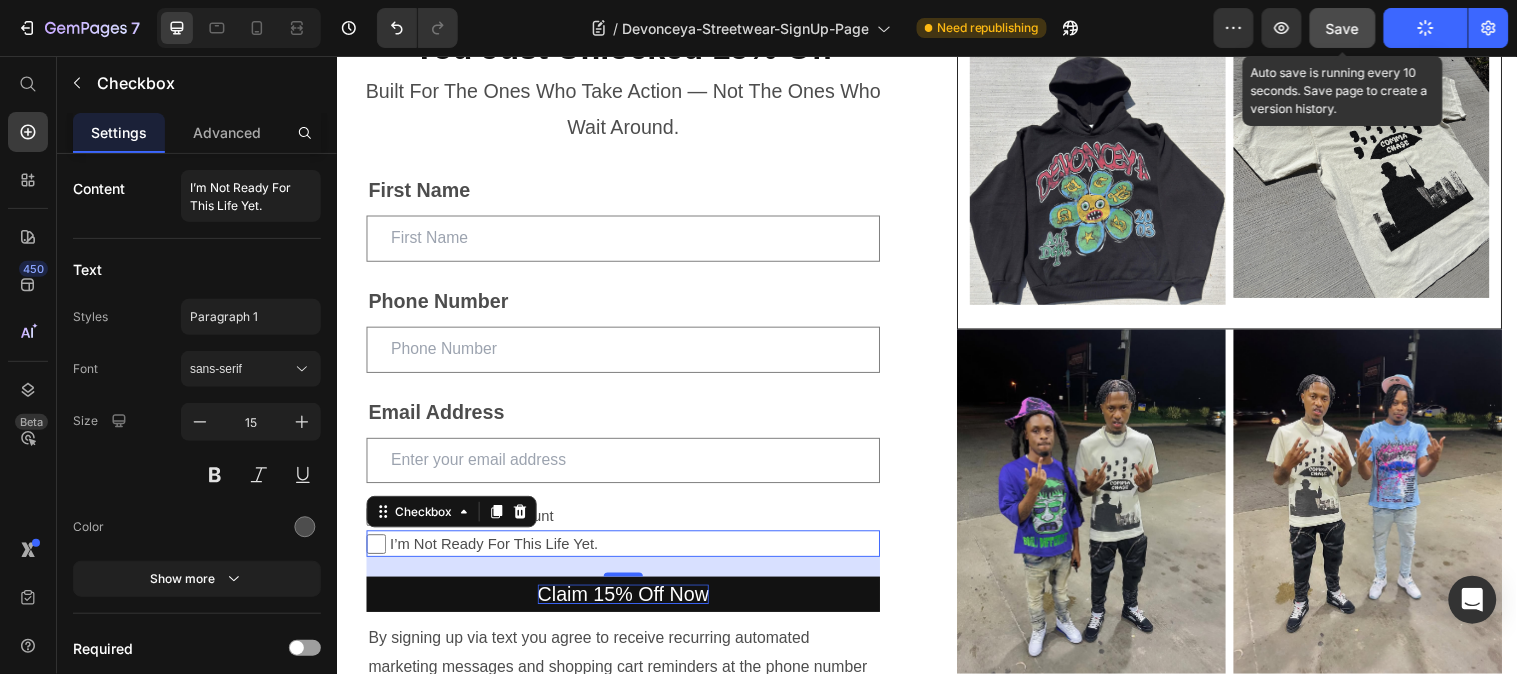 click on "Save" at bounding box center [1343, 28] 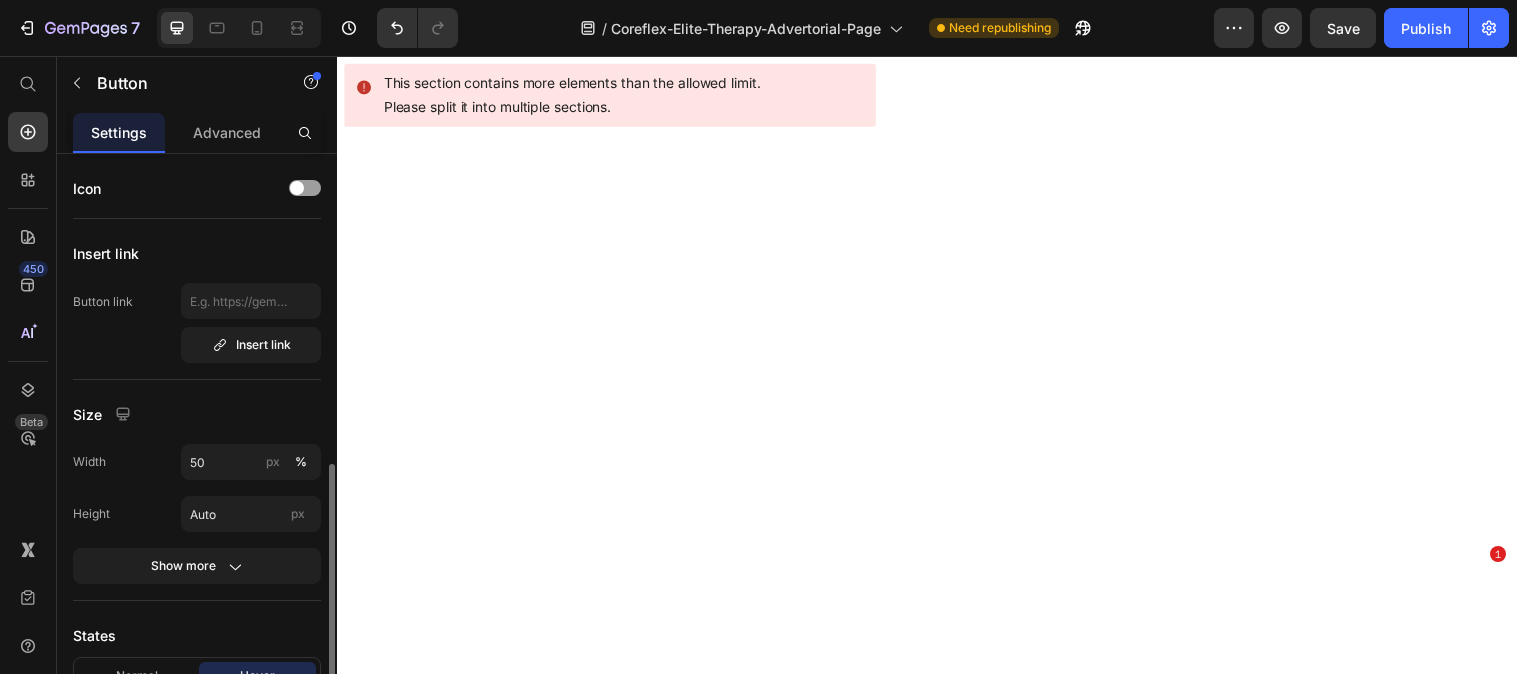 scroll, scrollTop: 0, scrollLeft: 0, axis: both 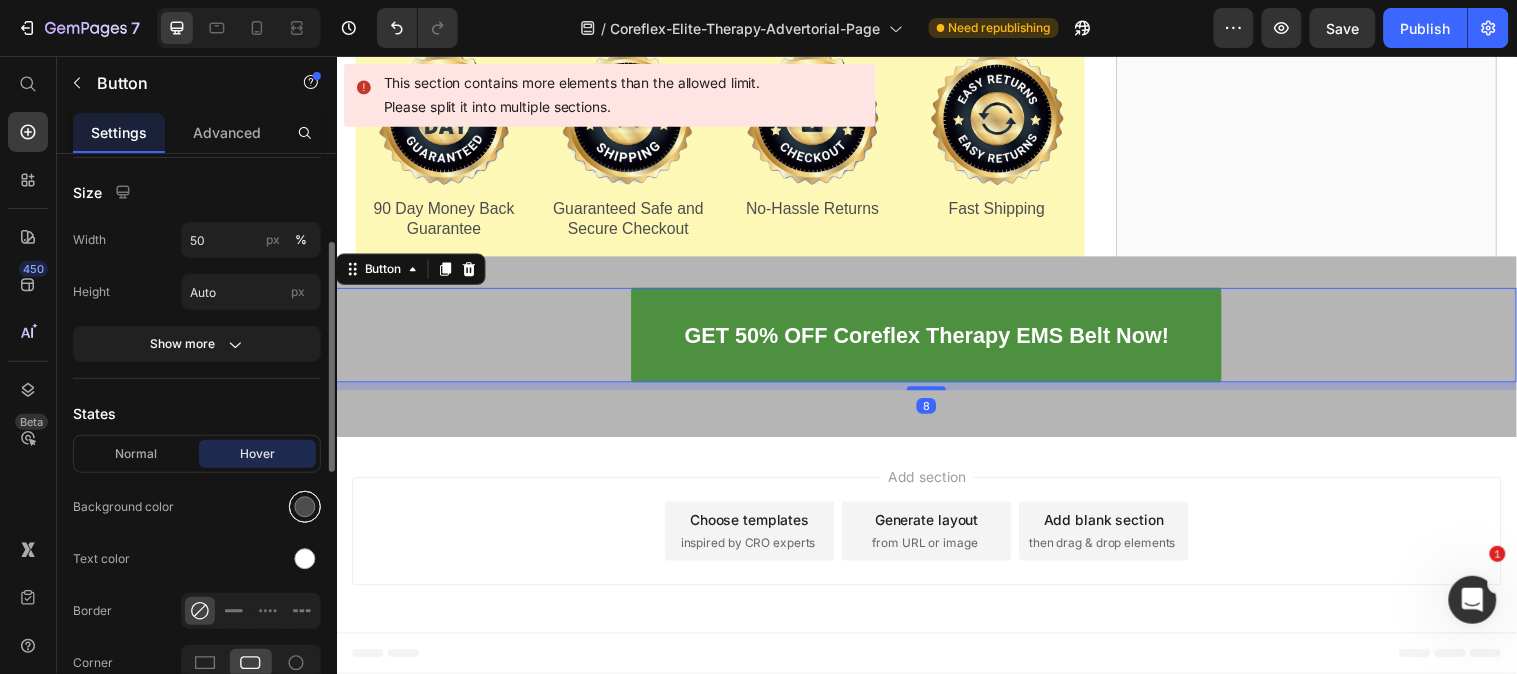 click at bounding box center (305, 507) 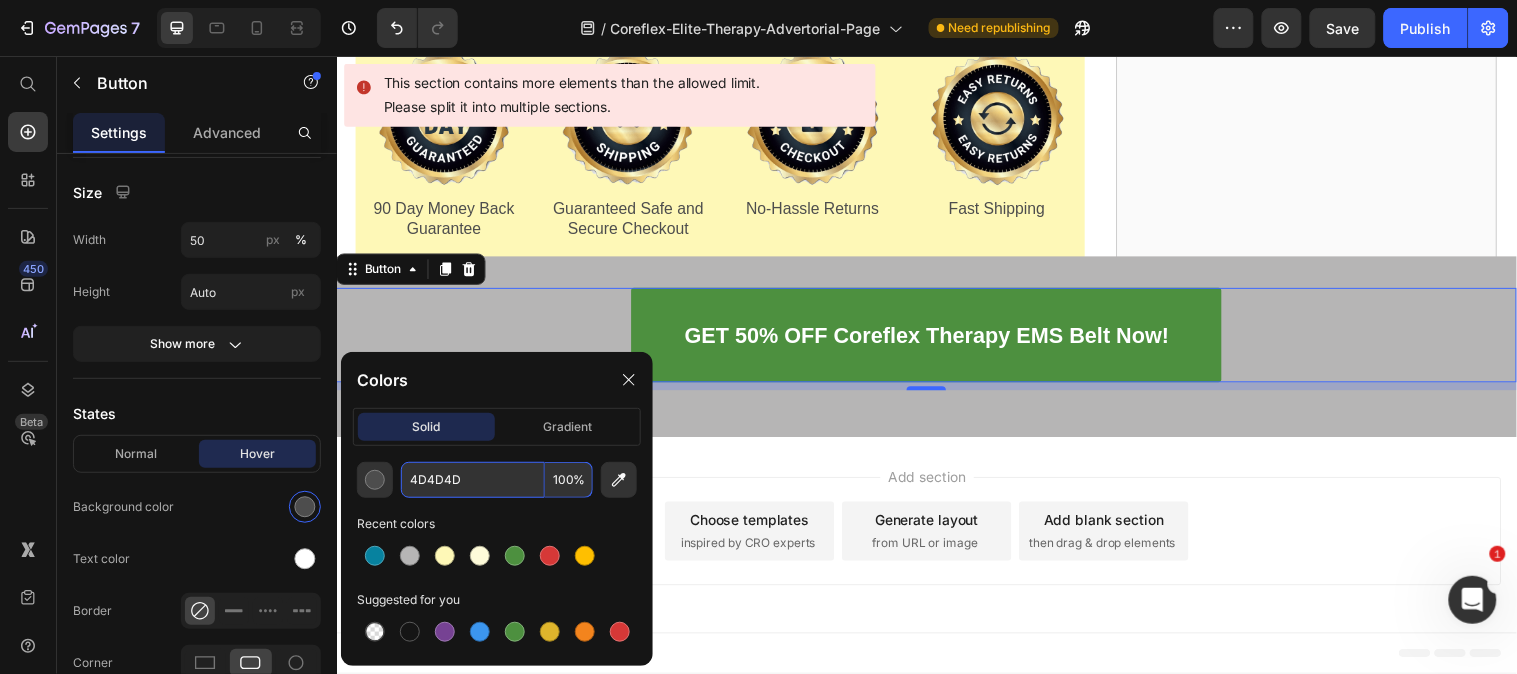 click on "4D4D4D" at bounding box center (473, 480) 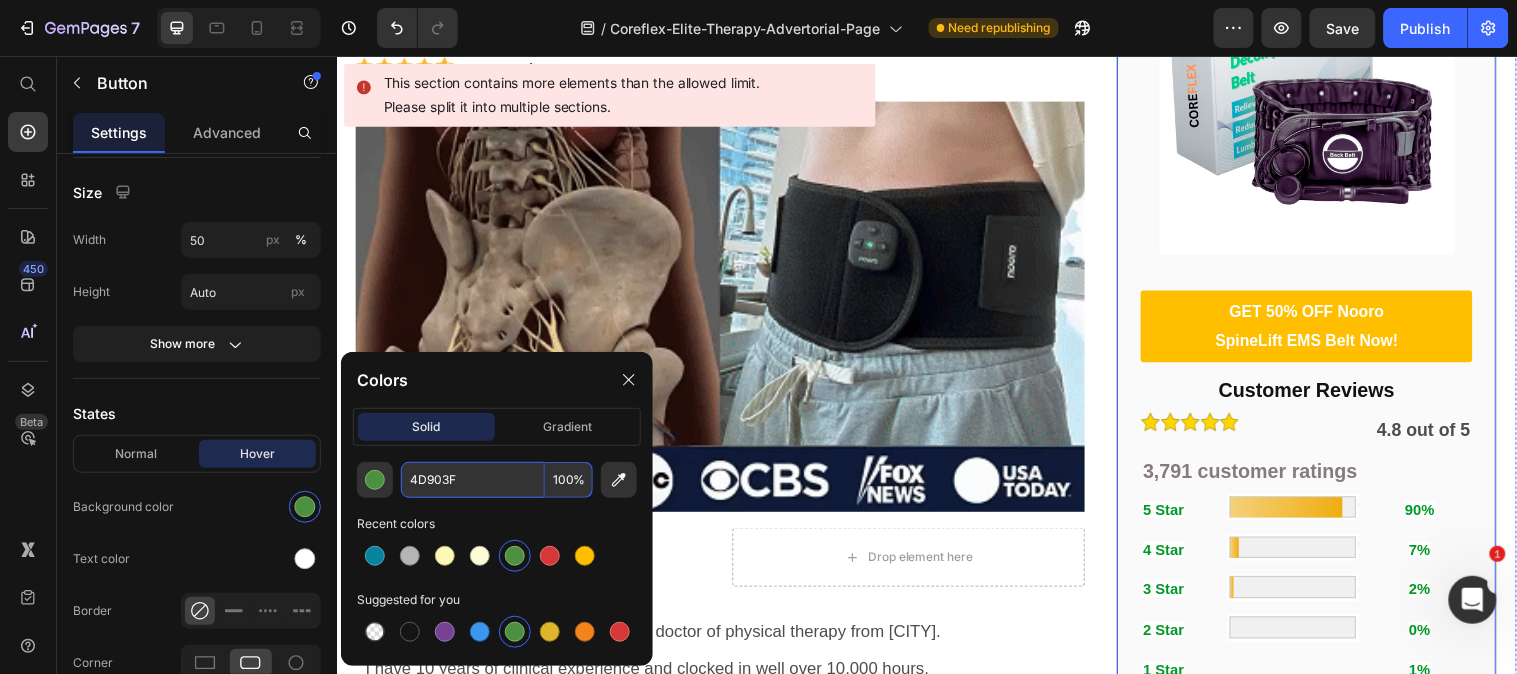 scroll, scrollTop: 777, scrollLeft: 0, axis: vertical 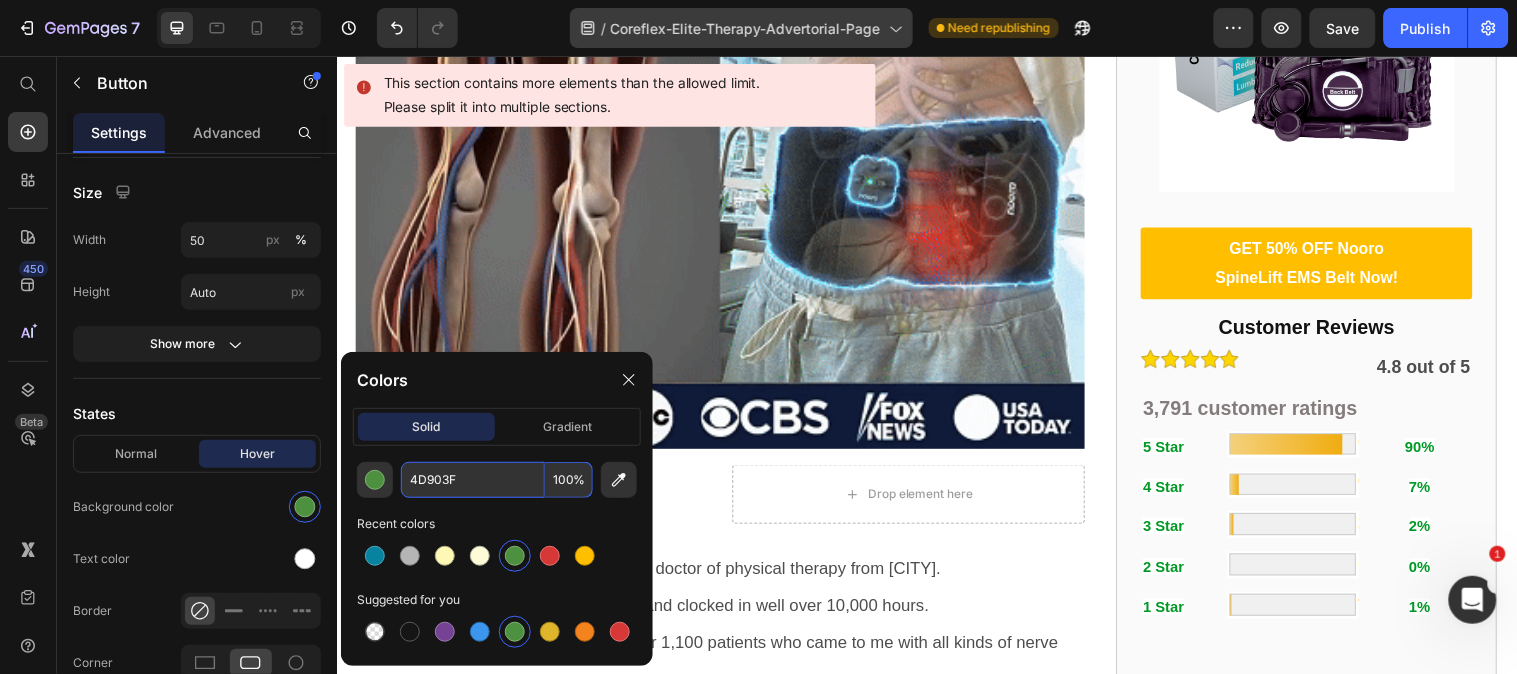type on "4D903F" 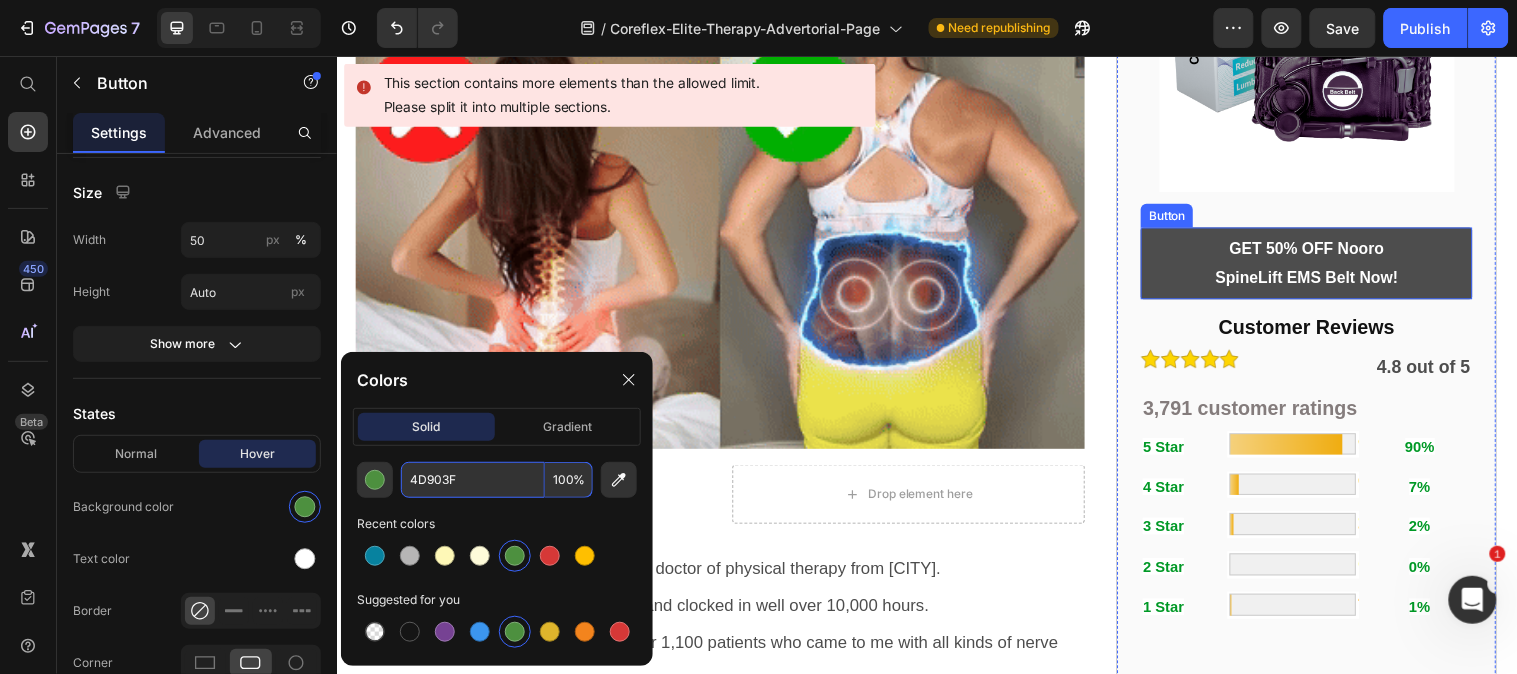 click on "GET 50% OFF Nooro SpineLift EMS Belt Now!" at bounding box center [1322, 266] 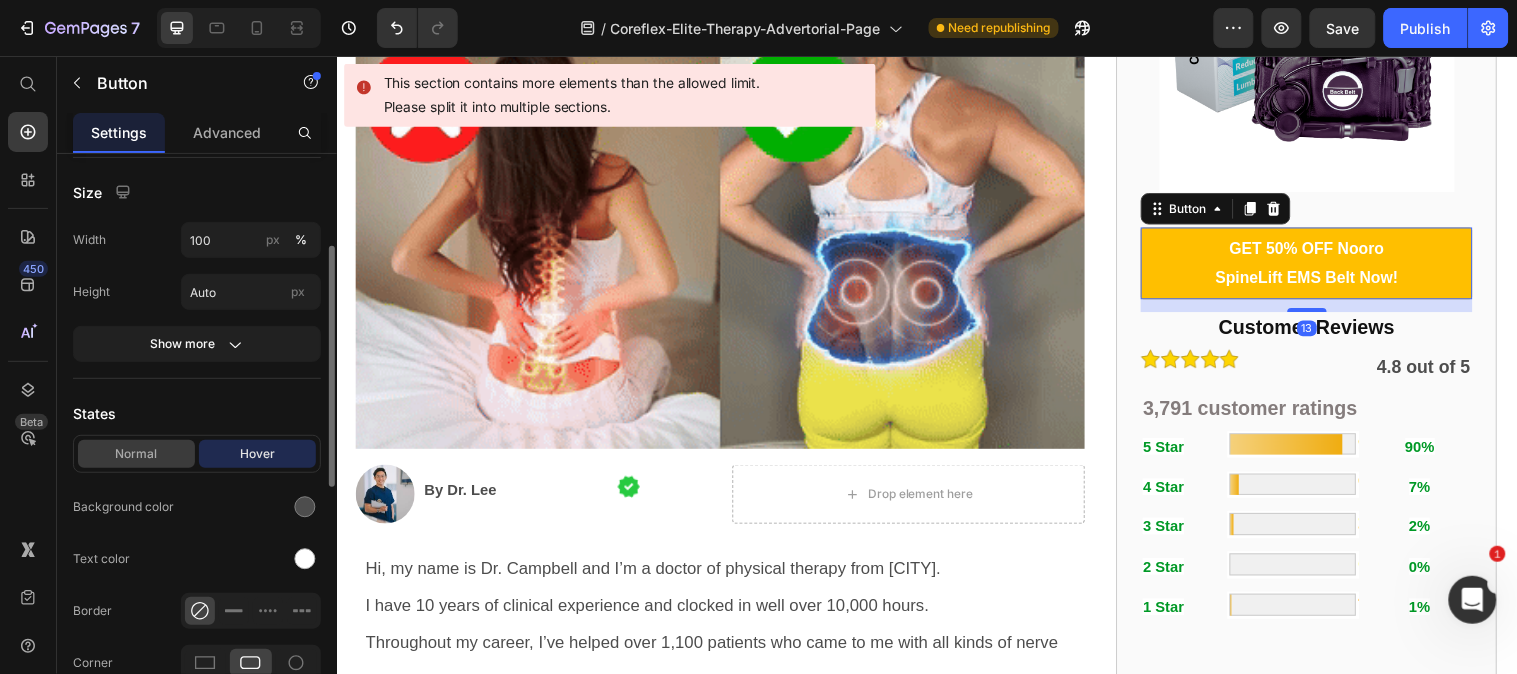 click on "Normal" at bounding box center (136, 454) 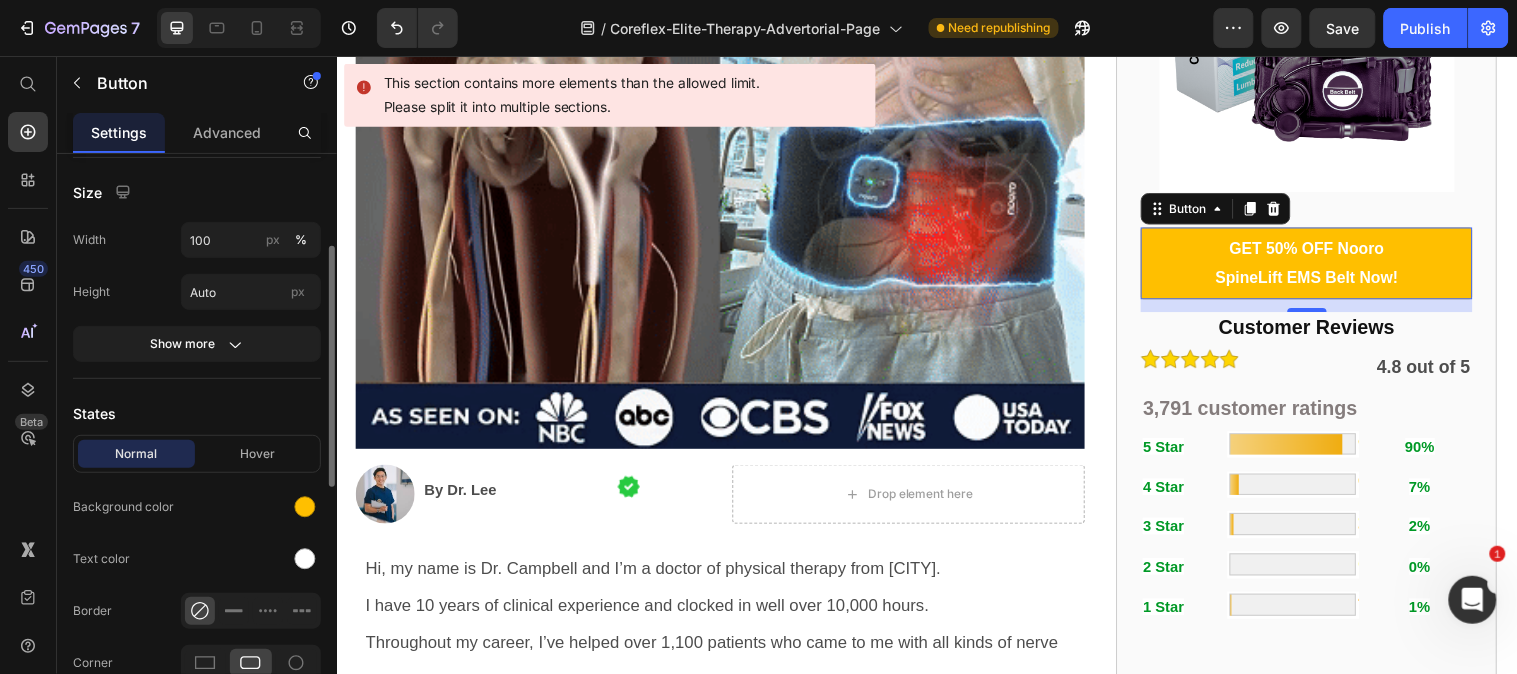 click at bounding box center (305, 507) 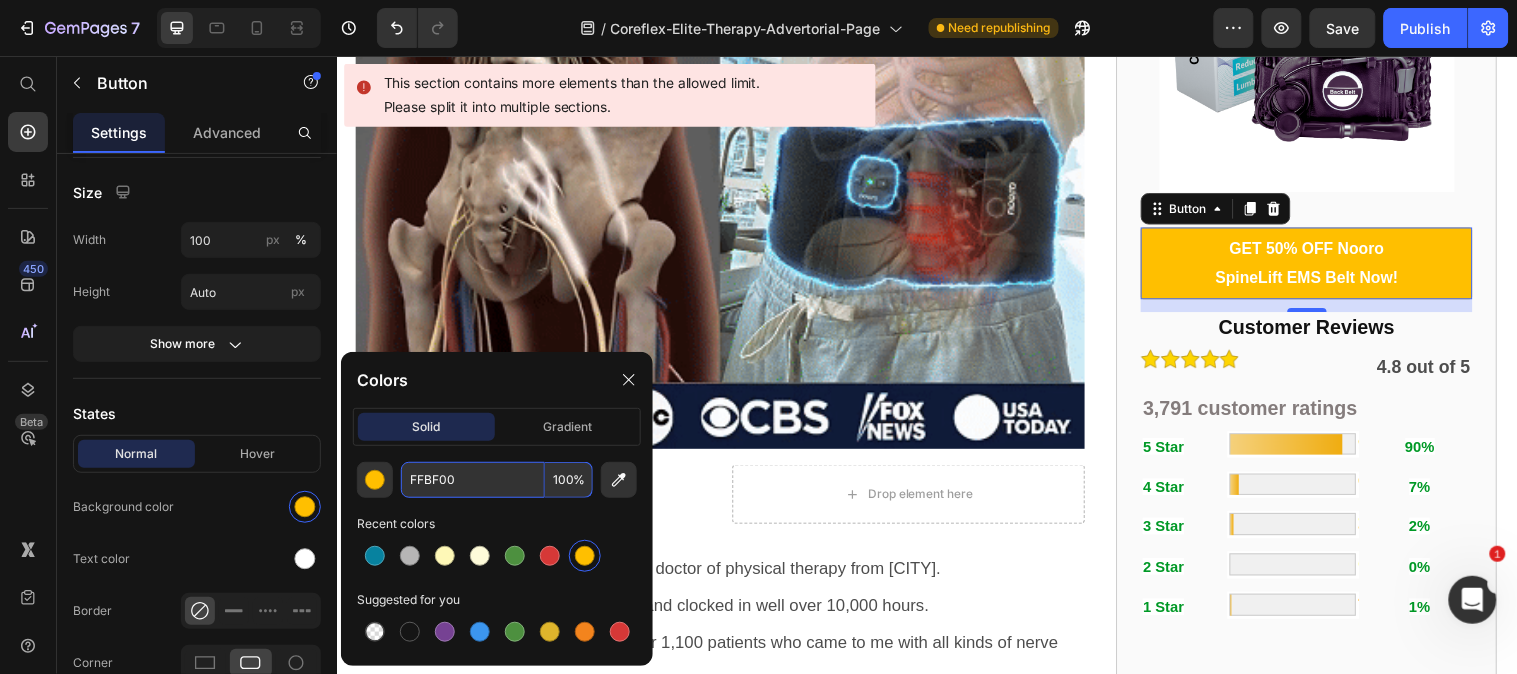 click on "FFBF00" at bounding box center (473, 480) 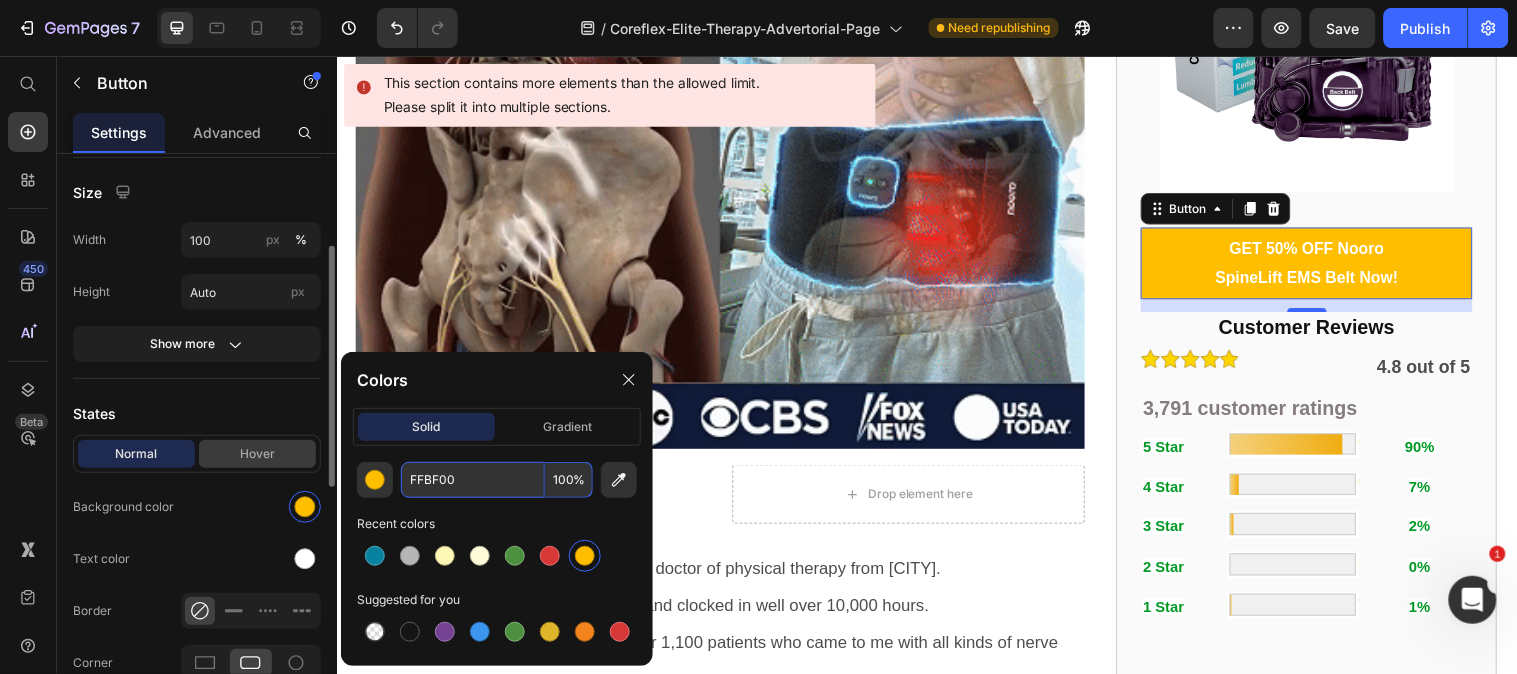 click on "Hover" at bounding box center (257, 454) 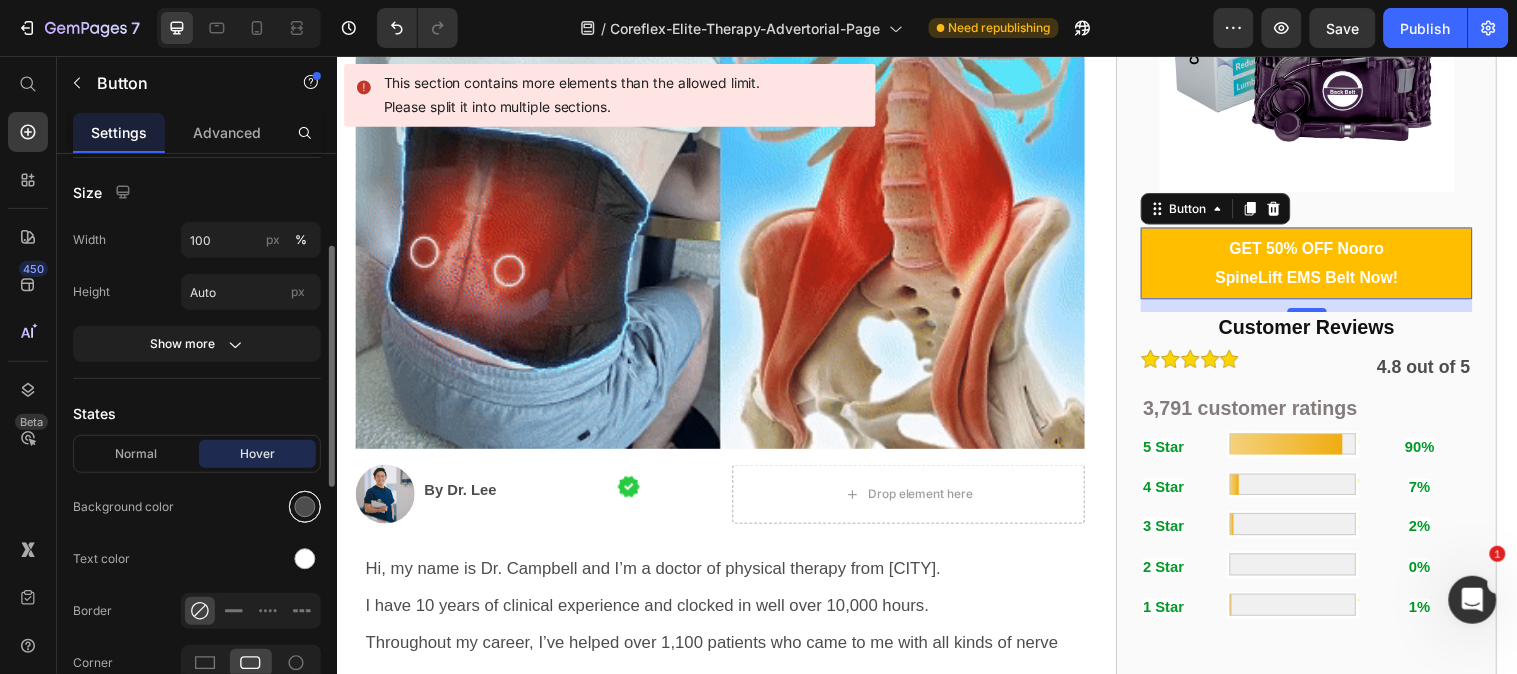 click at bounding box center [305, 507] 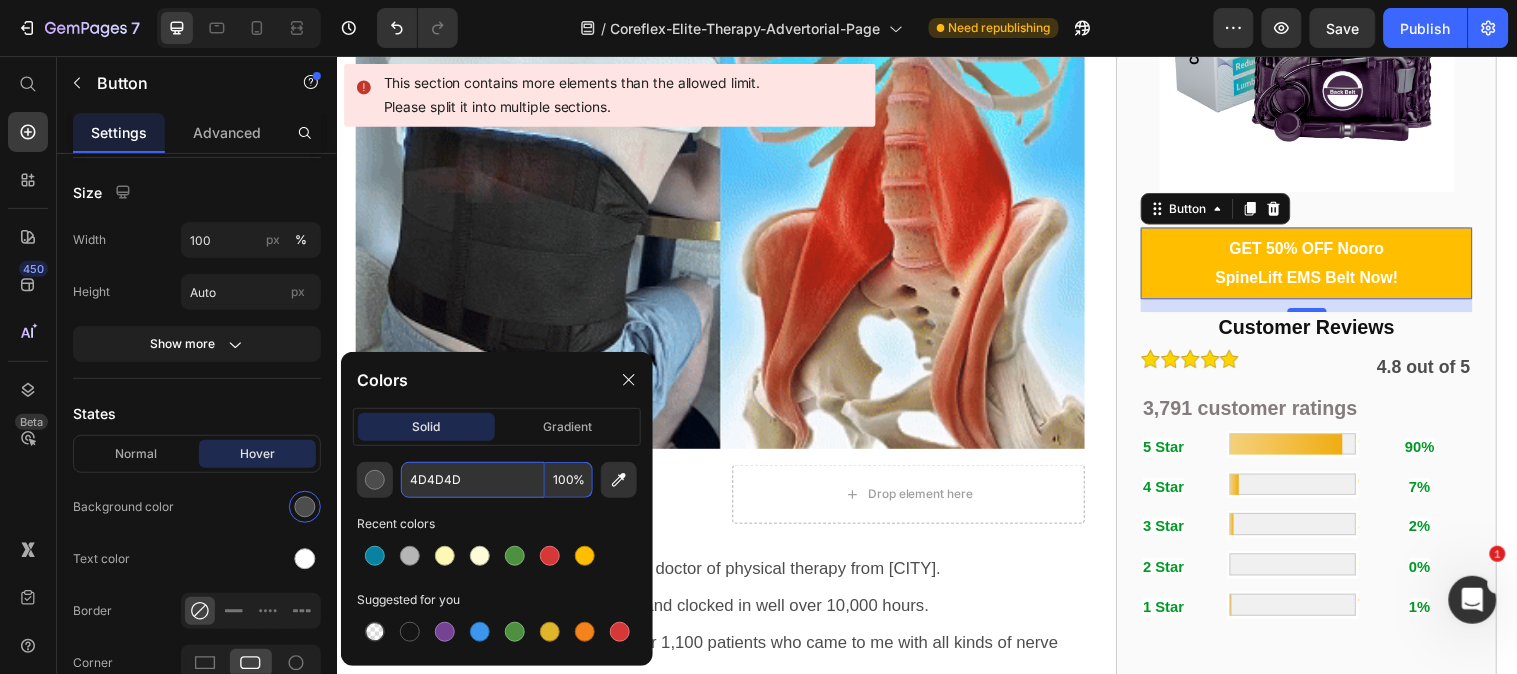click on "4D4D4D" at bounding box center [473, 480] 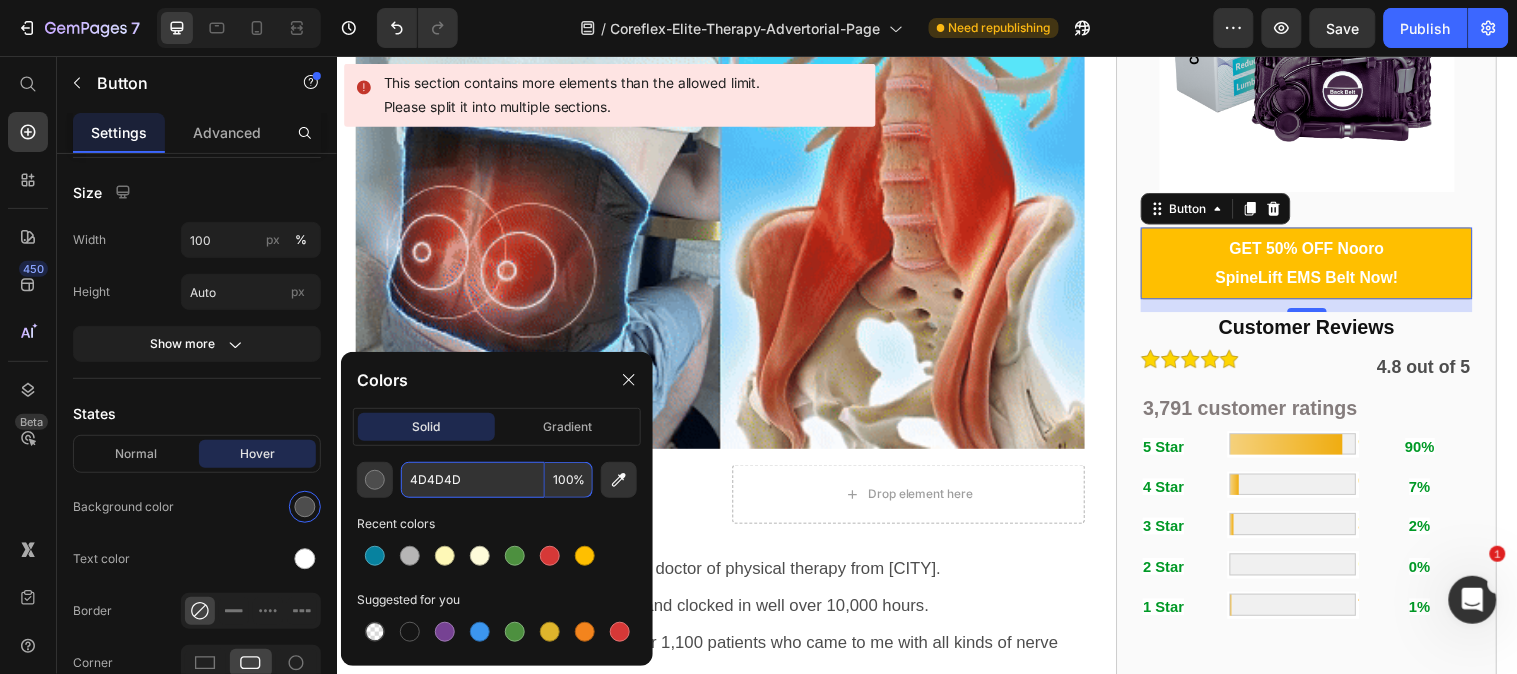 paste on "FFBF00" 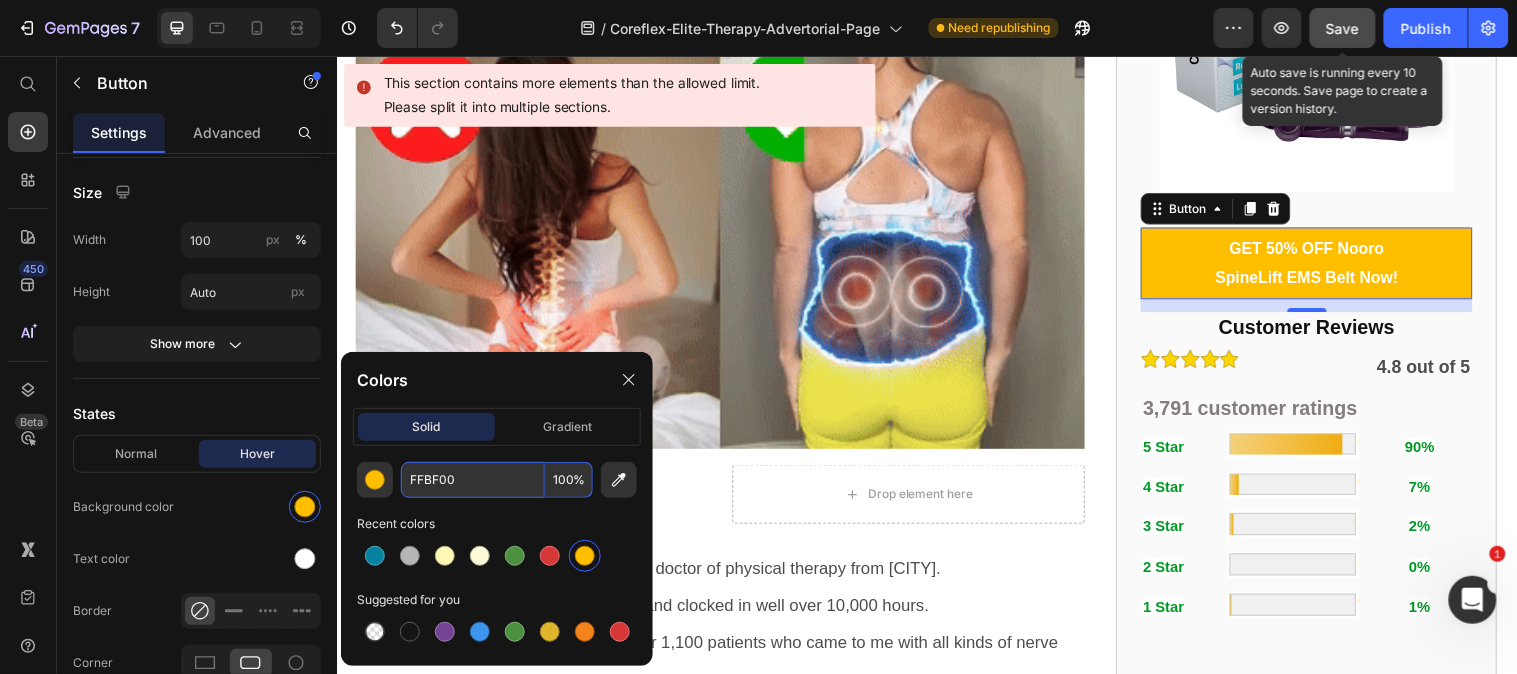 type on "FFBF00" 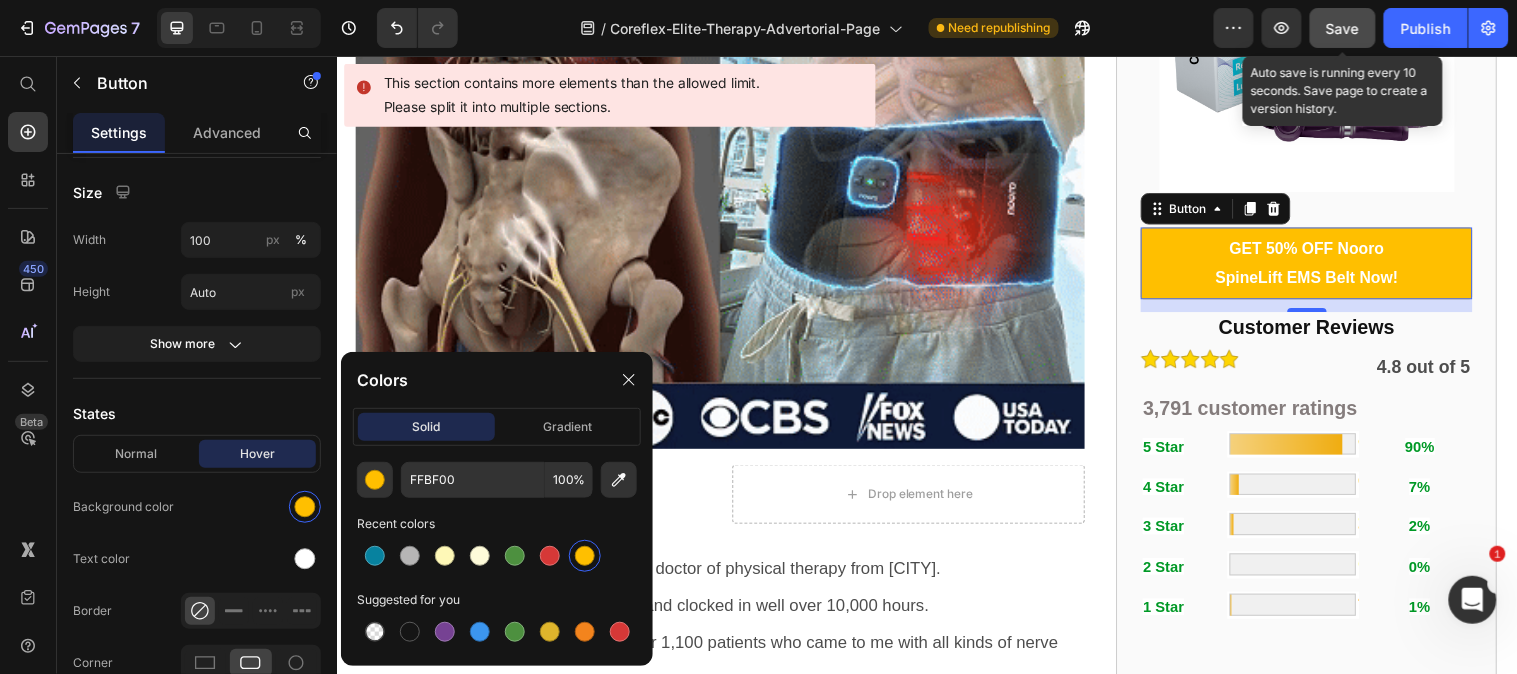 click on "Save" at bounding box center [1343, 28] 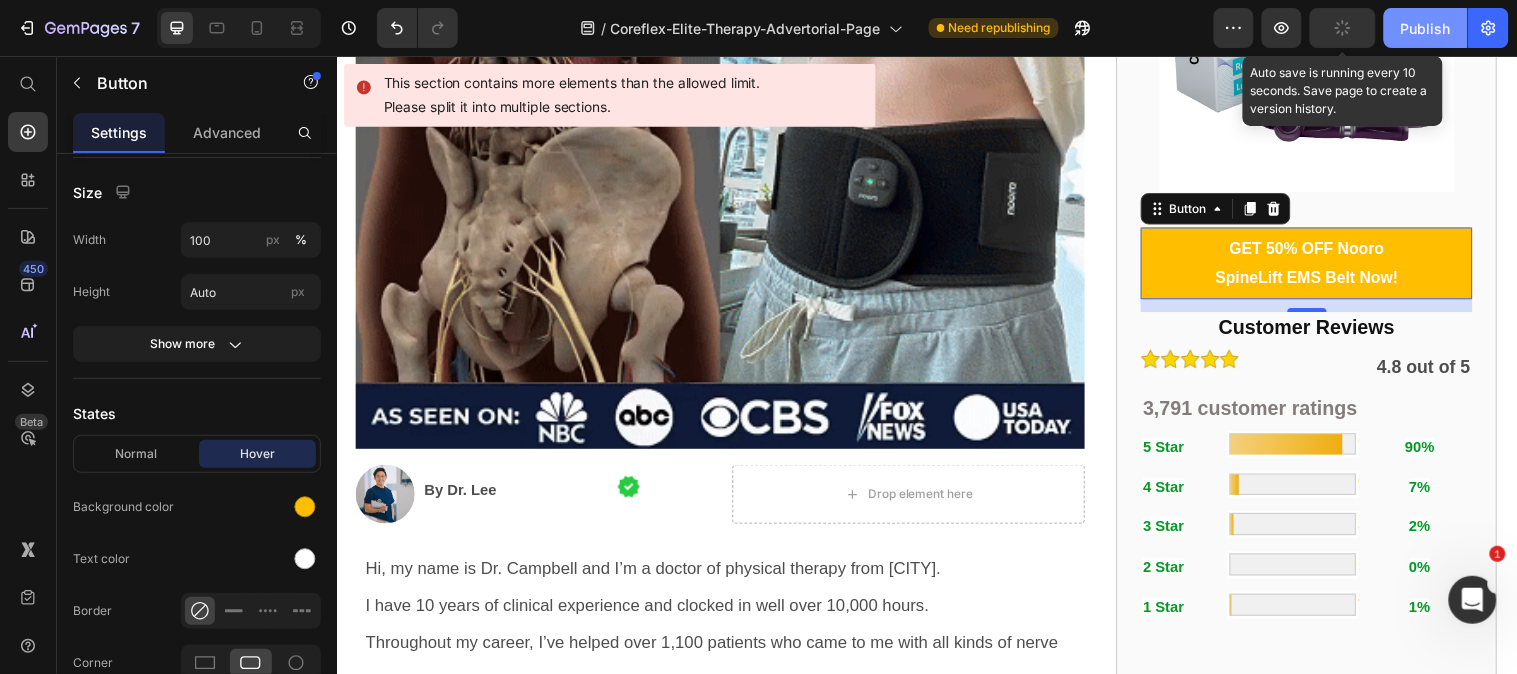 click on "Publish" 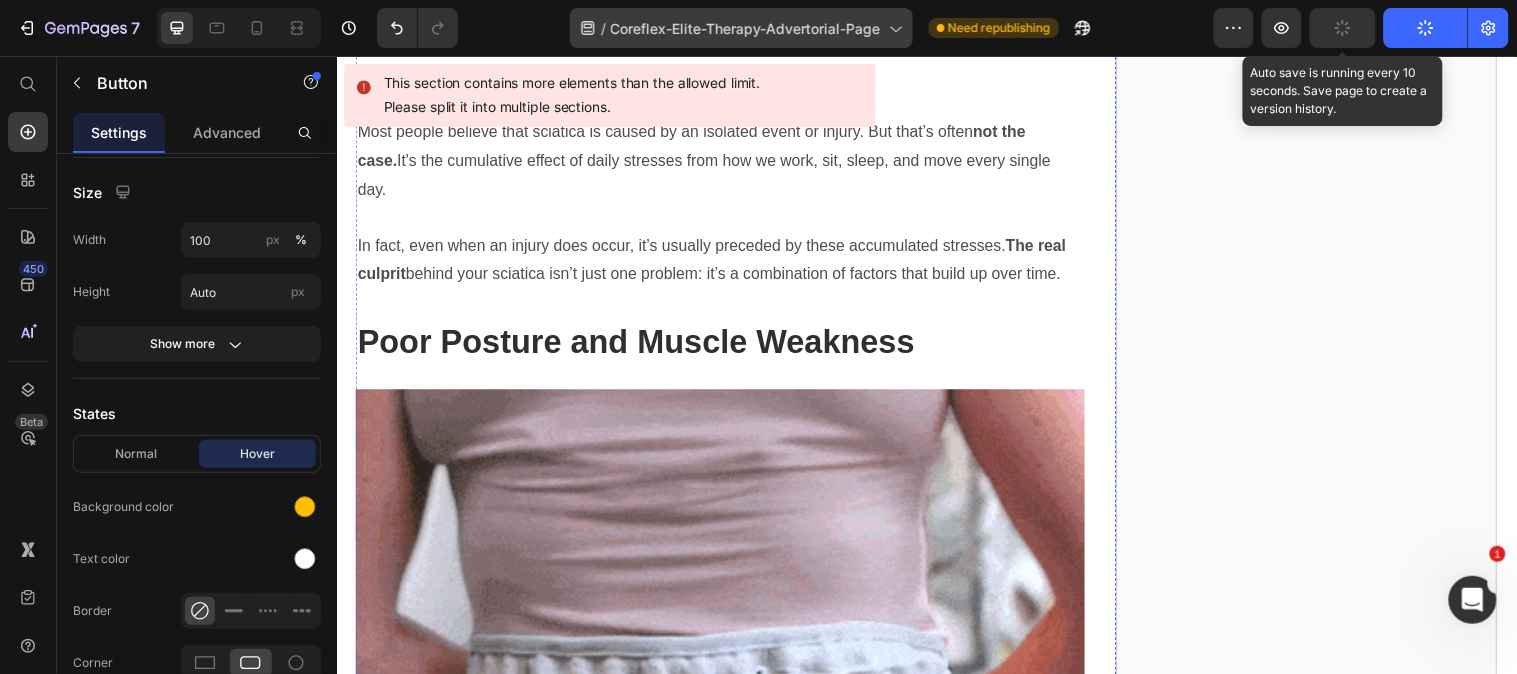 scroll, scrollTop: 2666, scrollLeft: 0, axis: vertical 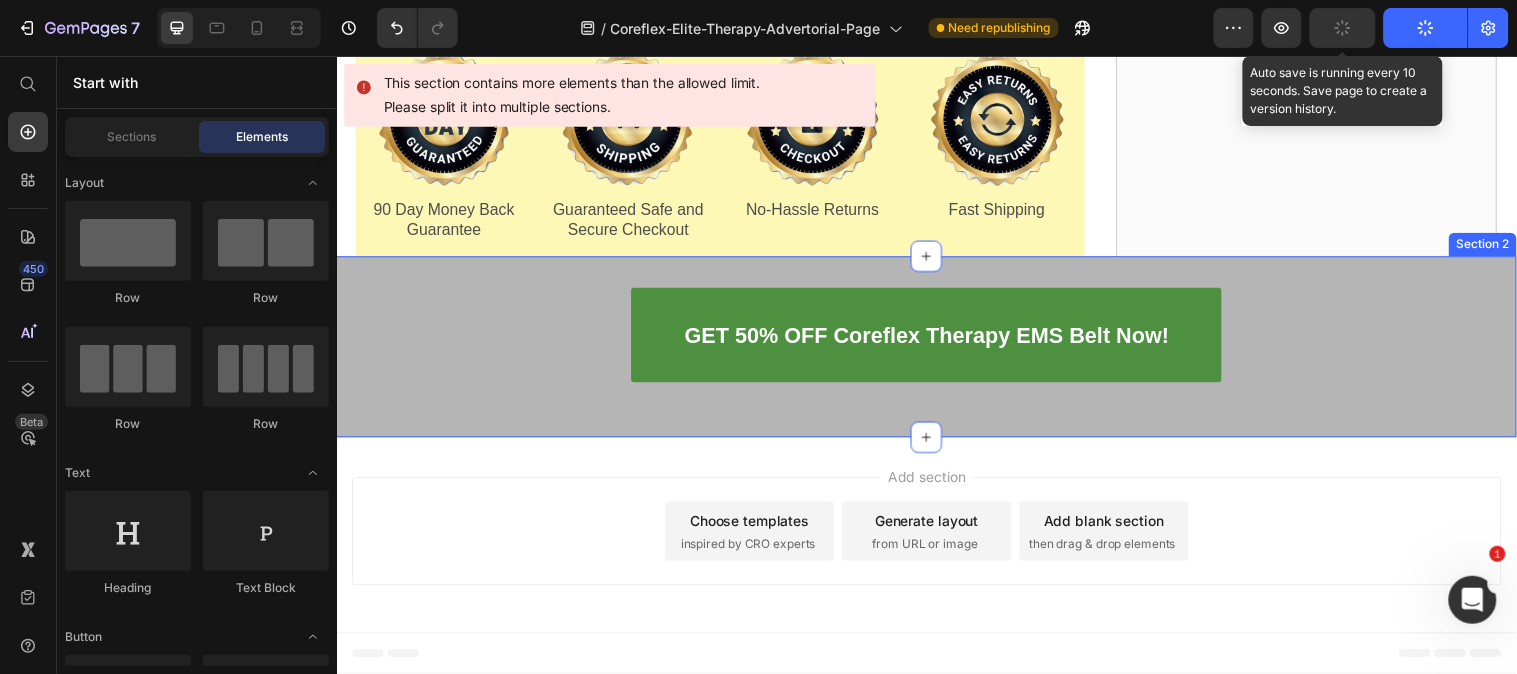click on "GET 50% OFF Coreflex Therapy EMS Belt Now! Button Row Section 2" at bounding box center [936, 351] 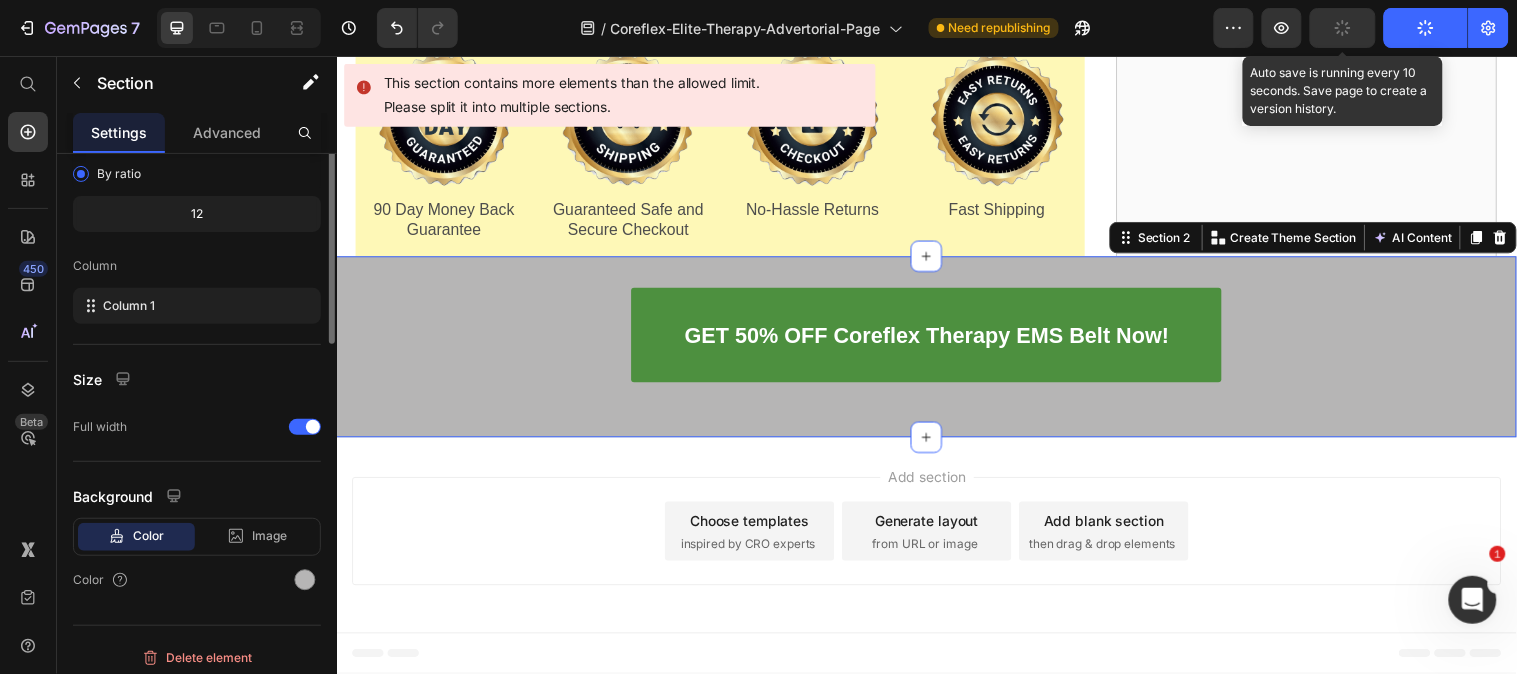 scroll, scrollTop: 0, scrollLeft: 0, axis: both 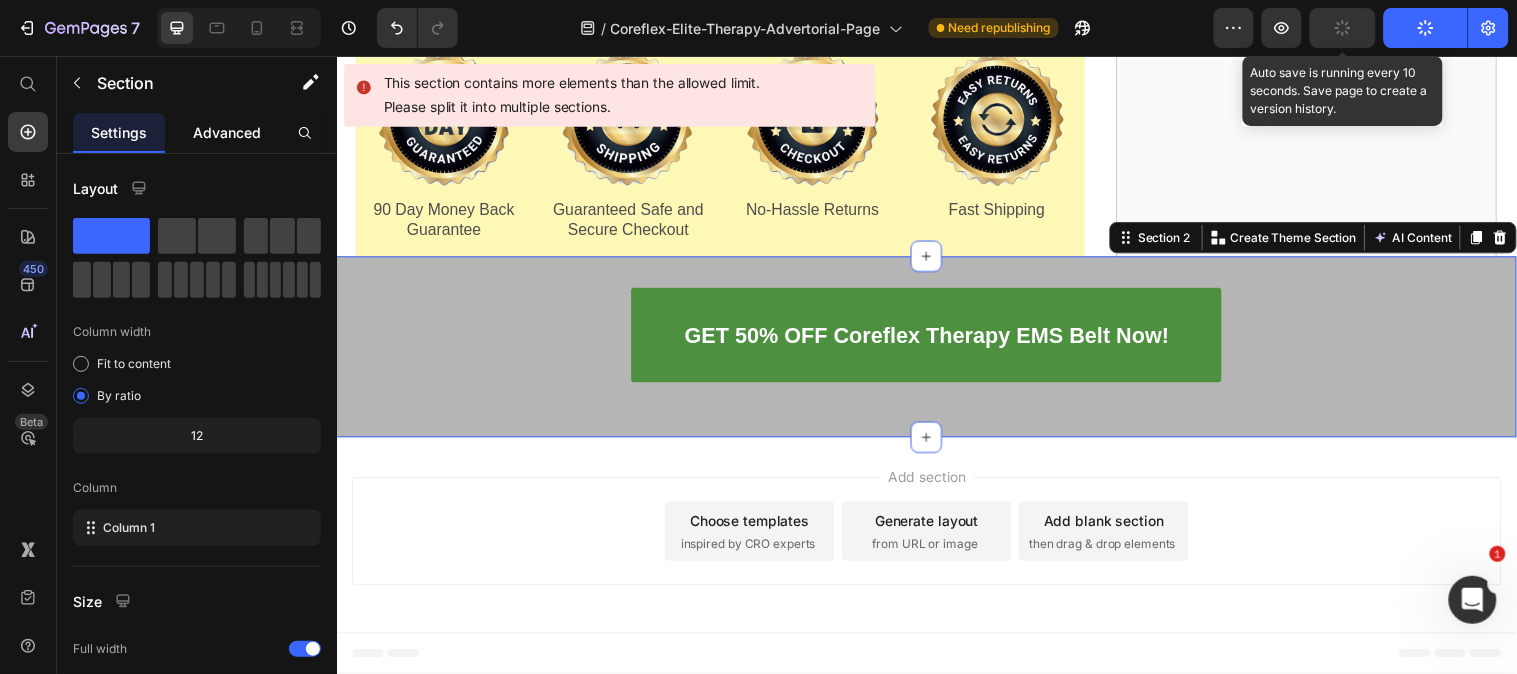 click on "Advanced" at bounding box center [227, 132] 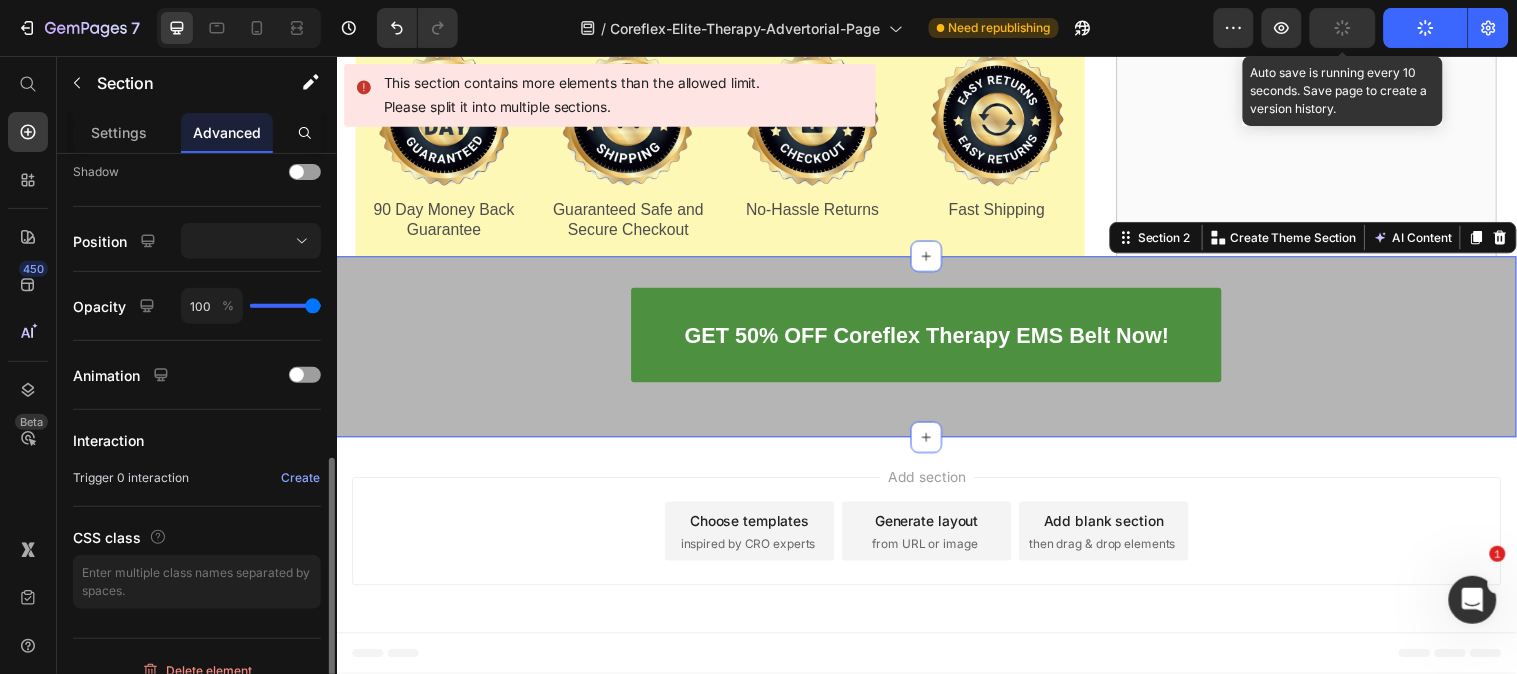 scroll, scrollTop: 555, scrollLeft: 0, axis: vertical 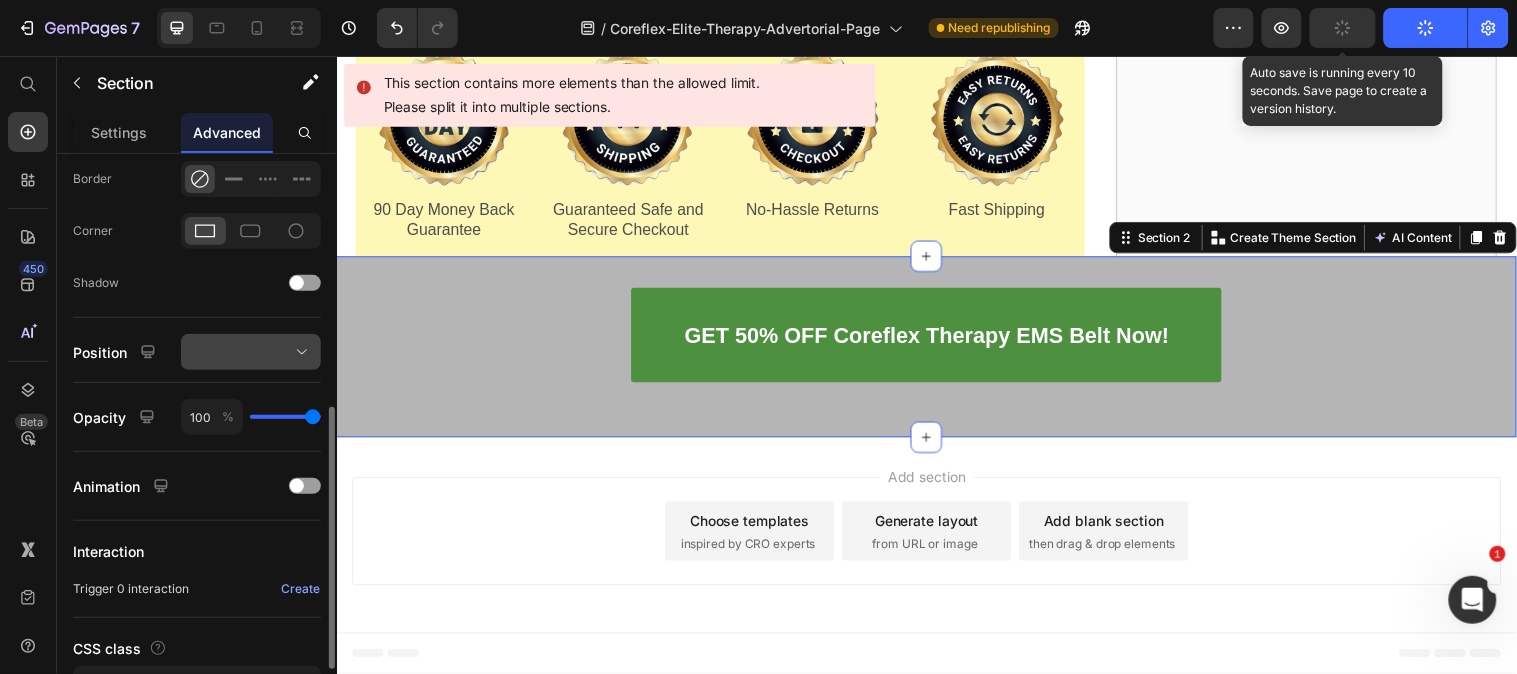 click at bounding box center (251, 352) 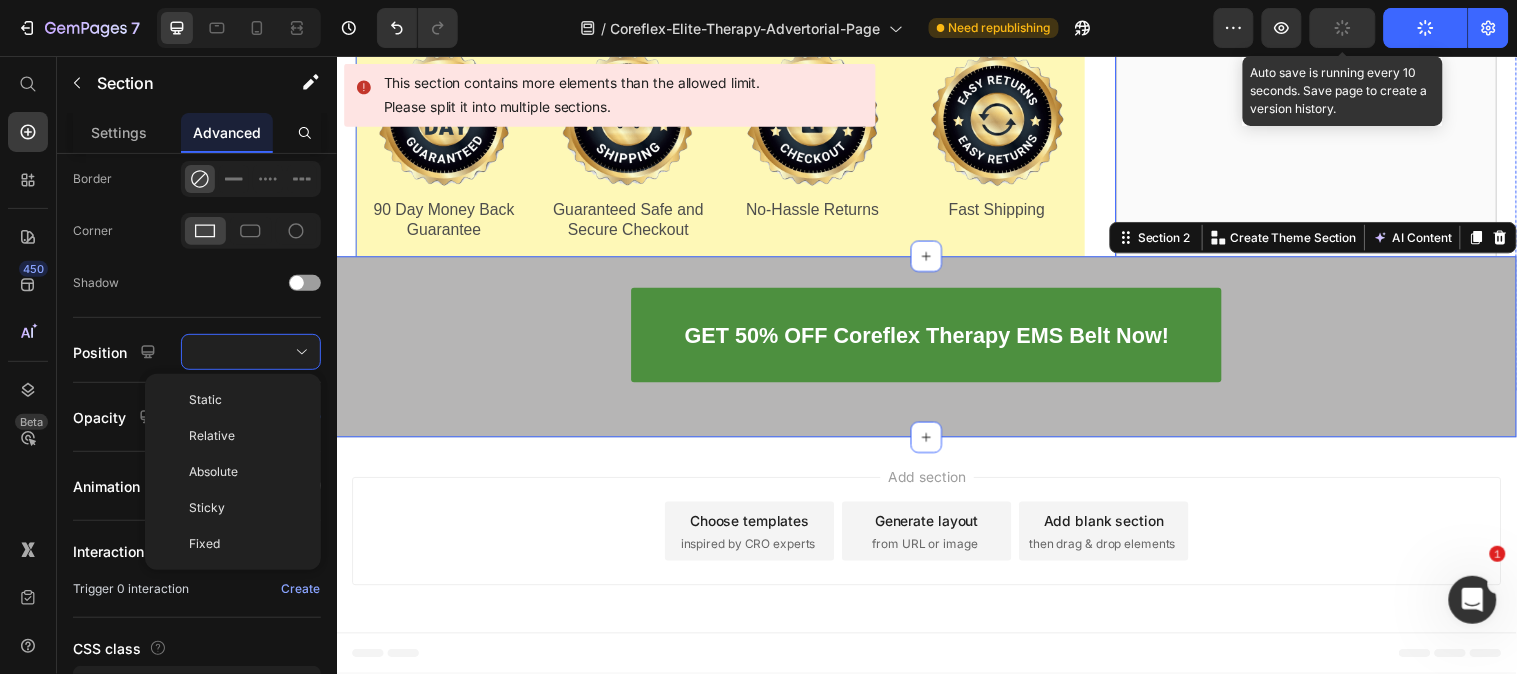 click on "Top Doctor of Physical Therapy:   This Is The Best Way To Relieve Sciatica and Lower Back Pain Fast Heading If your sciatica pain feels like your lower back and hips are on fire,  with every step feeling like an electric shock through your spine and legs, read this short article right now before you do anything else. Text Block Image 3,791 Ratings Text Block Row Image Row Image By Dr. Lee Text Block Image
Drop element here Row Hi, my name is Dr. Campbell and I’m a doctor of physical therapy from [CITY]. I have 10 years of clinical experience and clocked in well over 10,000 hours. Throughout my career, I’ve helped over 1,100 patients who came to me with all kinds of nerve and back problems… Text Block ⚫ Sciatica ⚫ Lower back pain ⚫ Herniated discs ⚫ Spinal stenosis Text Block Row Row You name it. I’ve seen it all. From mild discomfort and stiffness… To nerve pain so severe that it felt like electric shocks shooting down your leg… To… Text Block ⁠⁠⁠⁠⁠⁠⁠" at bounding box center [742, -10702] 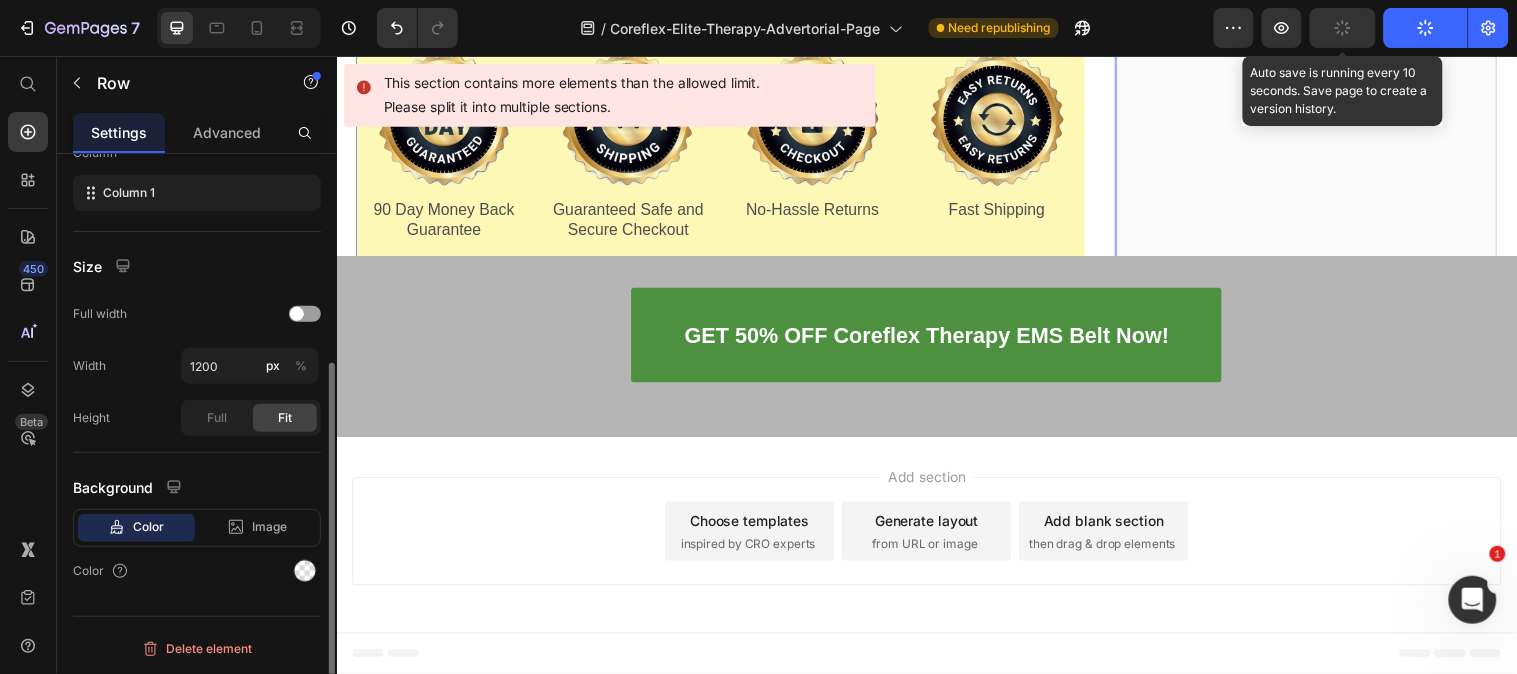 scroll, scrollTop: 0, scrollLeft: 0, axis: both 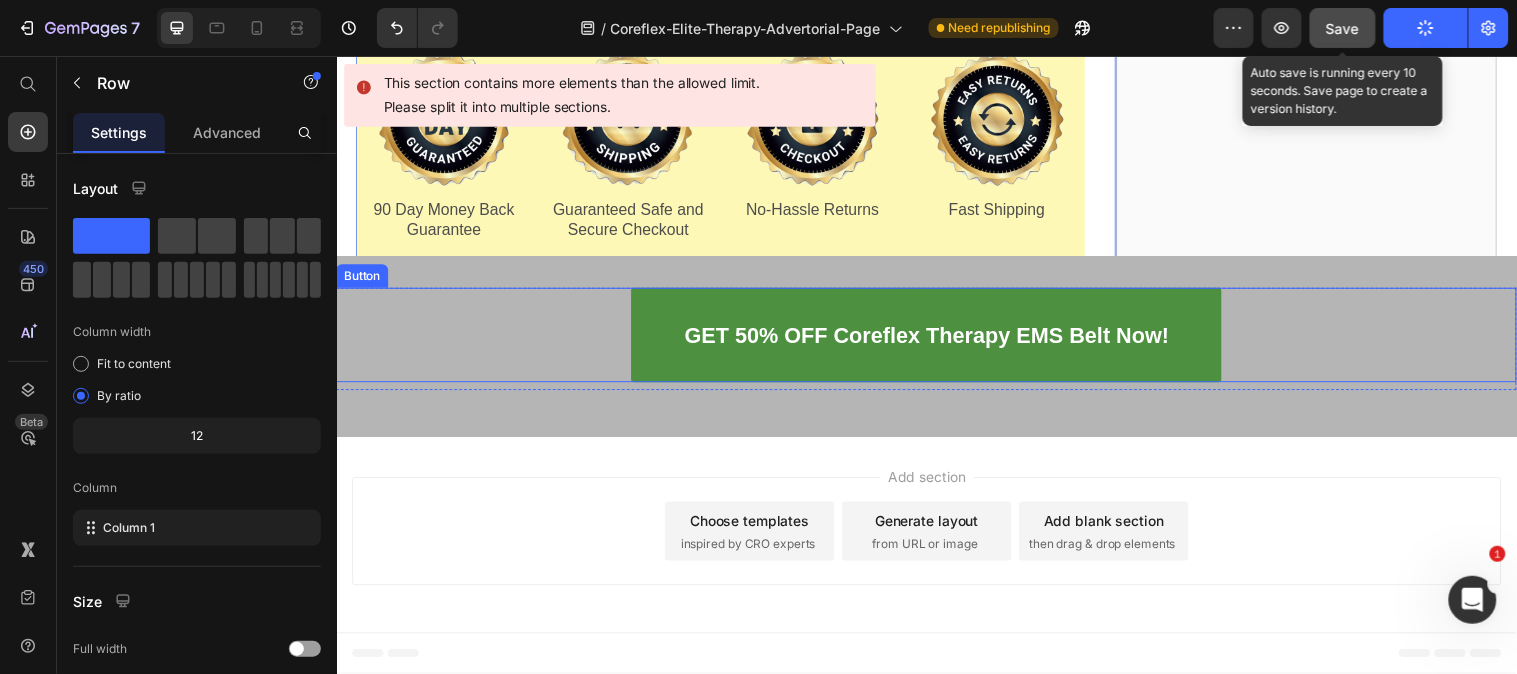 click on "GET 50% OFF Coreflex Therapy EMS Belt Now! Button" at bounding box center (936, 339) 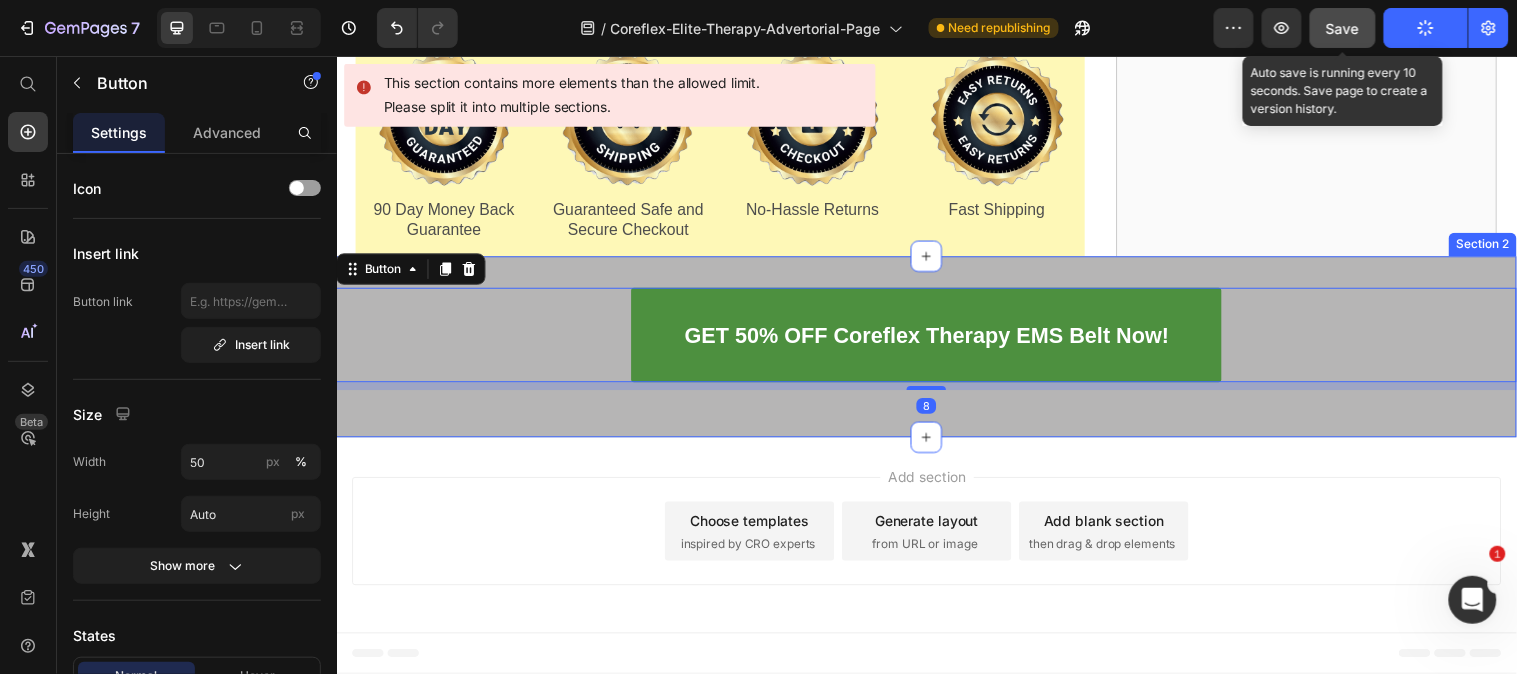 click on "GET 50% OFF Coreflex Therapy EMS Belt Now! Button   8 Row Section 2" at bounding box center (936, 351) 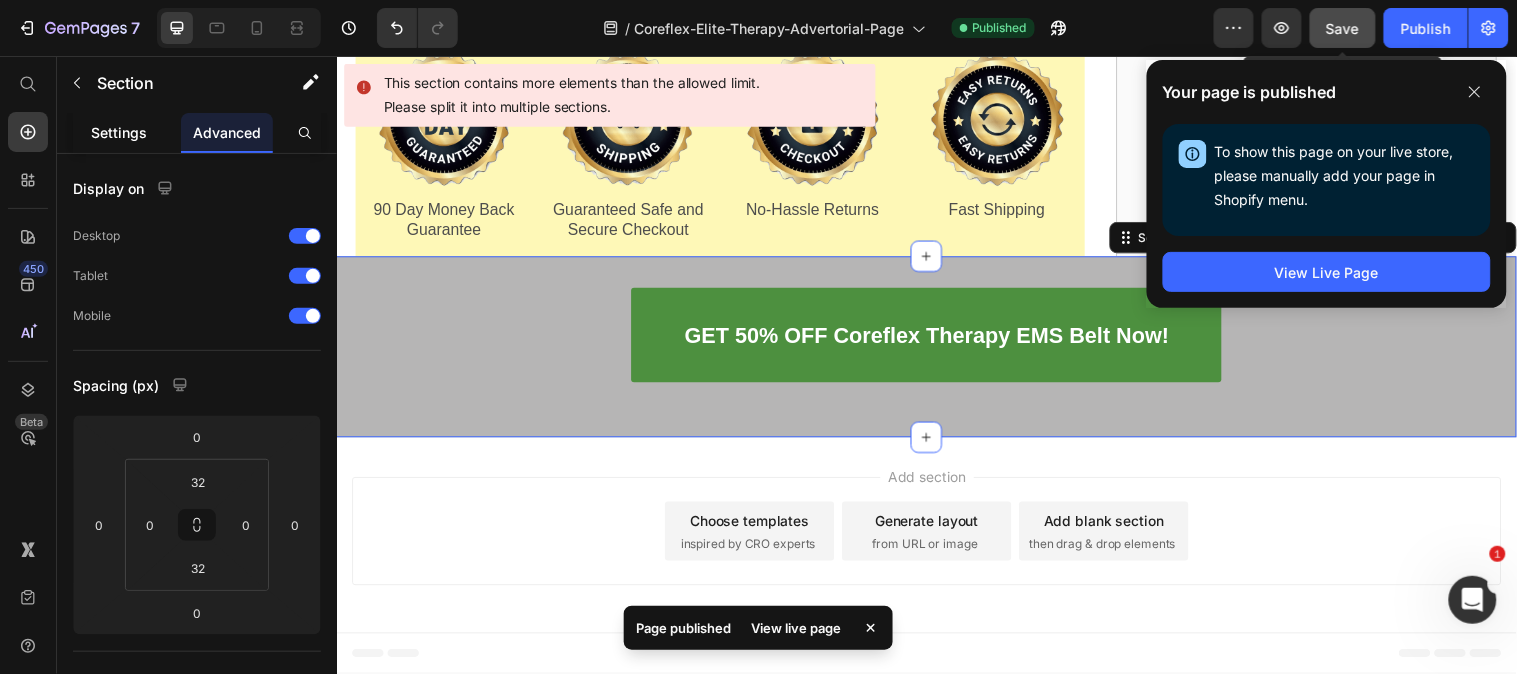 click on "Settings" at bounding box center [119, 132] 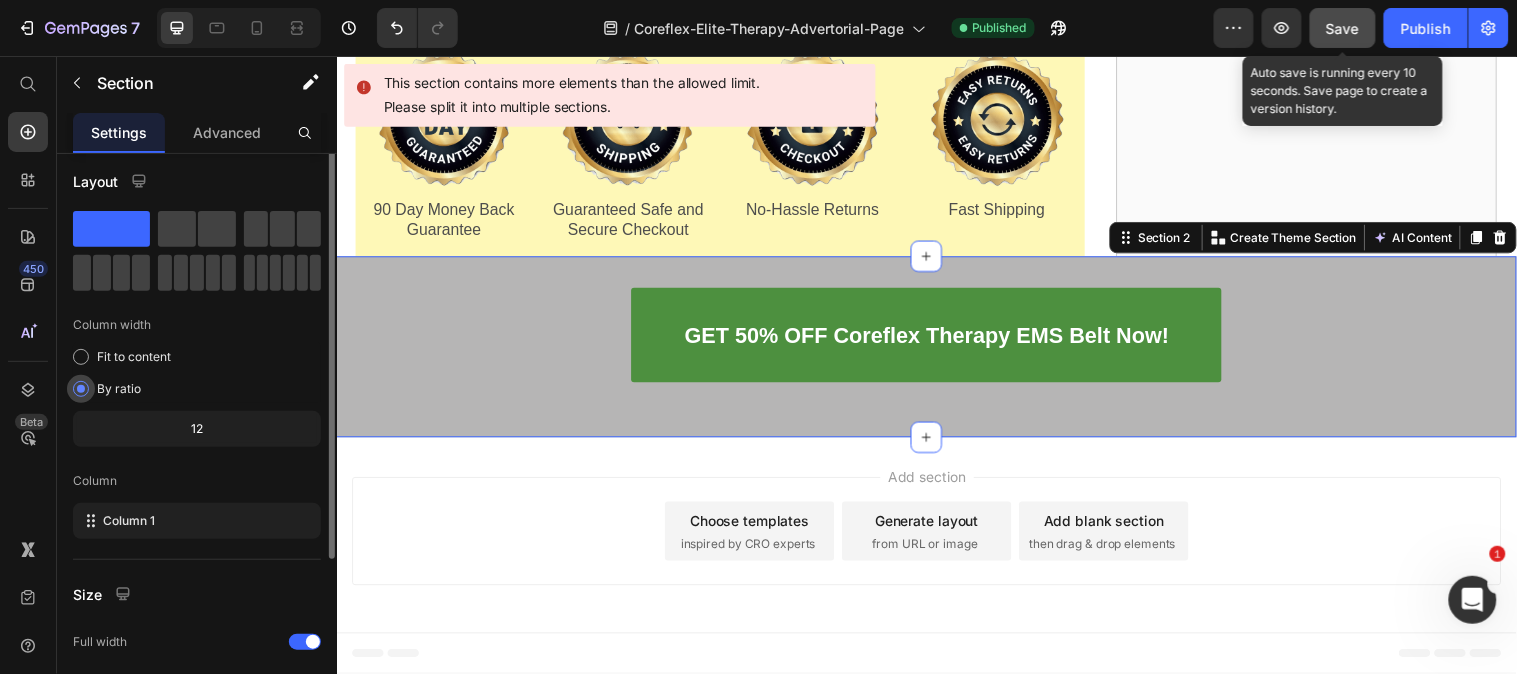 scroll, scrollTop: 0, scrollLeft: 0, axis: both 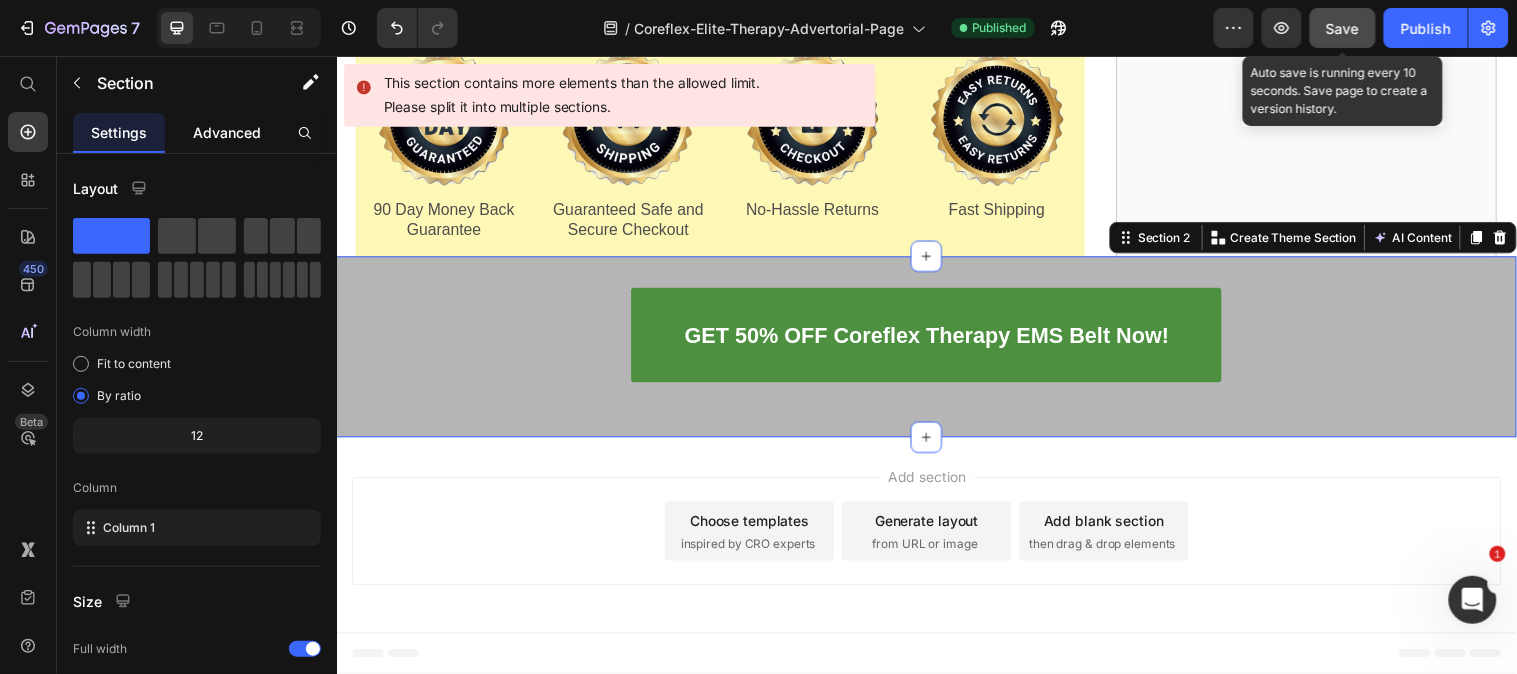 click on "Advanced" 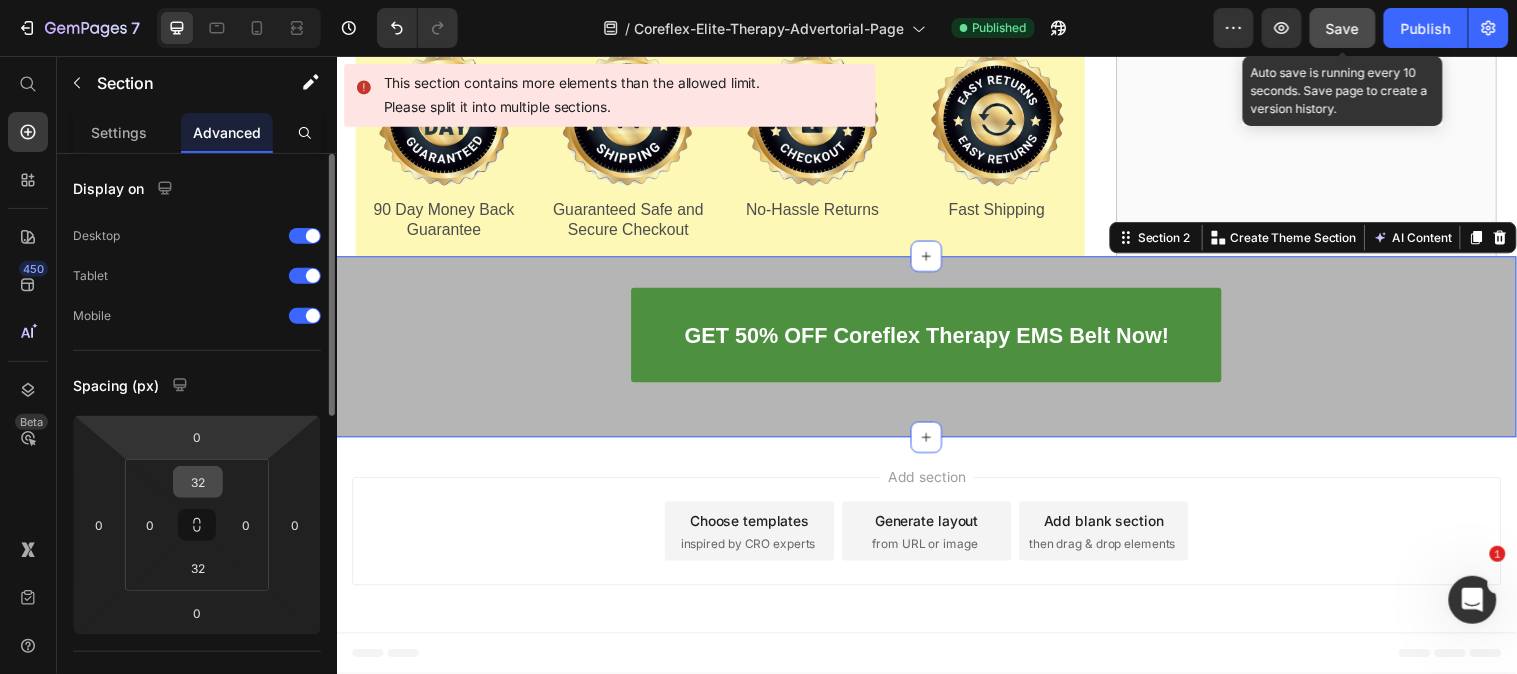 click on "32" at bounding box center [198, 482] 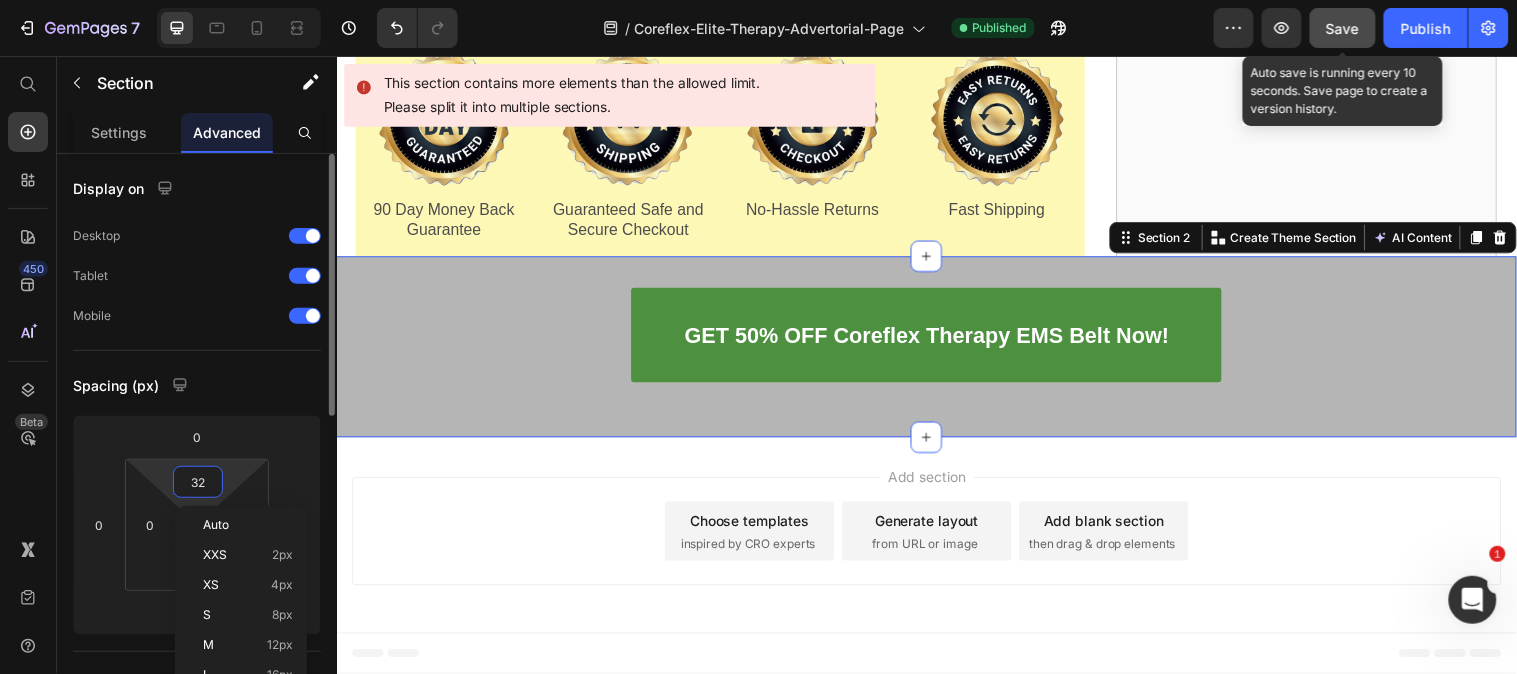 click on "32" at bounding box center [198, 482] 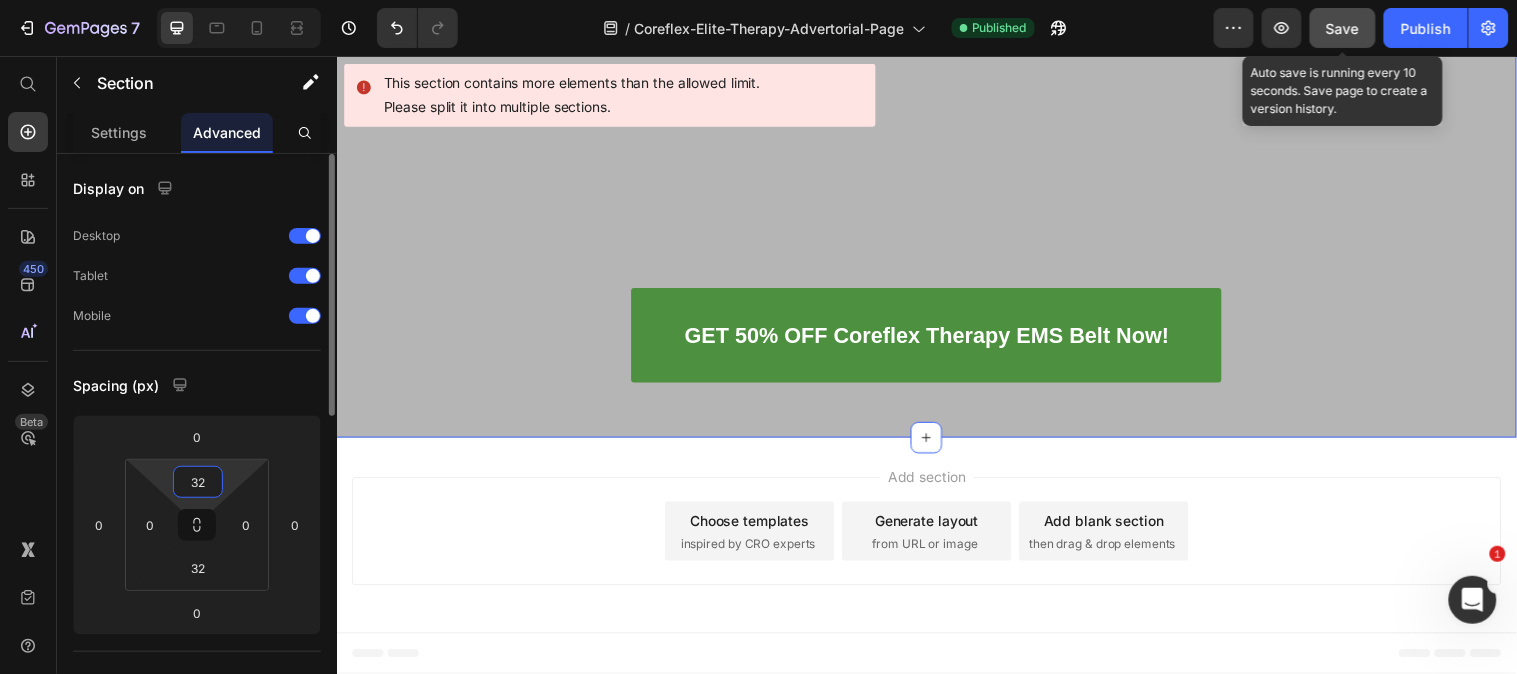 type on "3" 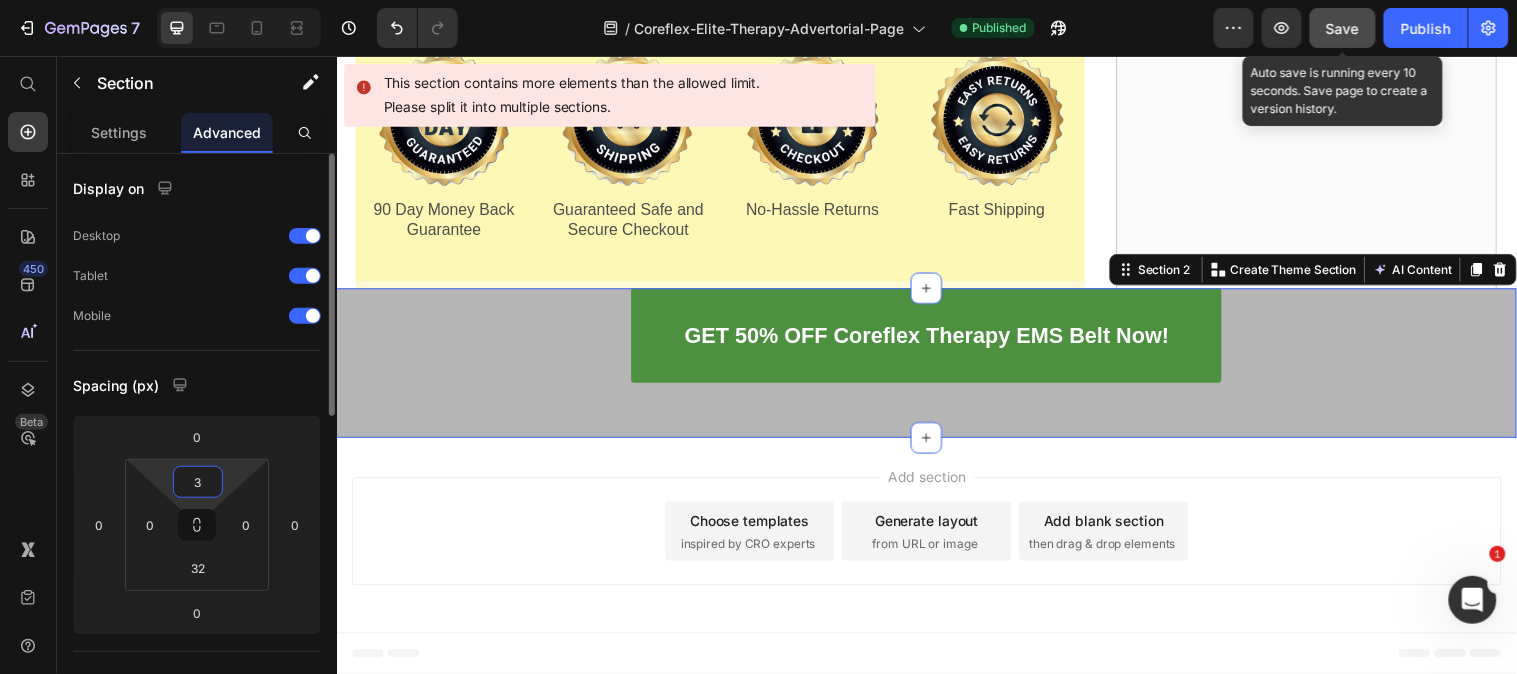 type on "32" 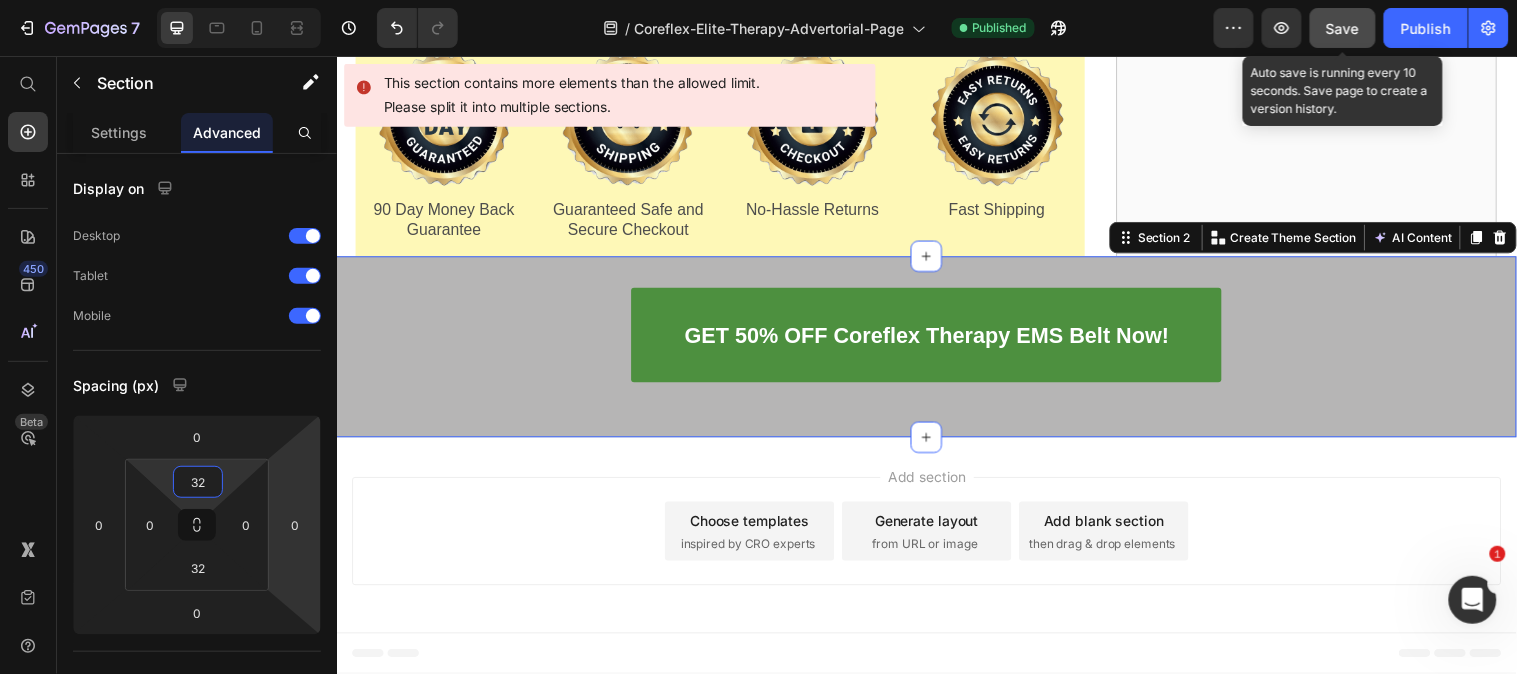 click on "GET 50% OFF Coreflex Therapy EMS Belt Now! Button Row Section 2   You can create reusable sections Create Theme Section AI Content Write with GemAI What would you like to describe here? Tone and Voice Persuasive Product Lifetime Guarantee Show more Generate" at bounding box center (936, 351) 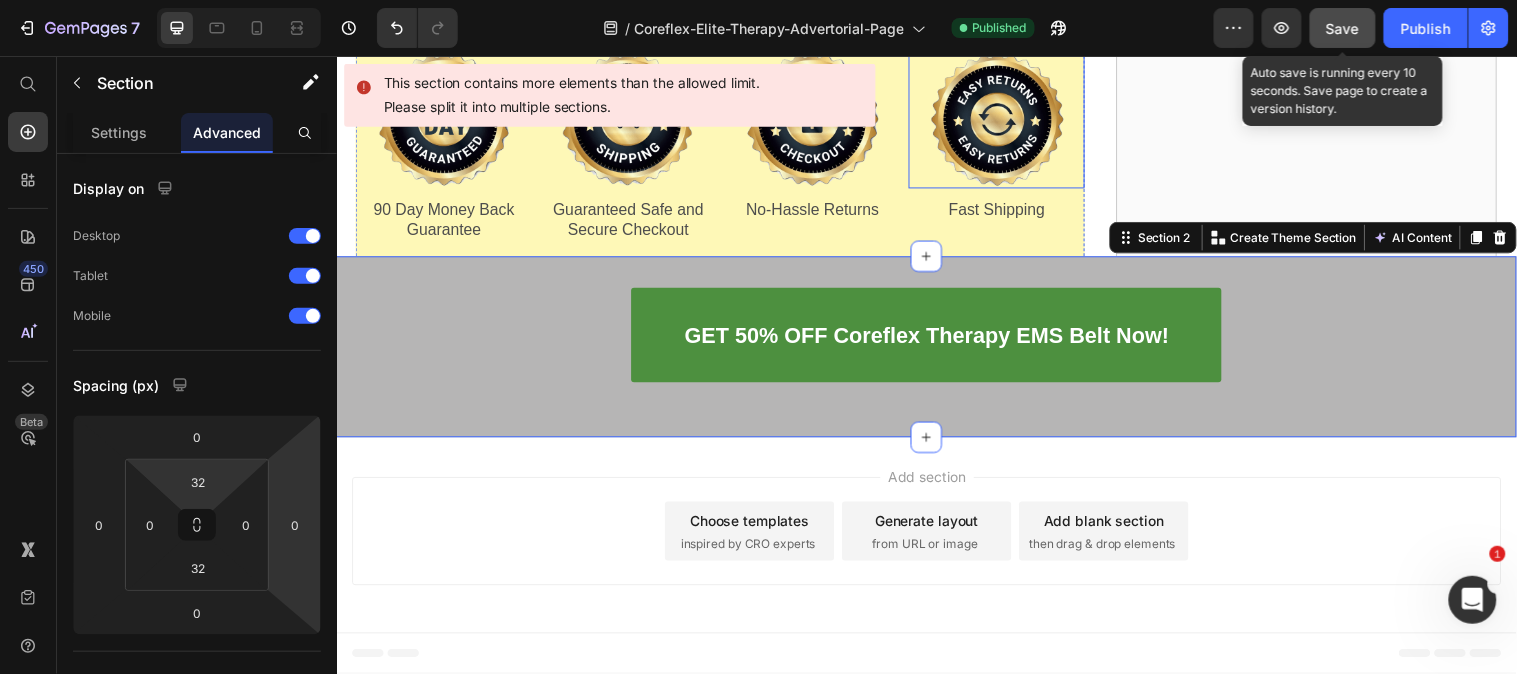 click at bounding box center (1007, 120) 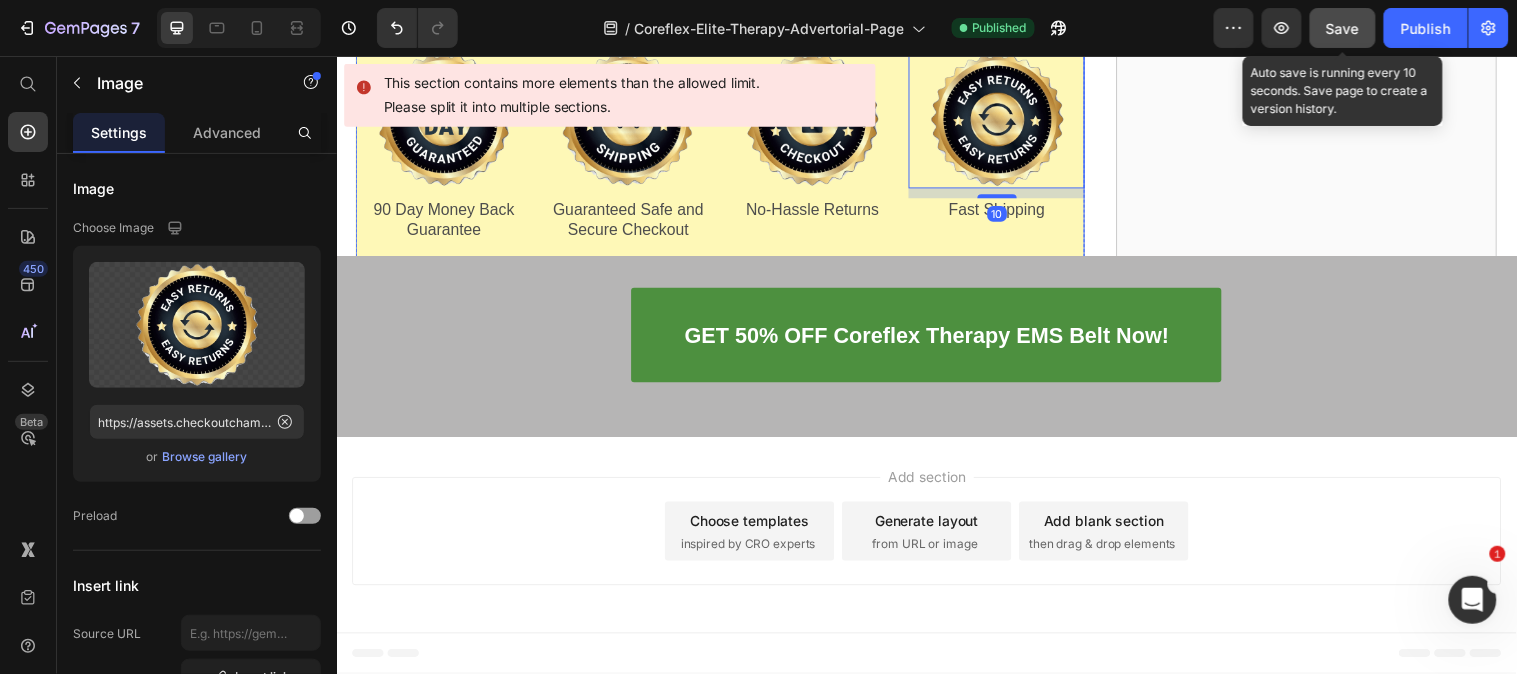 click on "Image 90 Day Money Back Guarantee Text Block Image Guaranteed Safe and Secure Checkout   Text Block Image No-Hassle Returns Text Block Image   10 Fast Shipping Text Block Row" at bounding box center [726, 162] 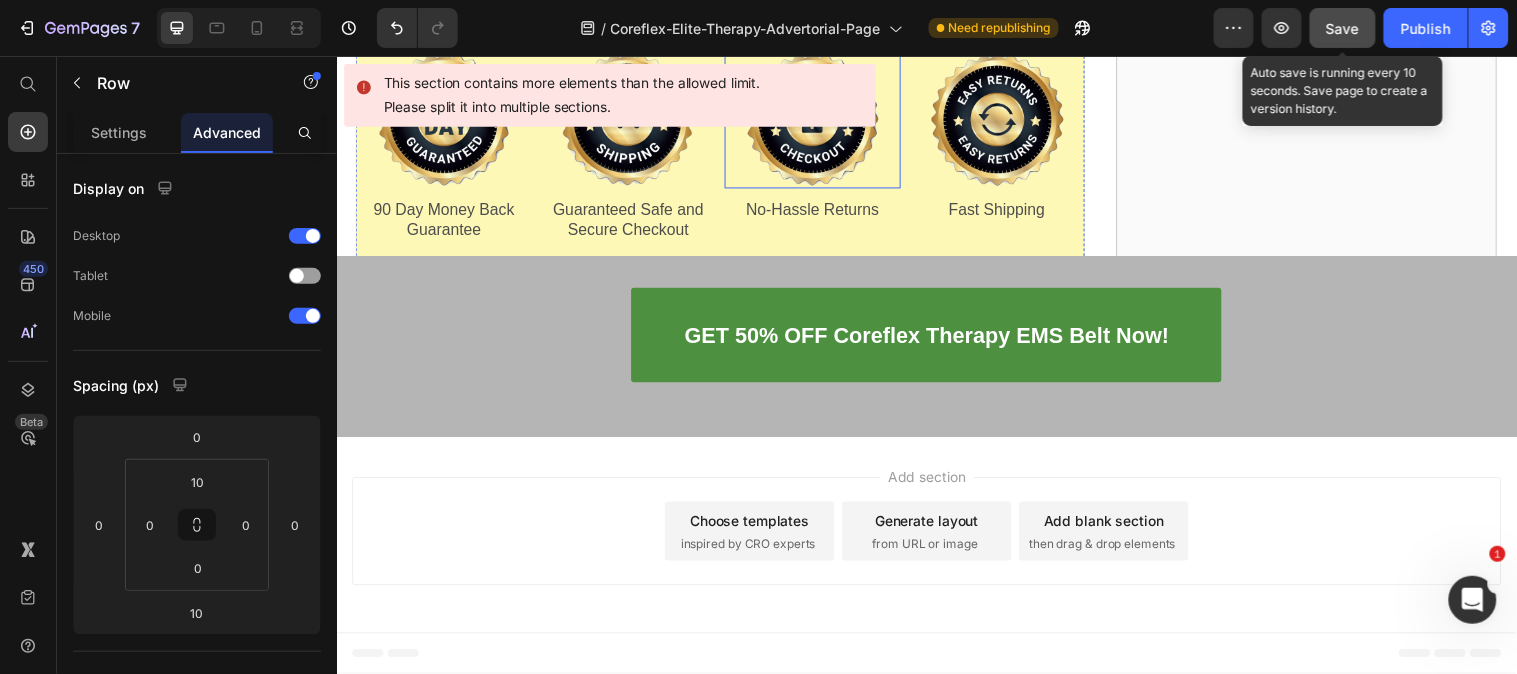 scroll, scrollTop: 27416, scrollLeft: 0, axis: vertical 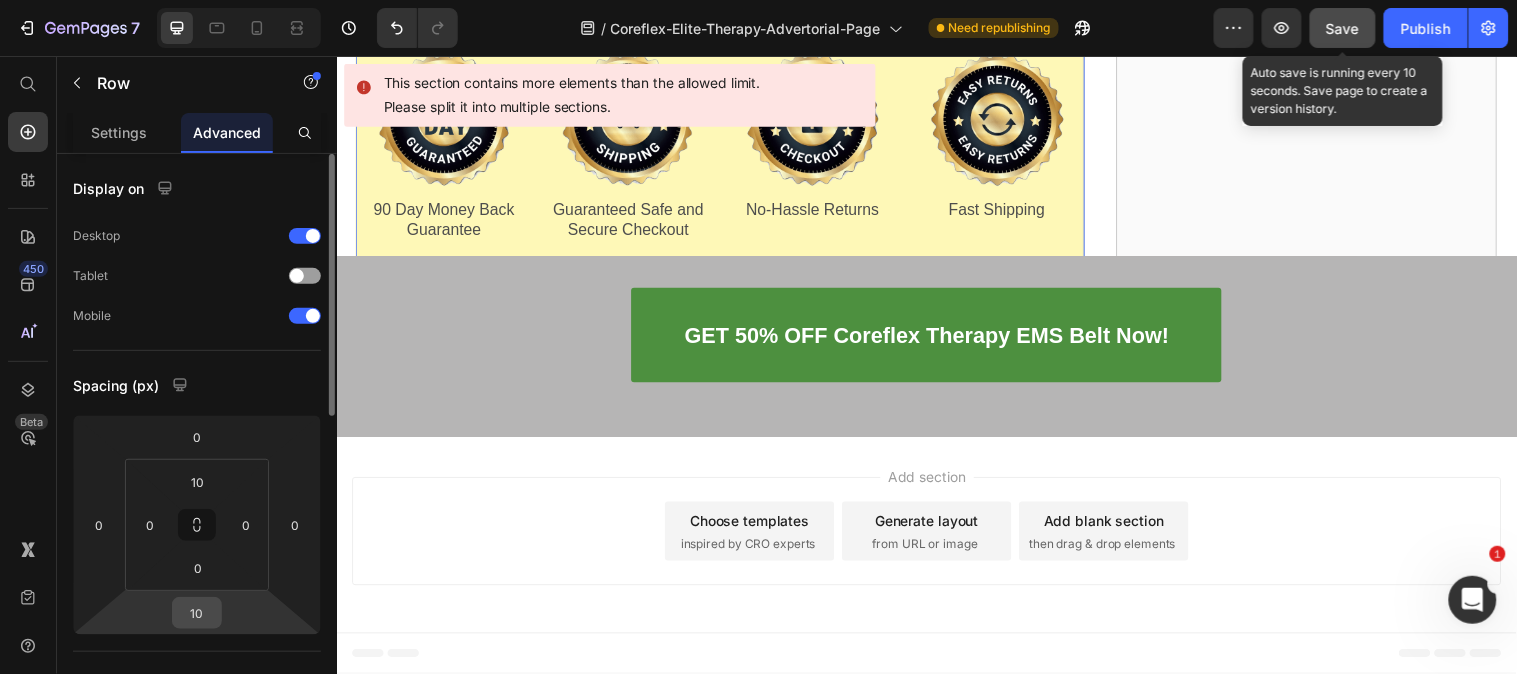 click on "10" at bounding box center (197, 613) 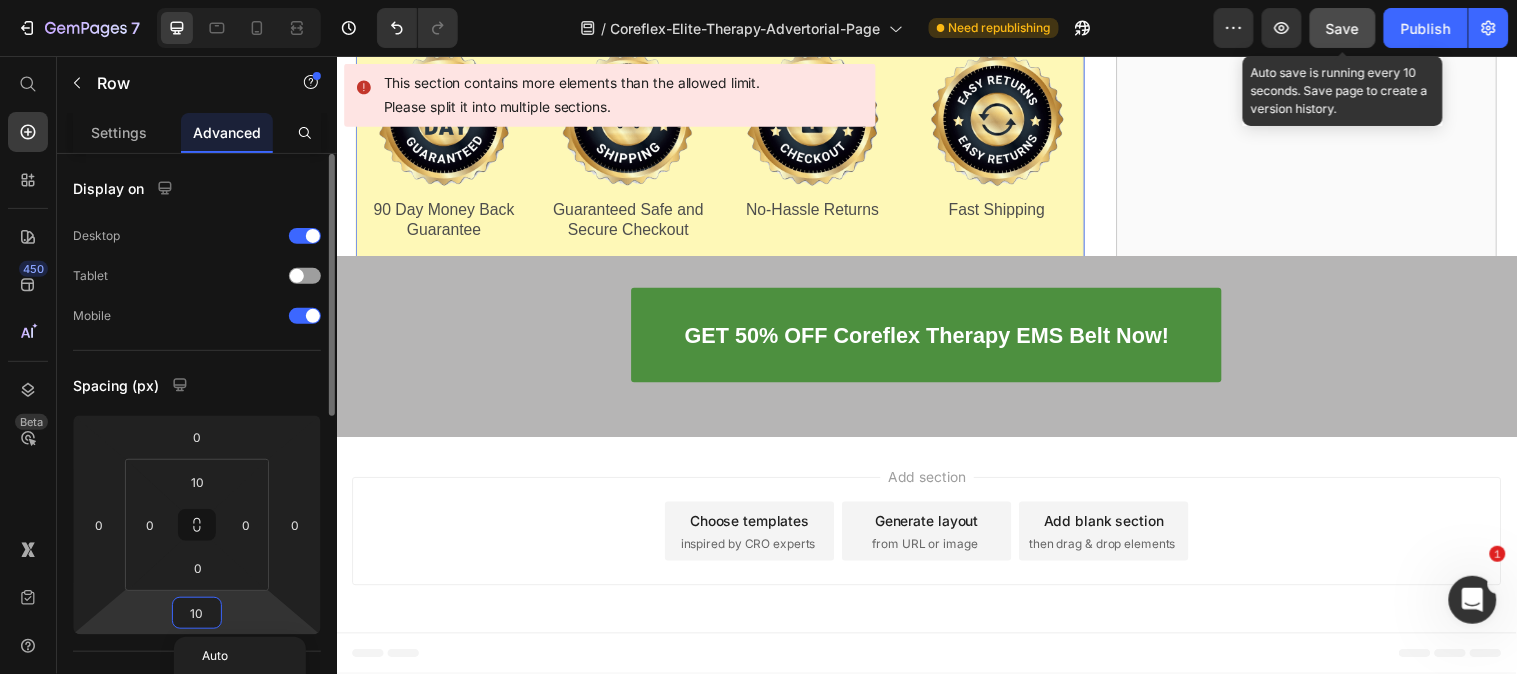 click on "10" at bounding box center [197, 613] 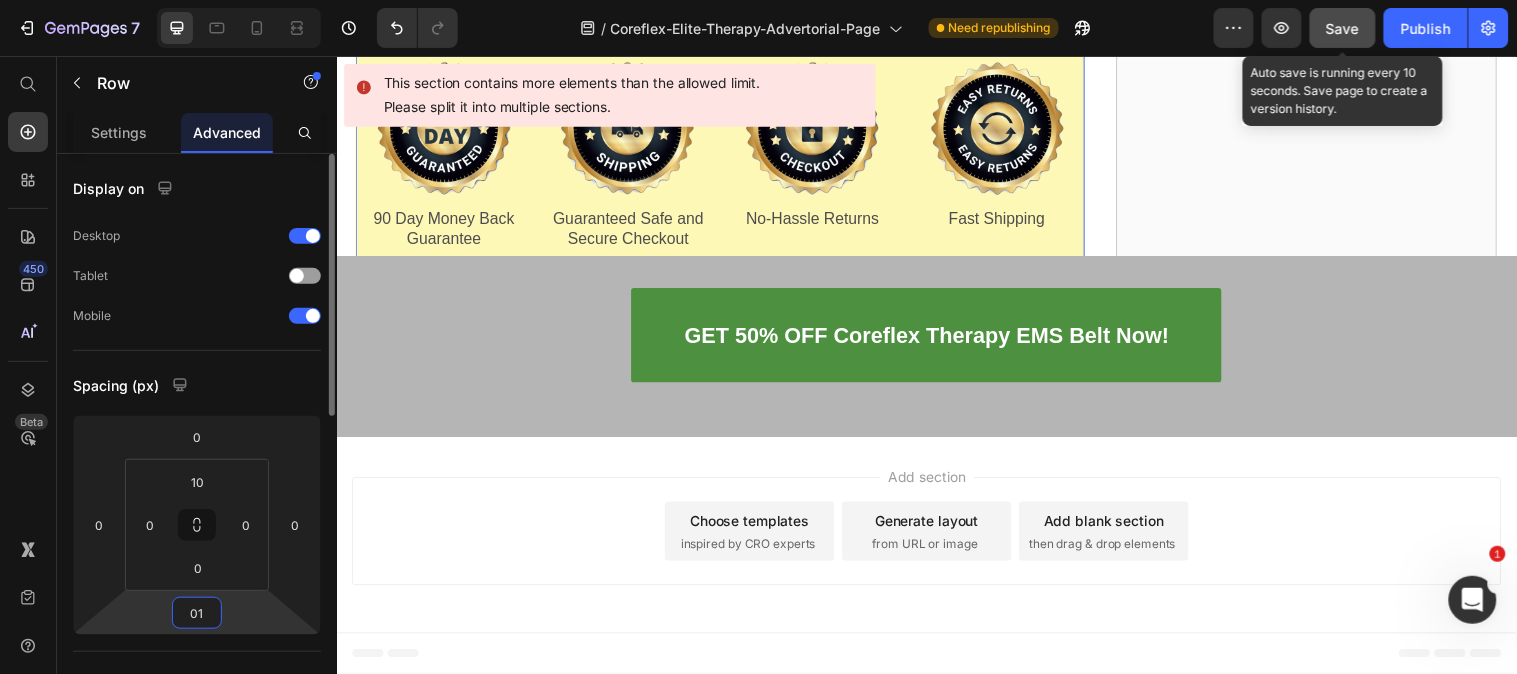 scroll, scrollTop: 27407, scrollLeft: 0, axis: vertical 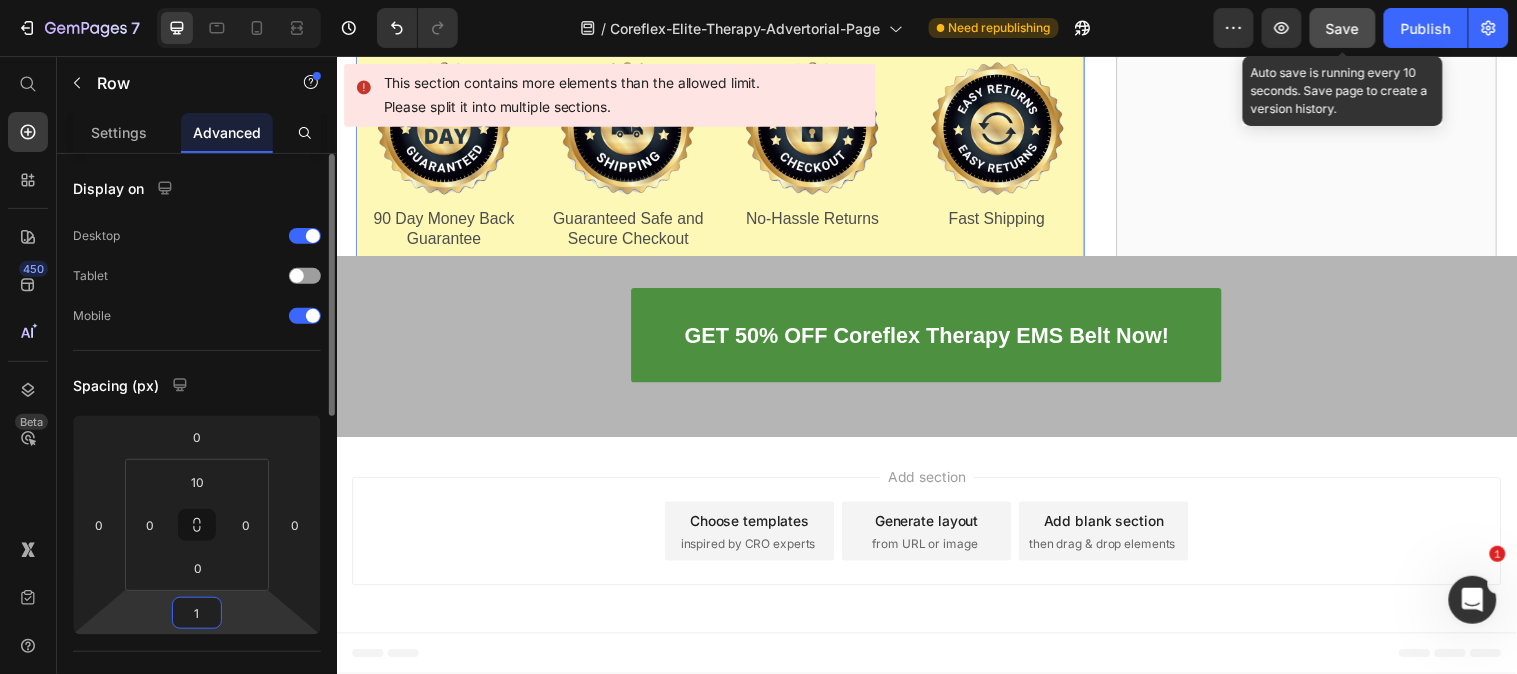 type on "10" 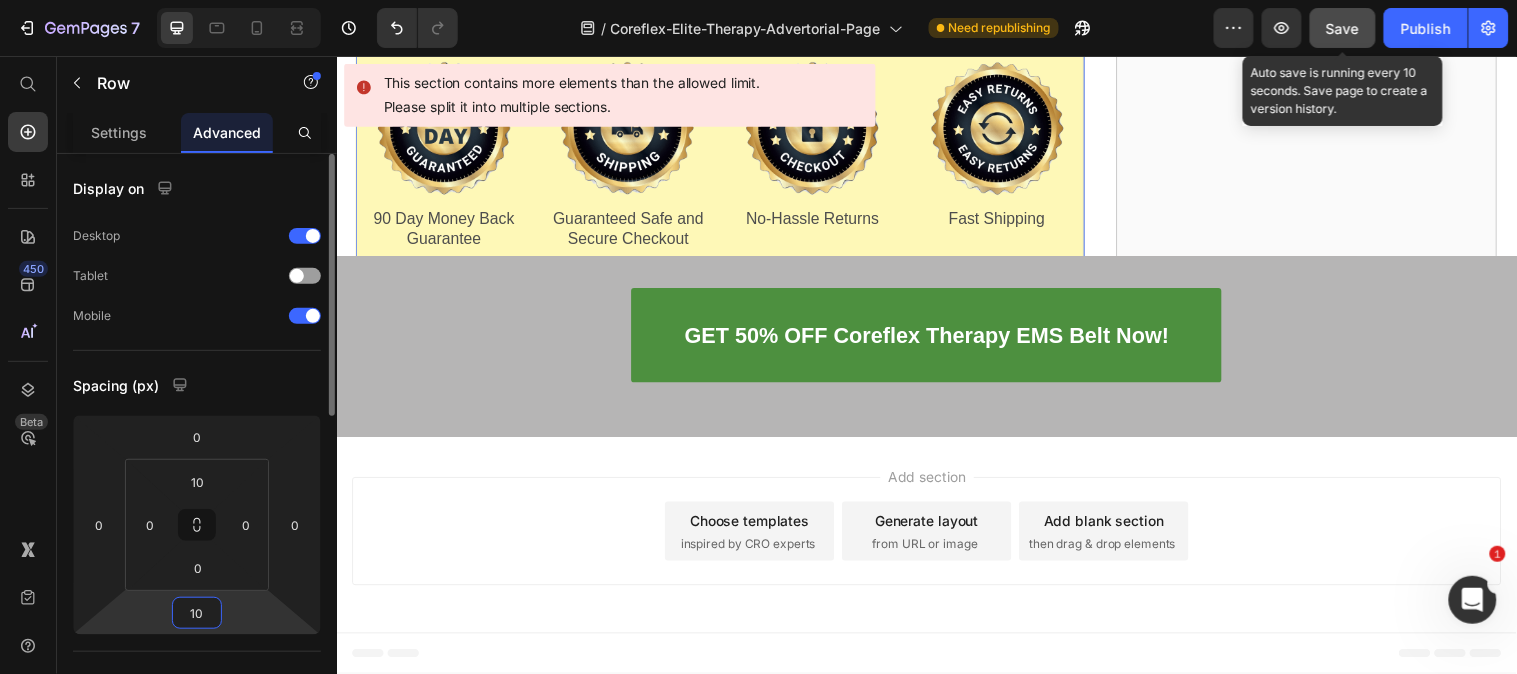 scroll, scrollTop: 27416, scrollLeft: 0, axis: vertical 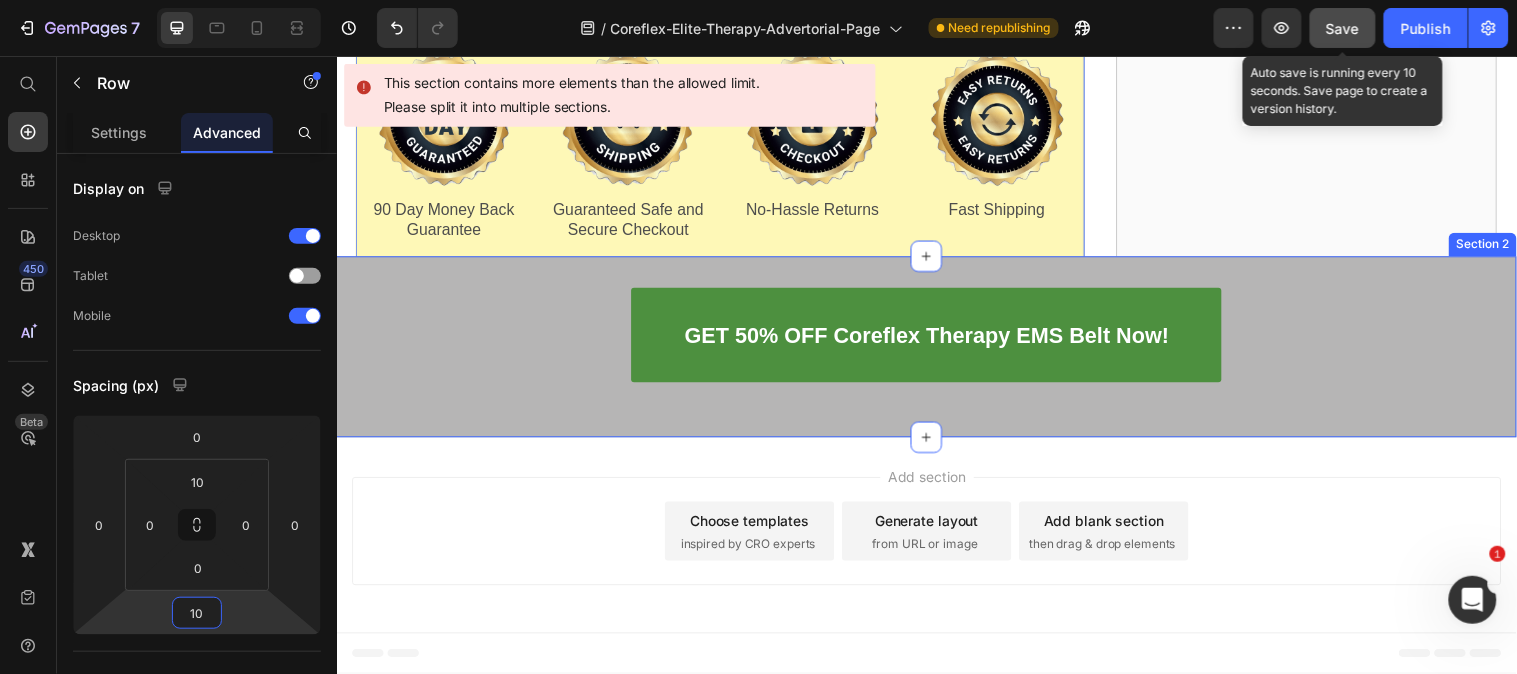 click on "GET 50% OFF Coreflex Therapy EMS Belt Now! Button Row Section 2" at bounding box center (936, 351) 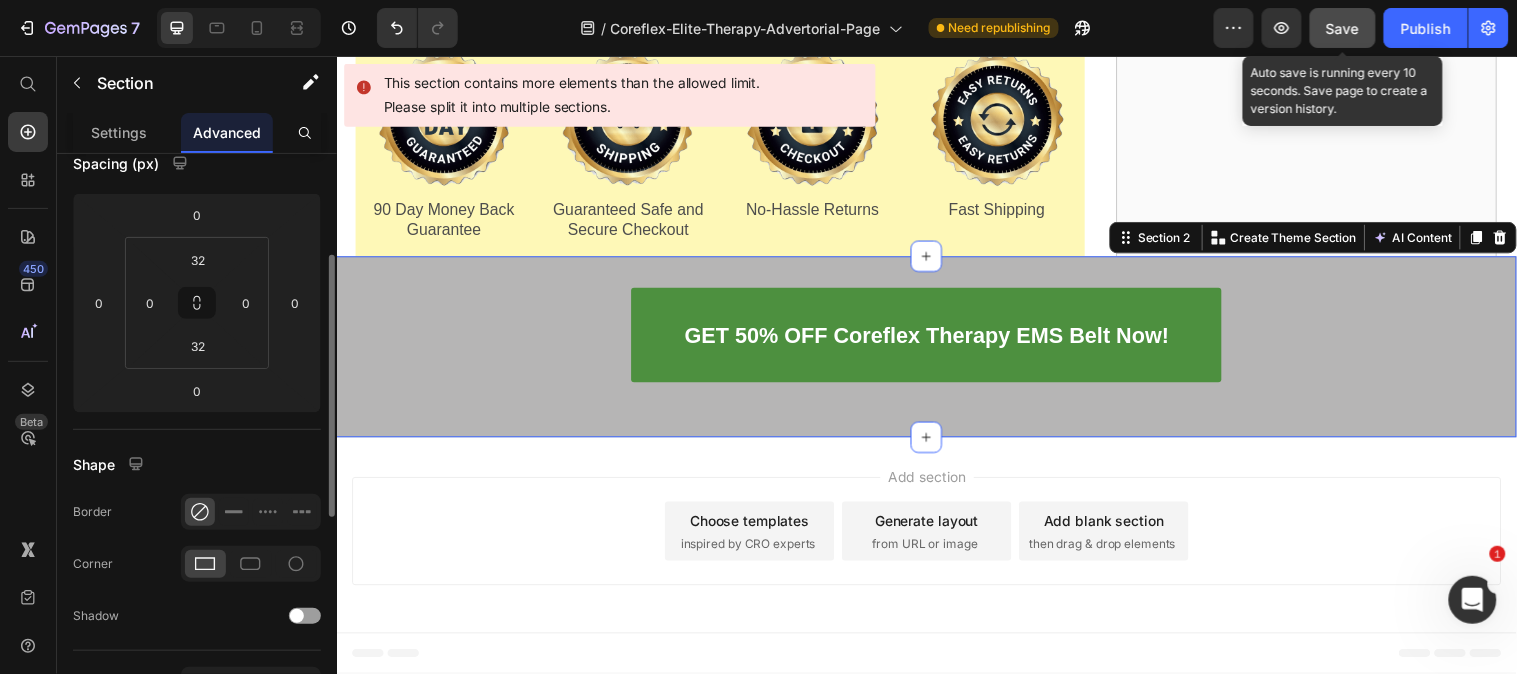 scroll, scrollTop: 444, scrollLeft: 0, axis: vertical 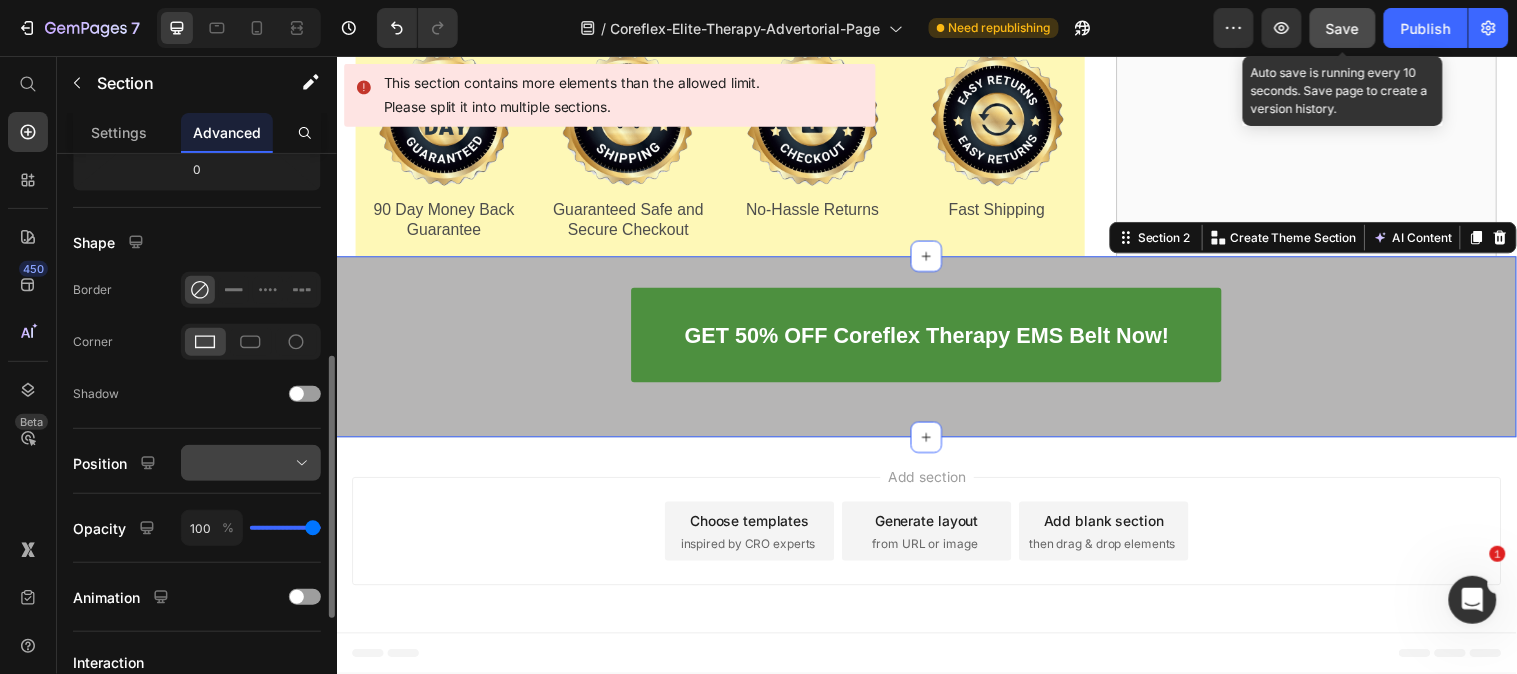 click at bounding box center [251, 463] 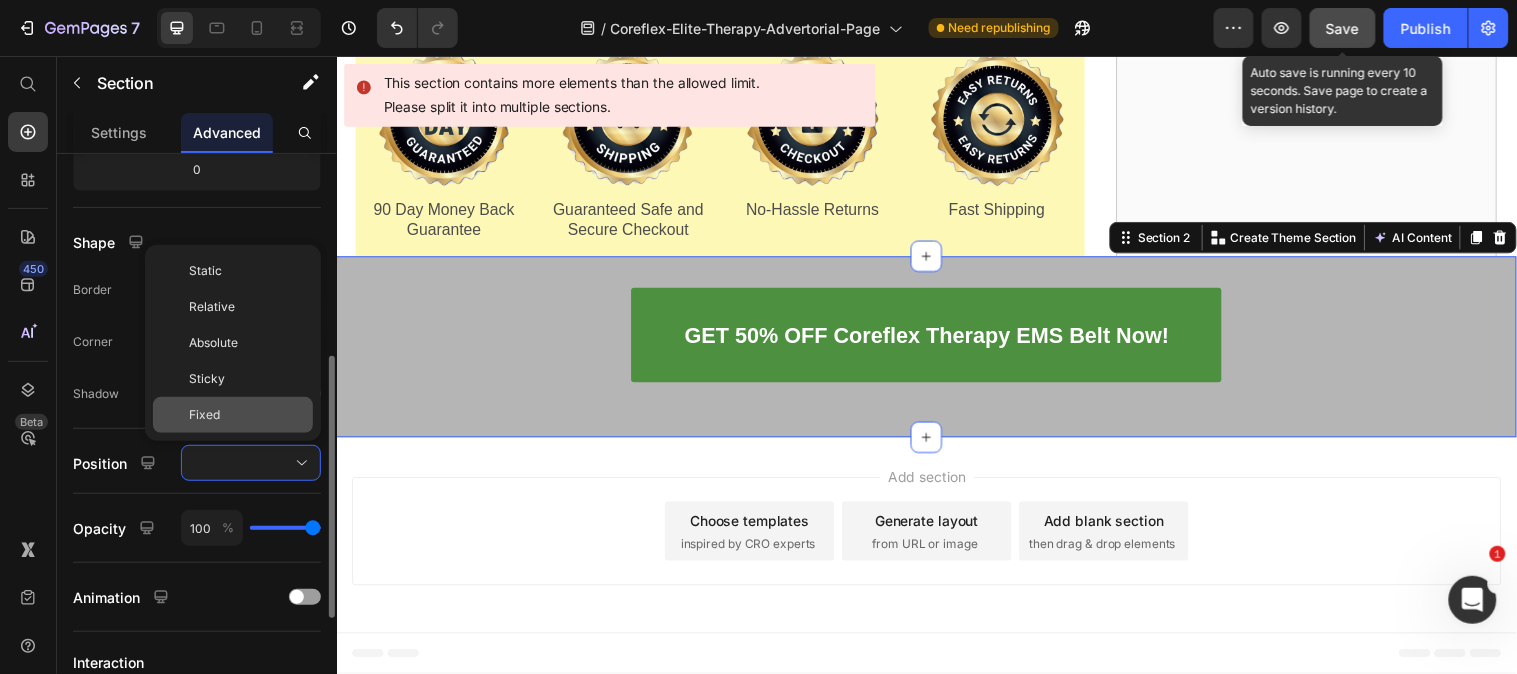 click on "Fixed" at bounding box center (204, 415) 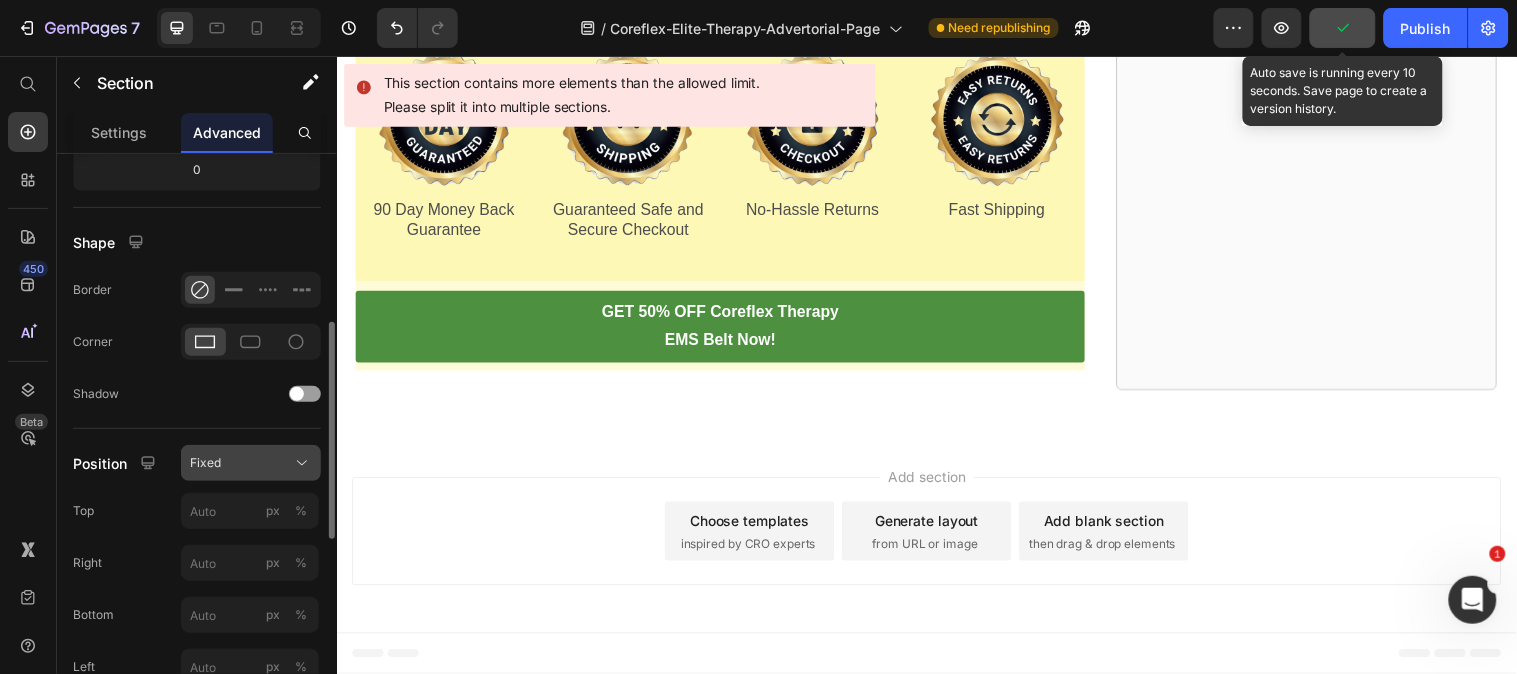 click on "Fixed" 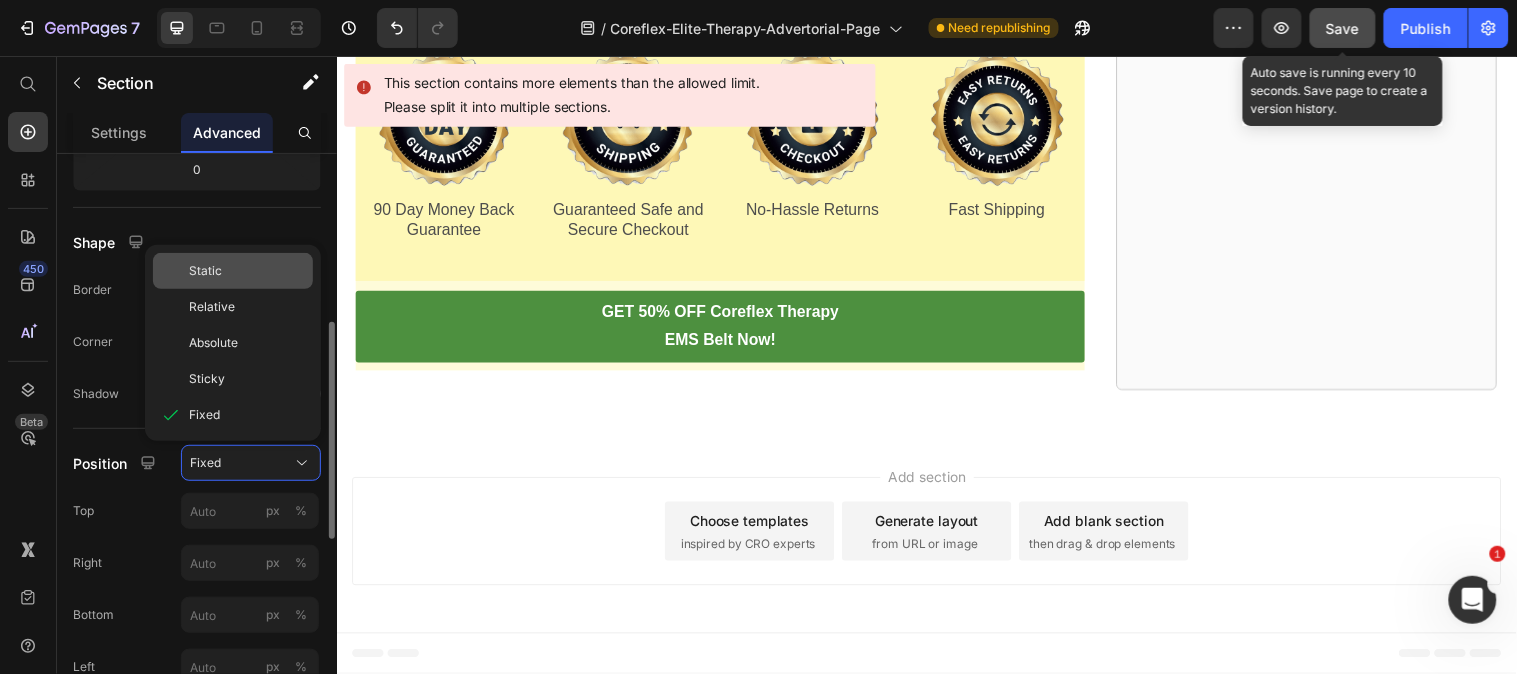 click on "Static" at bounding box center [205, 271] 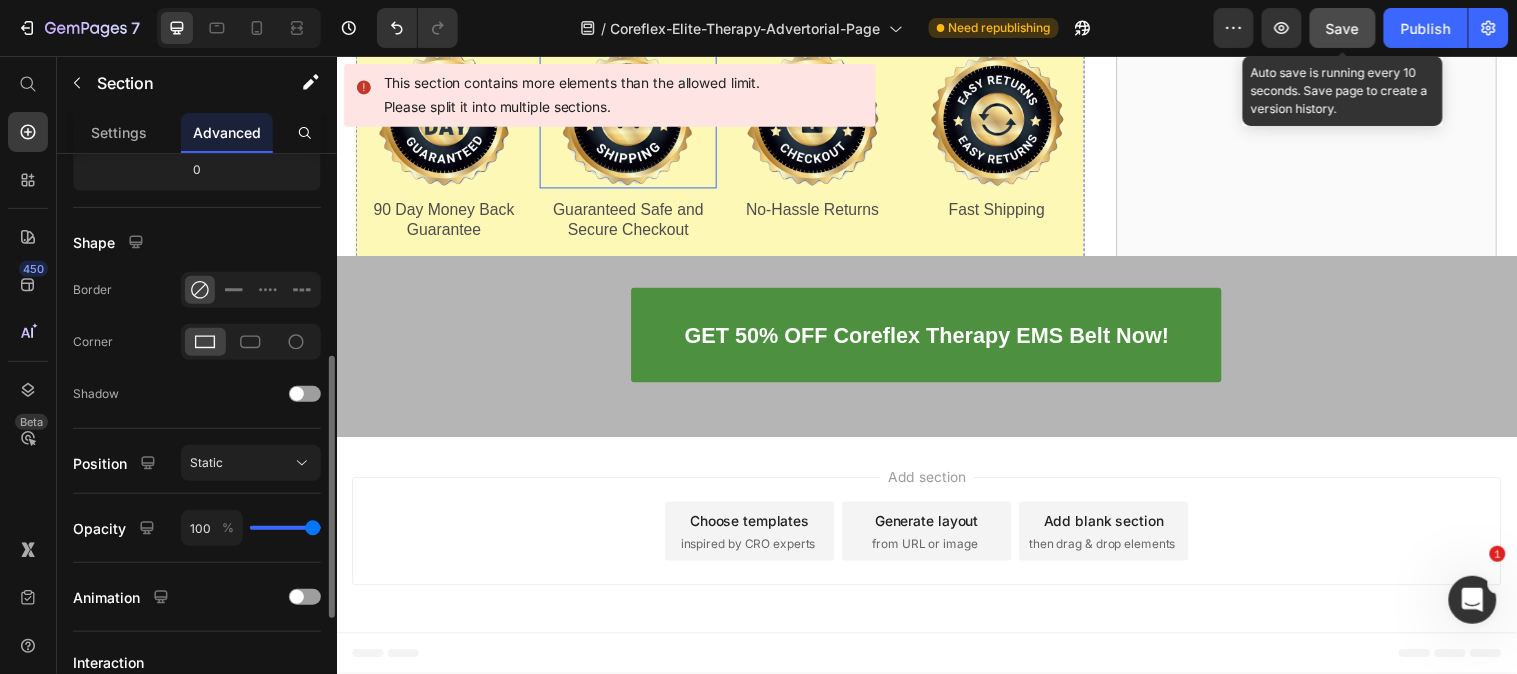 scroll, scrollTop: 27305, scrollLeft: 0, axis: vertical 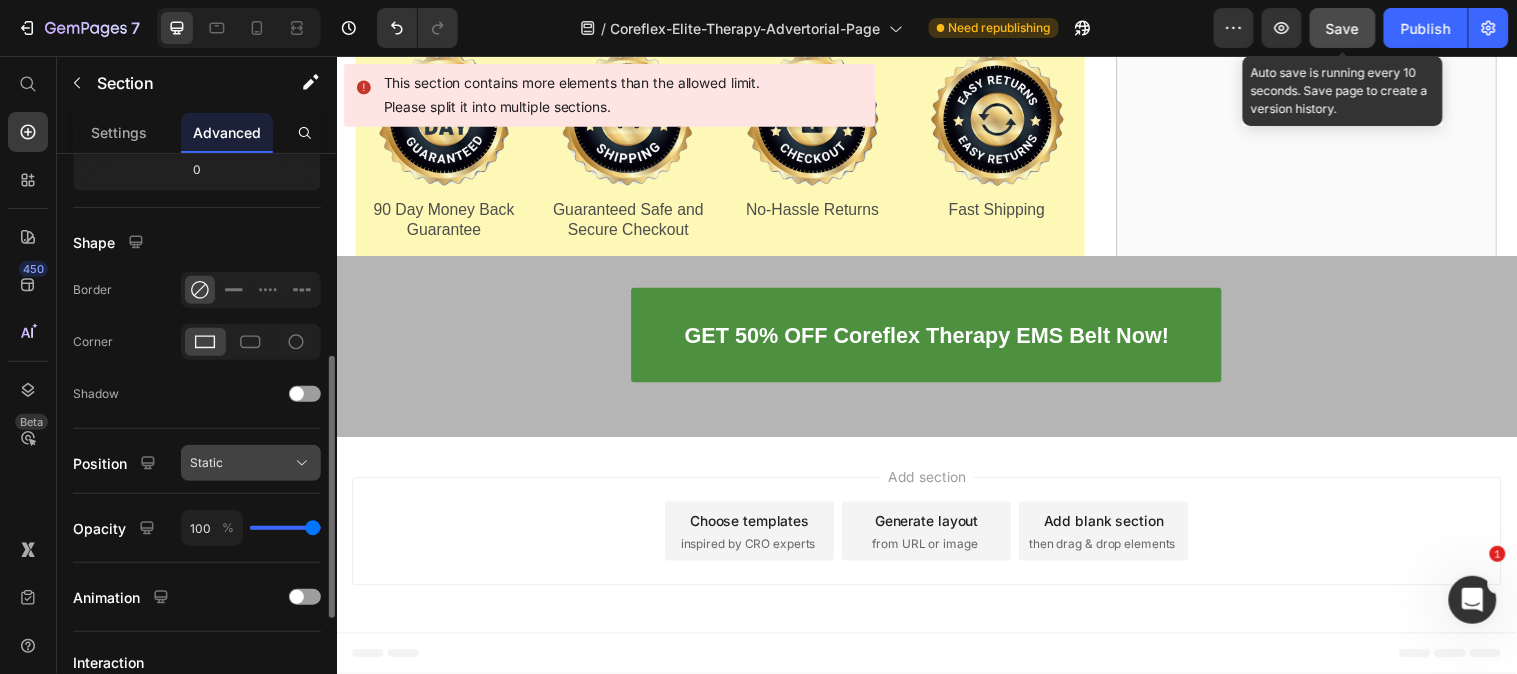 click on "Static" 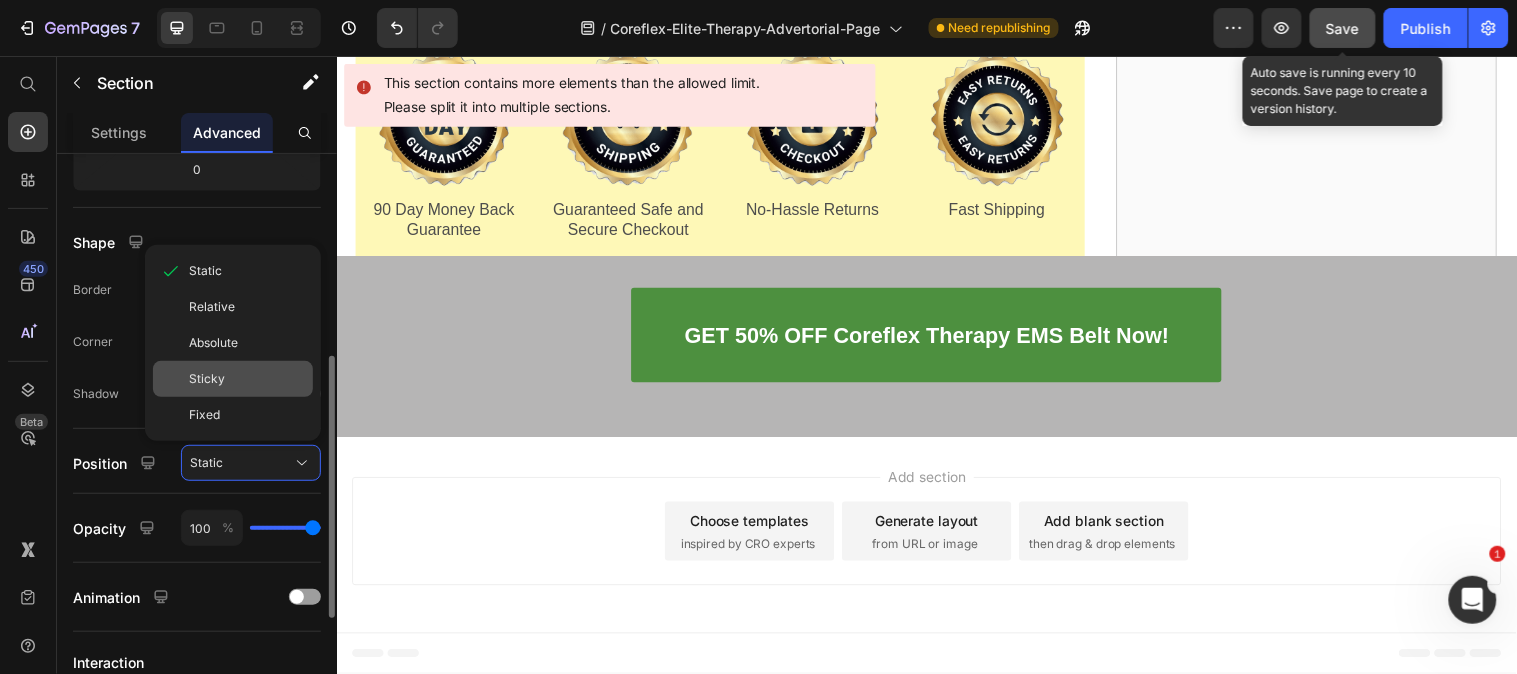 click on "Sticky" 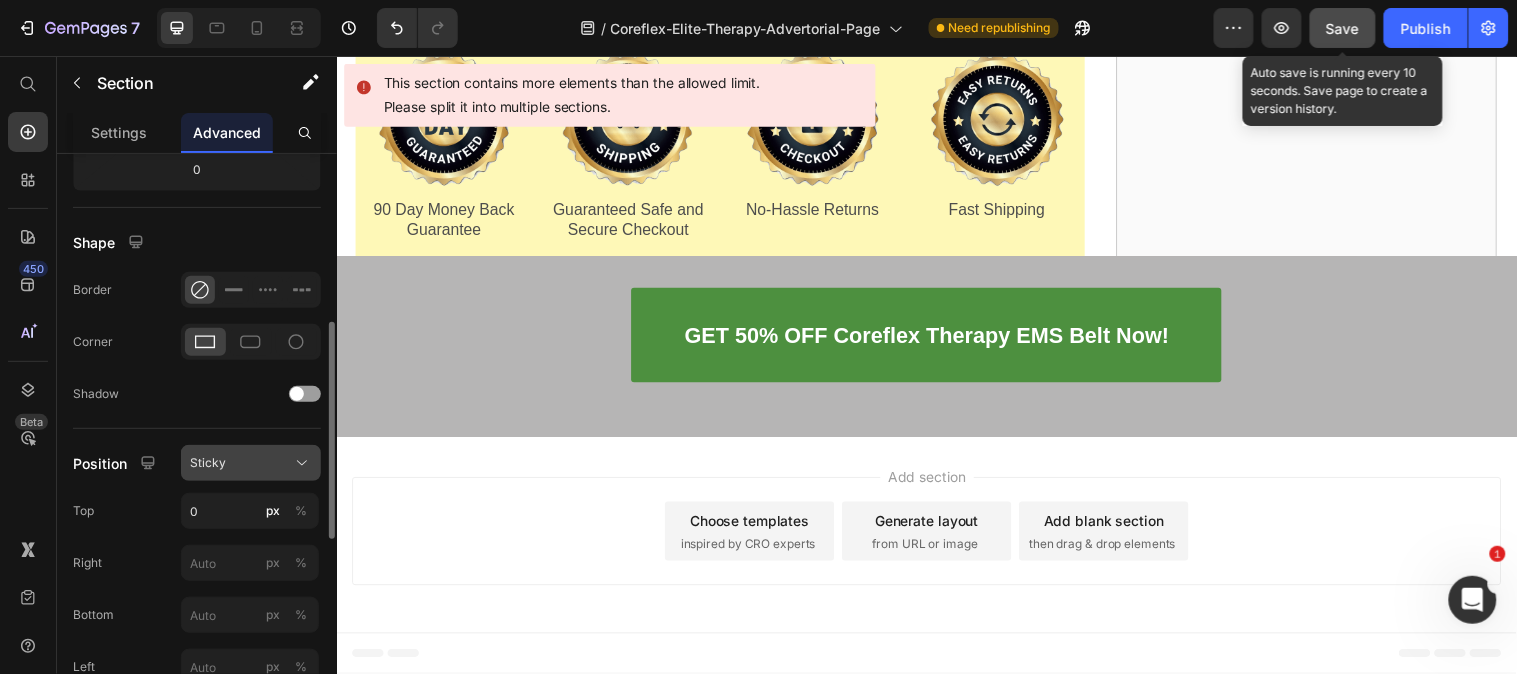 click on "Sticky" 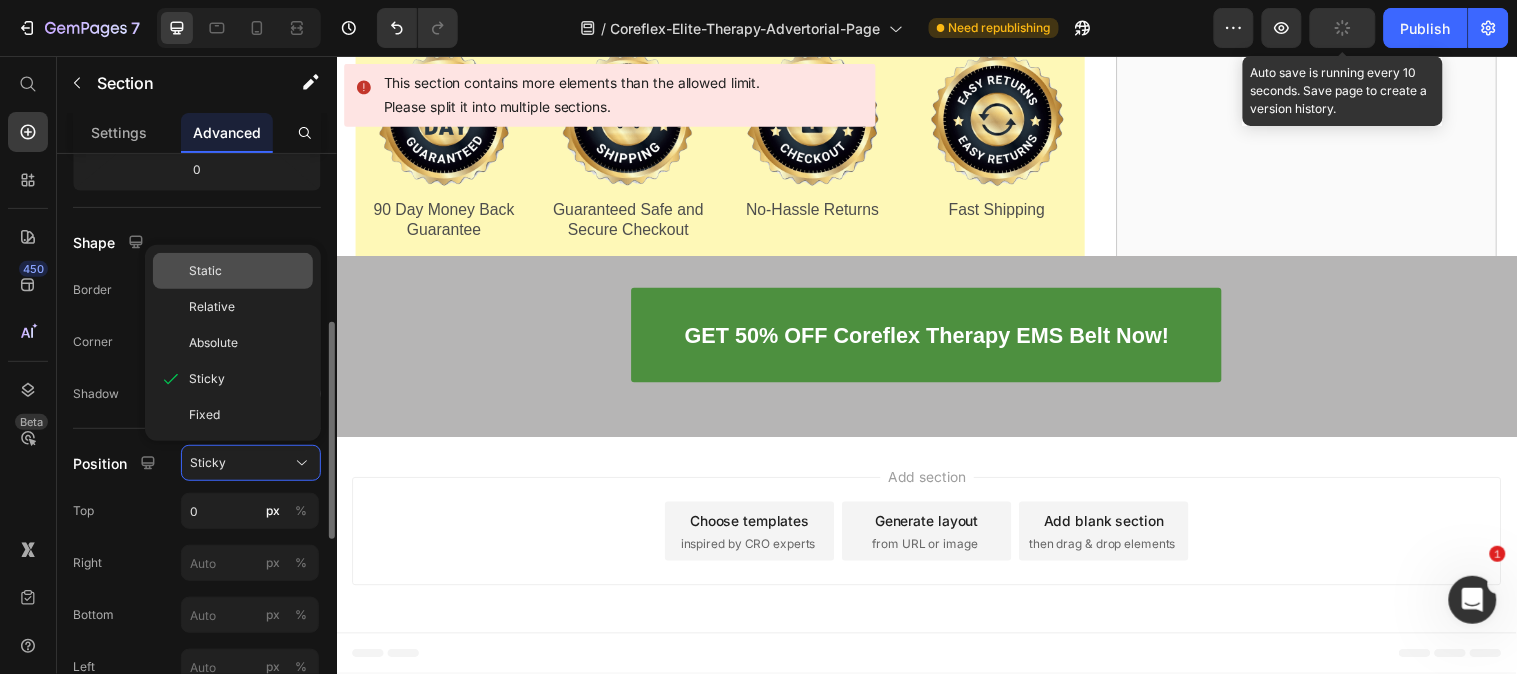 click on "Static" at bounding box center [205, 271] 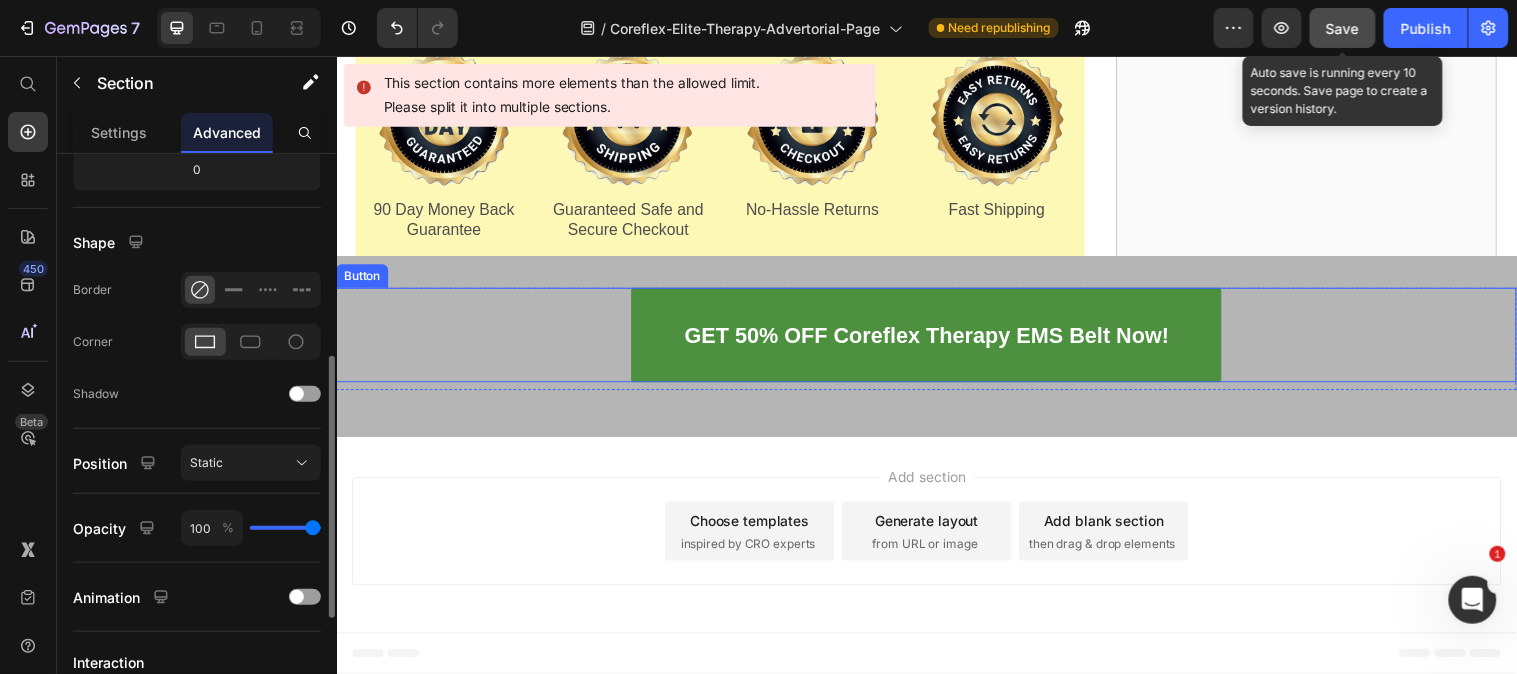 scroll, scrollTop: 27416, scrollLeft: 0, axis: vertical 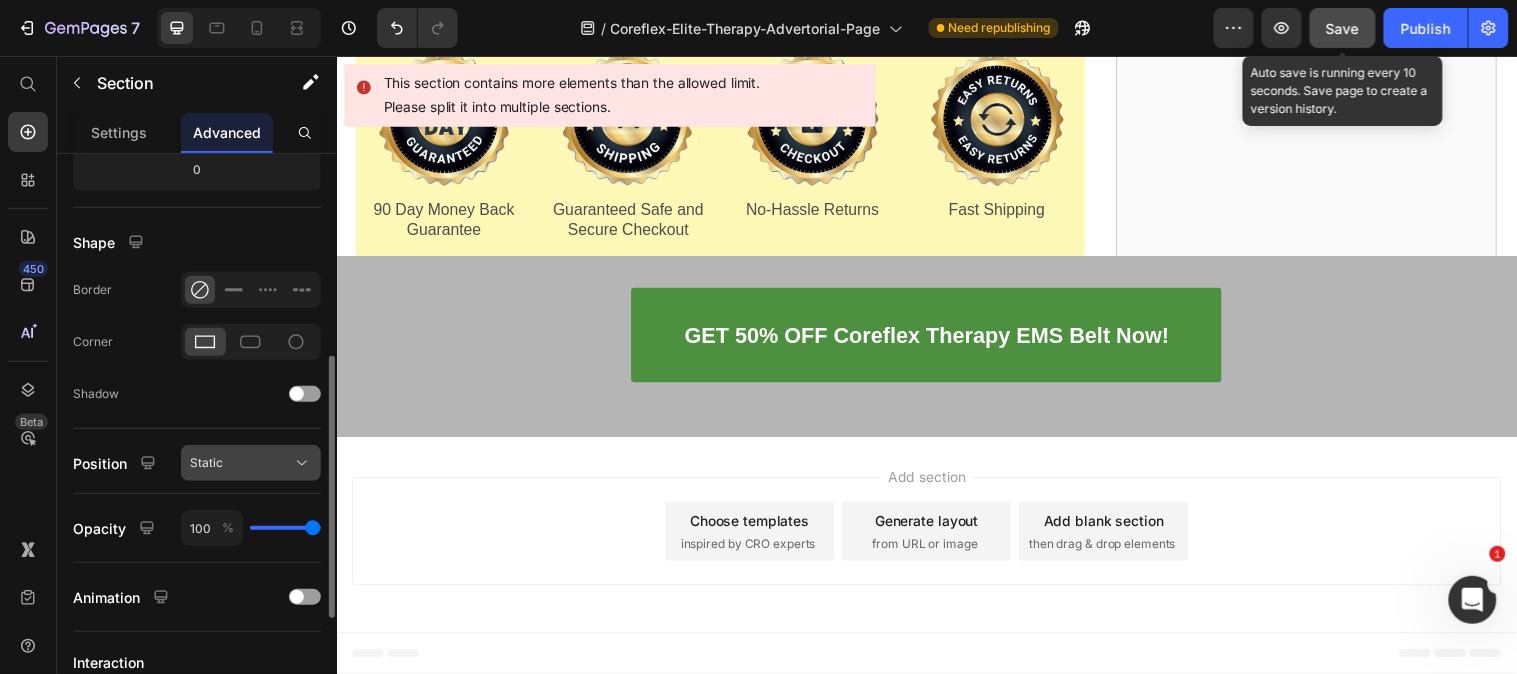 click on "Static" at bounding box center [251, 463] 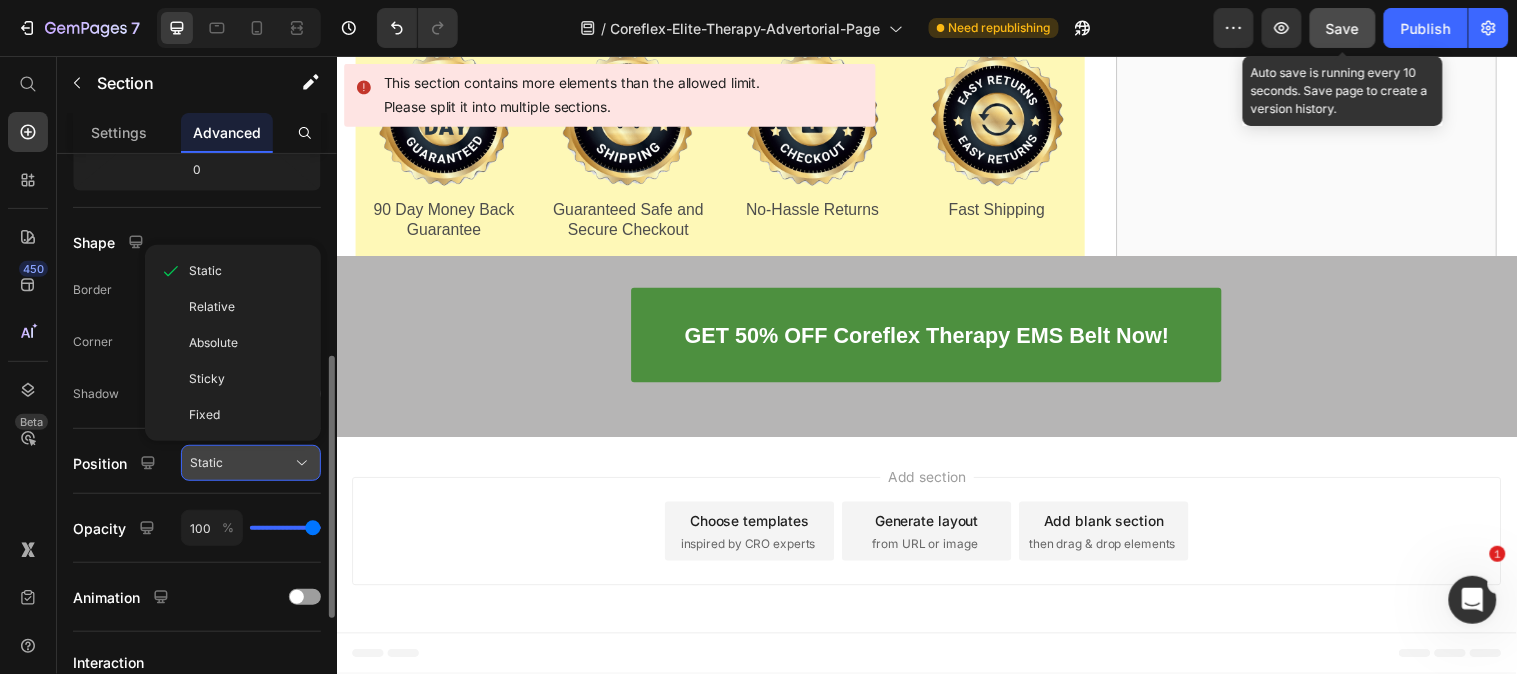 click on "Fixed" at bounding box center [247, 415] 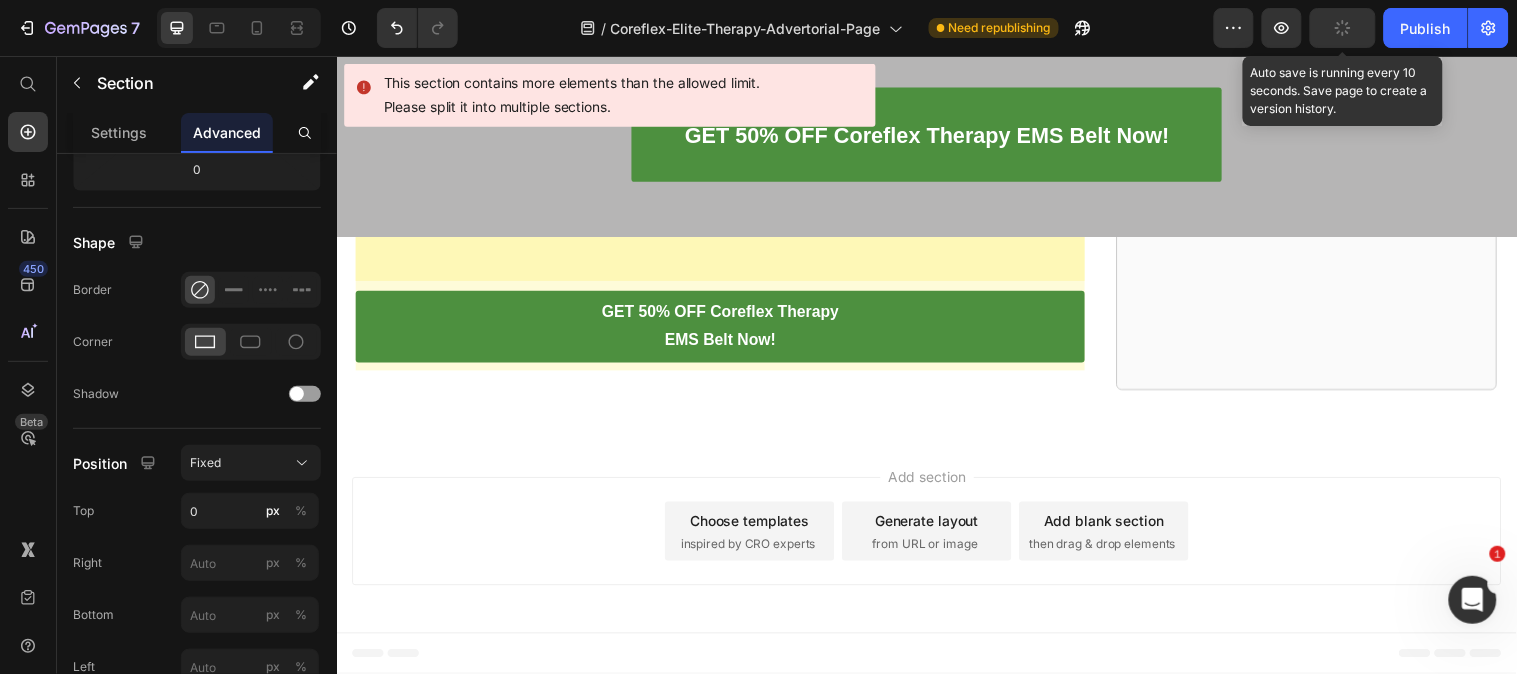 scroll, scrollTop: 27357, scrollLeft: 0, axis: vertical 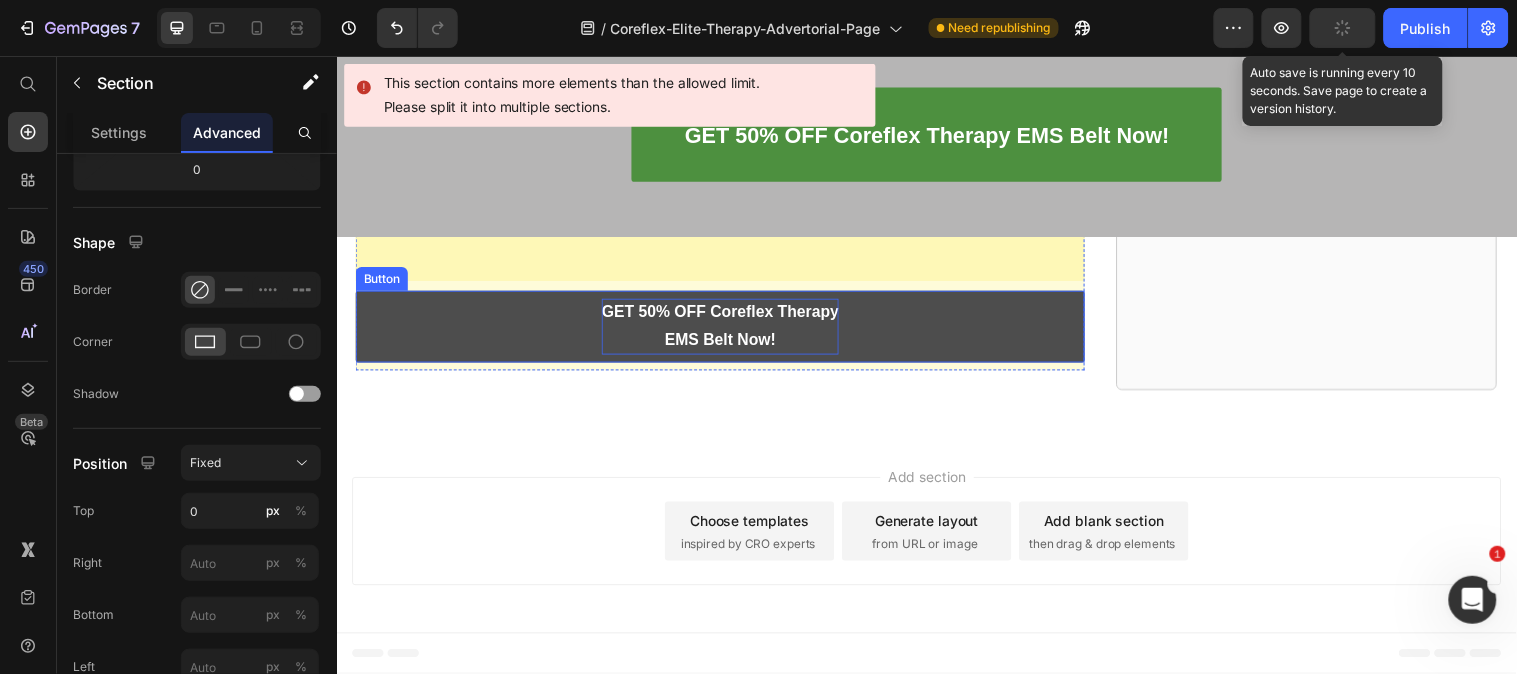 click on "GET 50% OFF Coreflex Therapy  EMS Belt Now!" at bounding box center (726, 331) 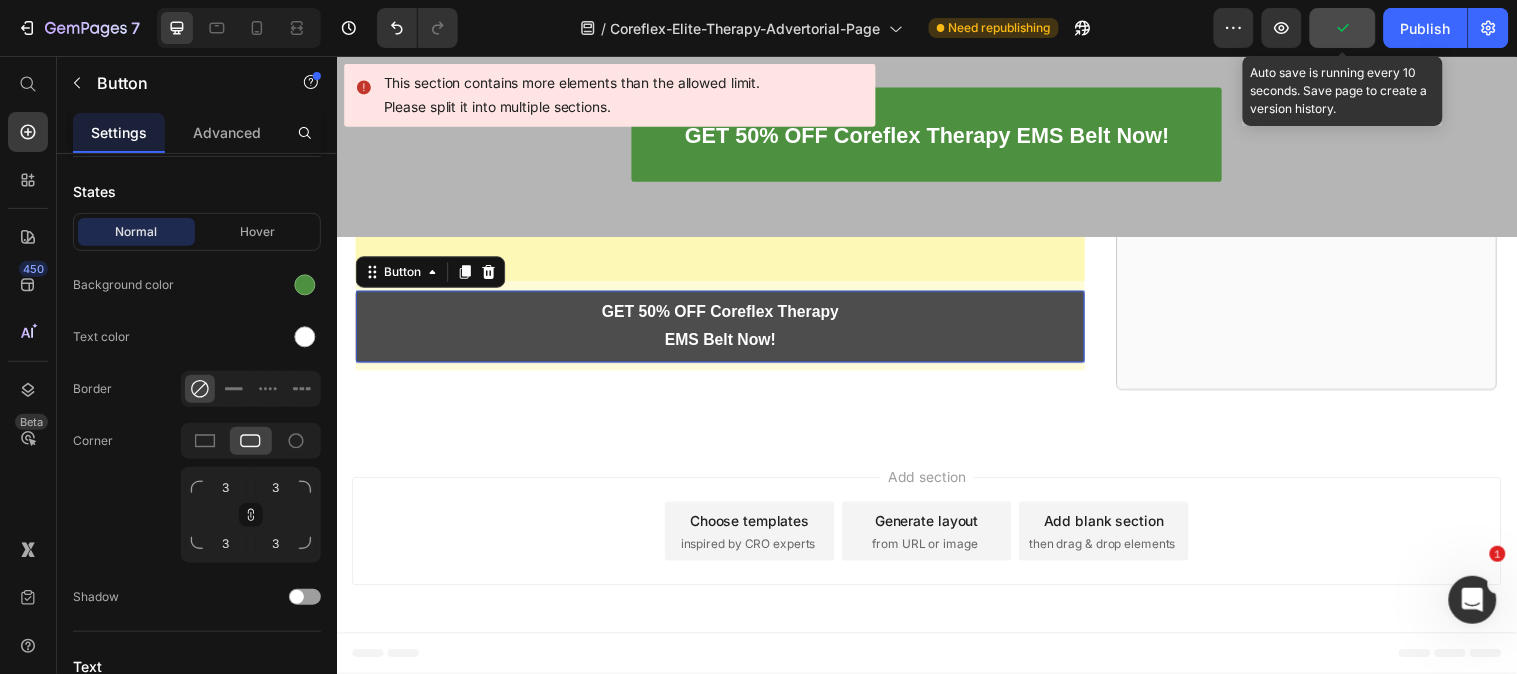 scroll, scrollTop: 27344, scrollLeft: 0, axis: vertical 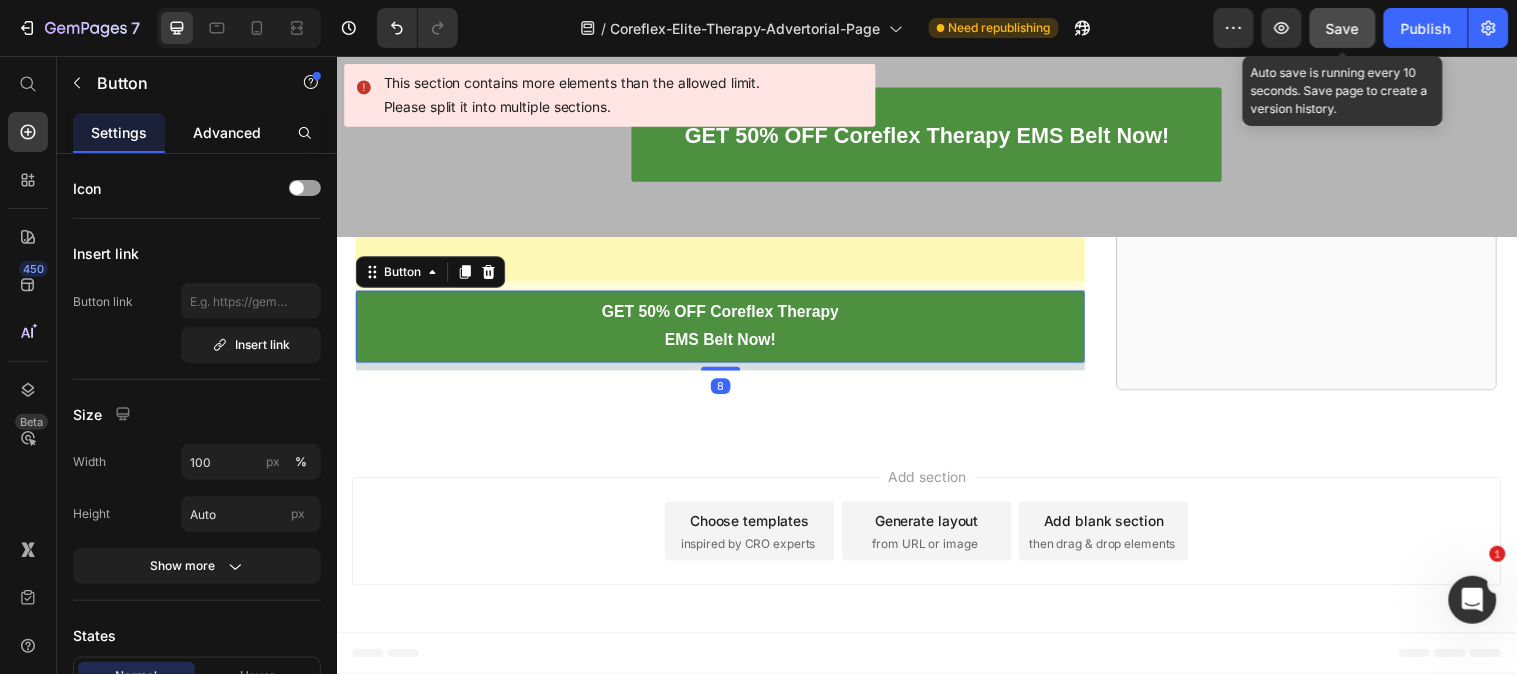 click on "Advanced" at bounding box center (227, 132) 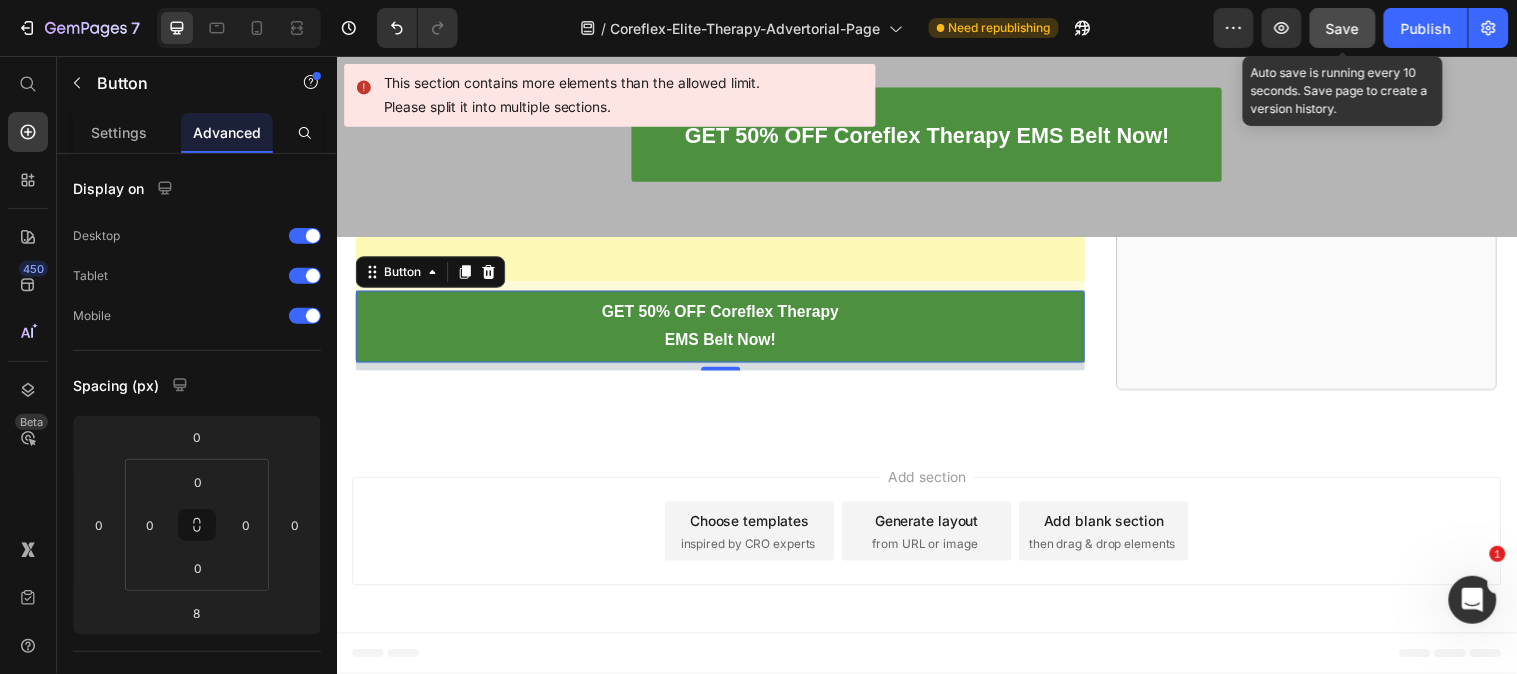 scroll, scrollTop: 444, scrollLeft: 0, axis: vertical 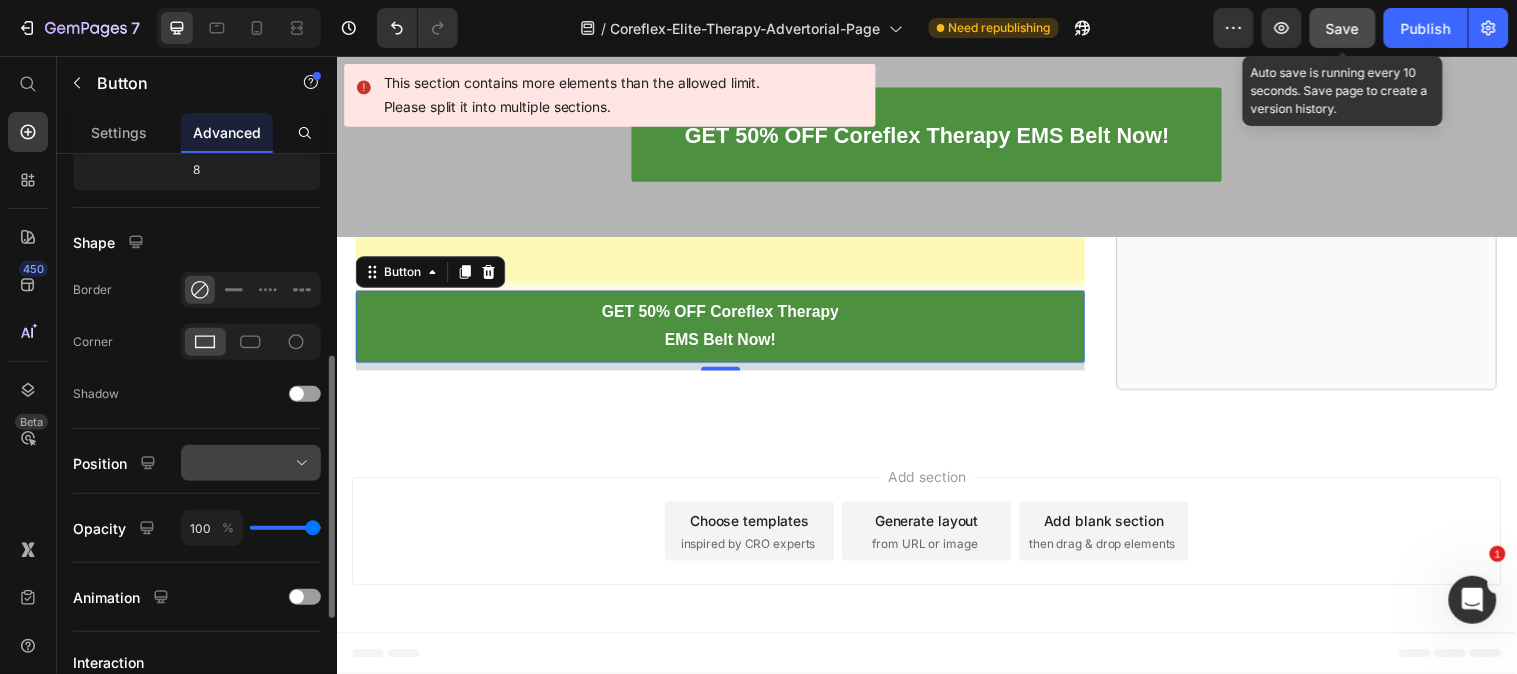 click at bounding box center [251, 463] 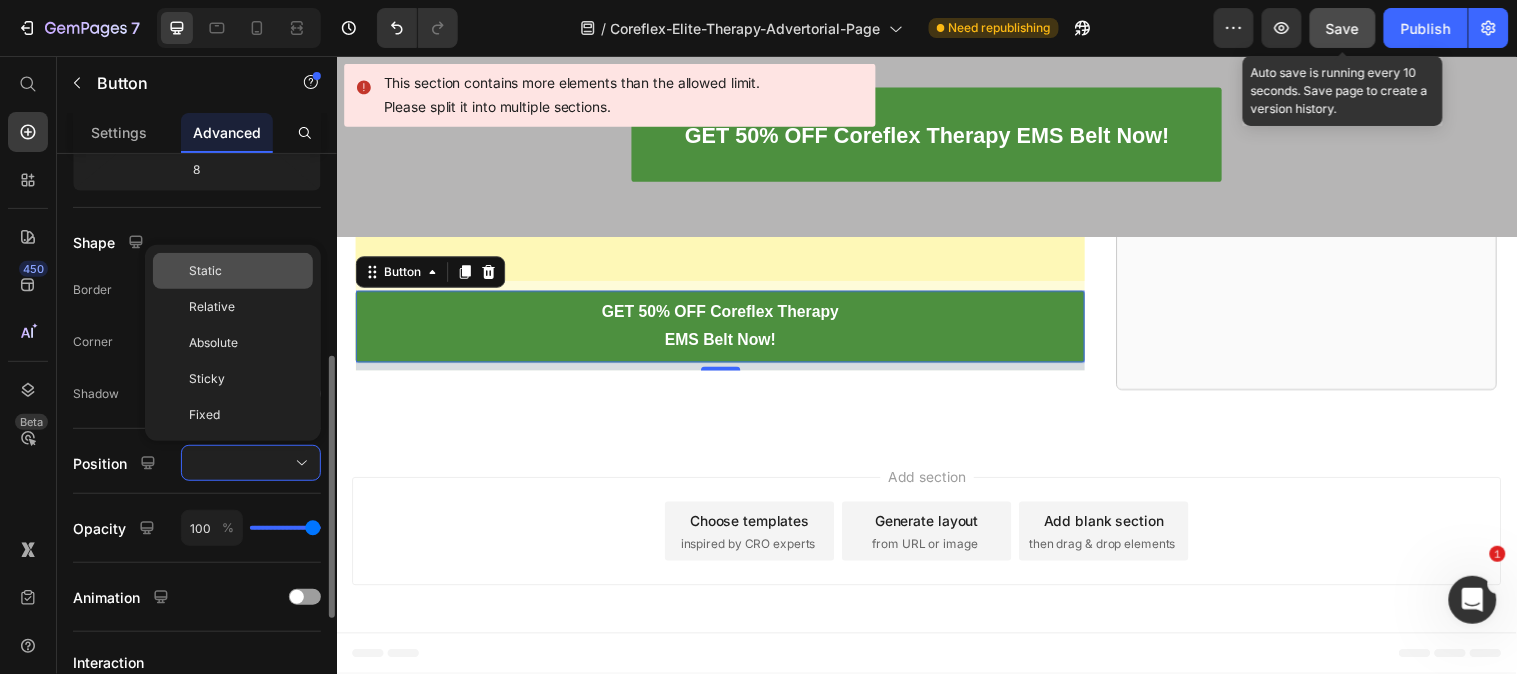 click on "Static" at bounding box center [247, 271] 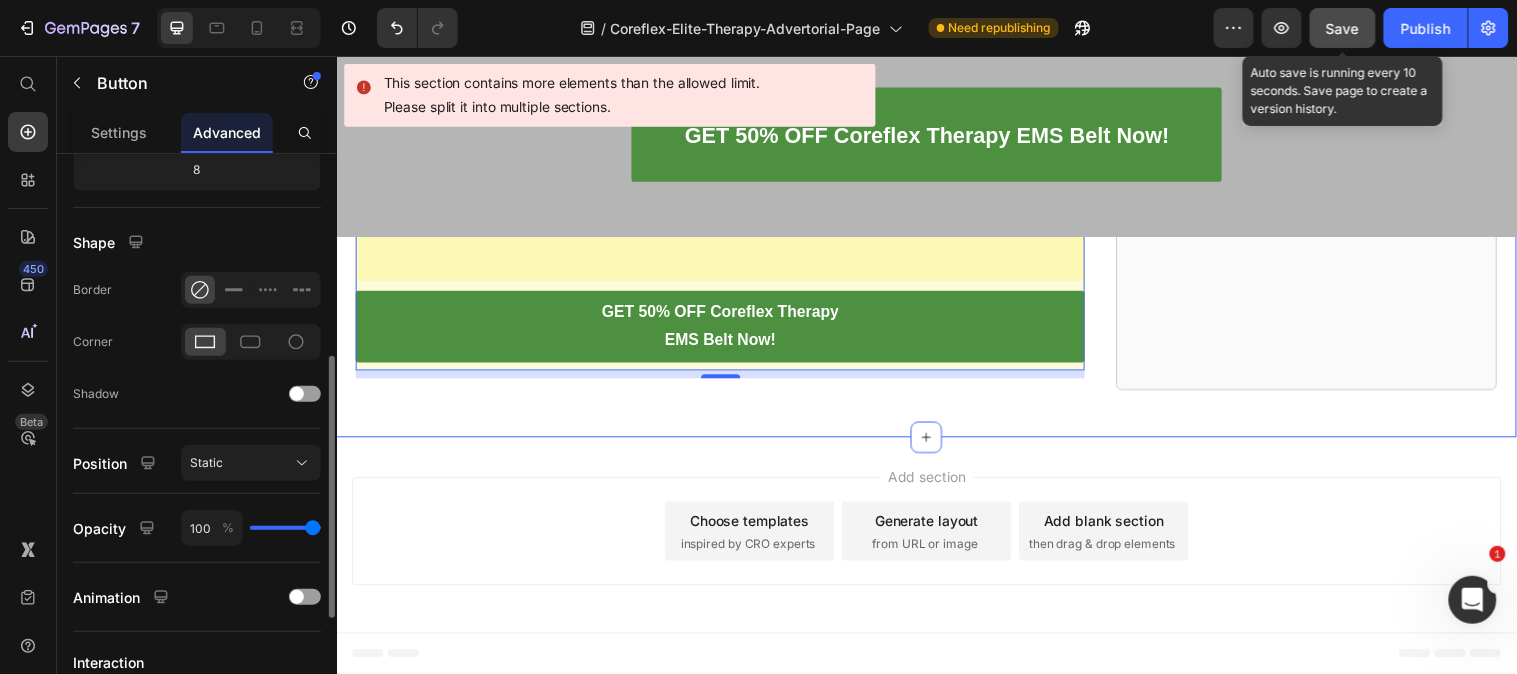 click on "Advertorial Text Block Image Trending in the [COUNTRY] Text Block Row Row Image UPDATE:   Coreflex therapy EMS Belt is SELLING OUT faster than expected! Lock in your order NOW  to get 50% OFF + FAST SHIPPING to  [COUNTRY] Text Block Row Row Row Home > Pain Relief > Coreflex Therapy EMS Belt Text Block Row Row Top Doctor of Physical Therapy:   This Is The Best Way To Relieve Sciatica and Lower Back Pain Fast Heading If your sciatica pain feels like your lower back and hips are on fire,  with every step feeling like an electric shock through your spine and legs, read this short article right now before you do anything else. Text Block Image 3,791 Ratings Text Block Row Image Row Image By Dr. Lee Text Block Image
Drop element here Row Hi, my name is Dr. Campbell and I’m a doctor of physical therapy from [CITY]. I have 10 years of clinical experience and clocked in well over 10,000 hours. Throughout my career, I’ve helped over 1,100 patients who came to me with all kinds of nerve and back problems…" at bounding box center [936, -10791] 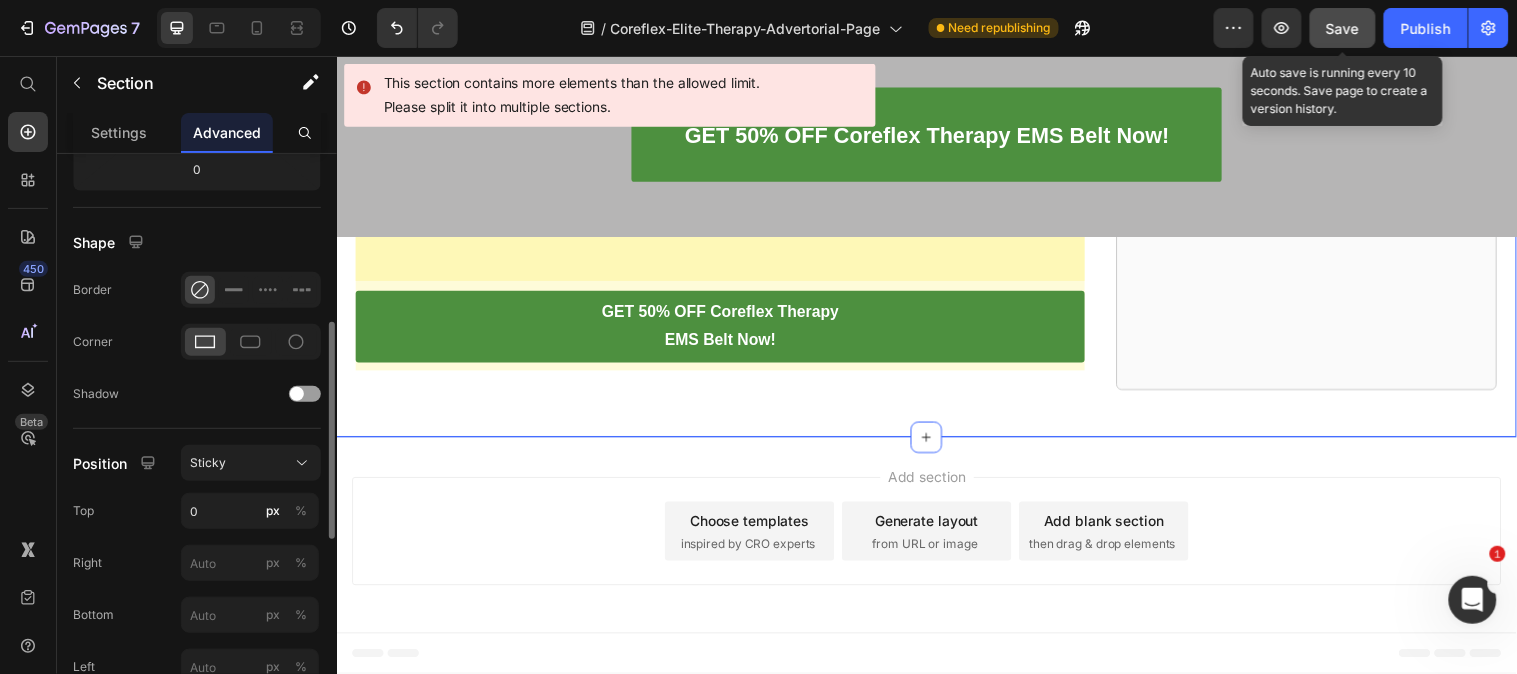 scroll, scrollTop: 0, scrollLeft: 0, axis: both 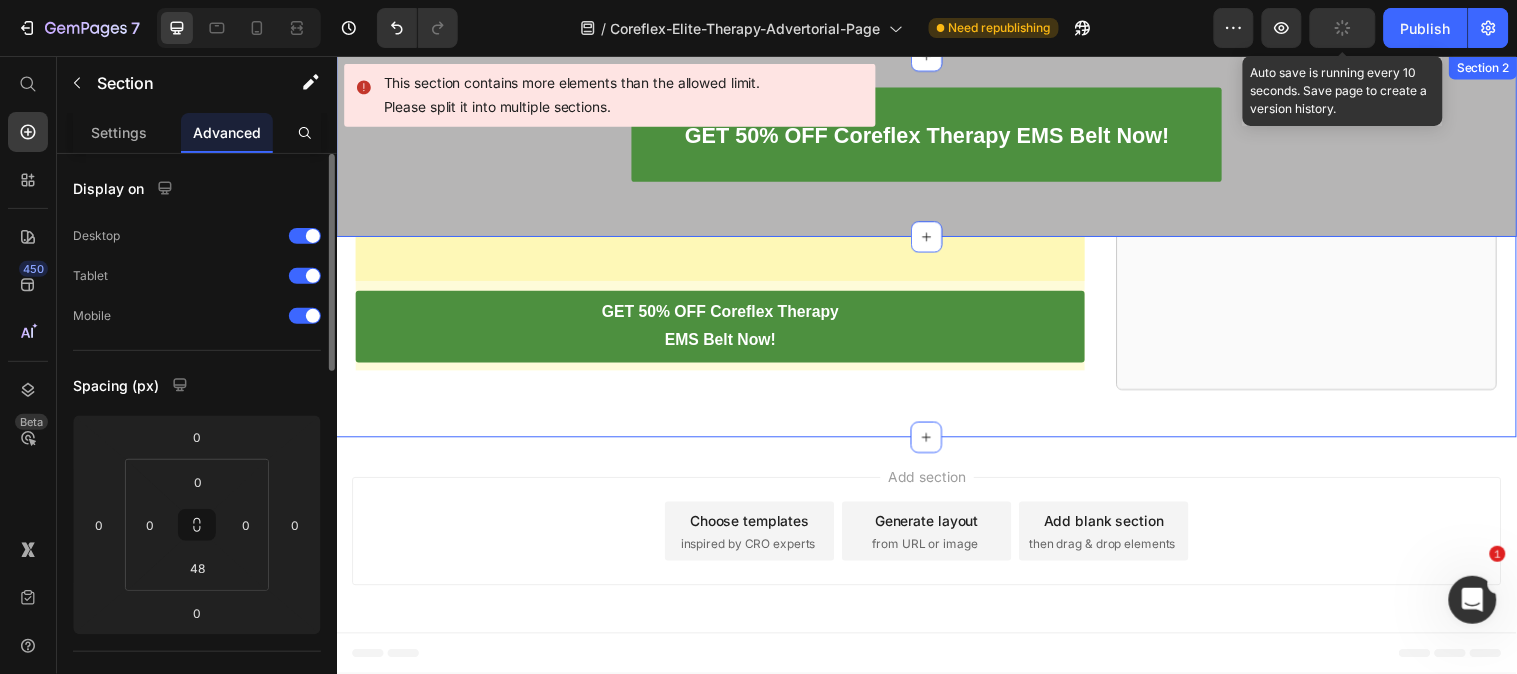 click on "GET 50% OFF Coreflex Therapy EMS Belt Now! Button Row" at bounding box center (936, 147) 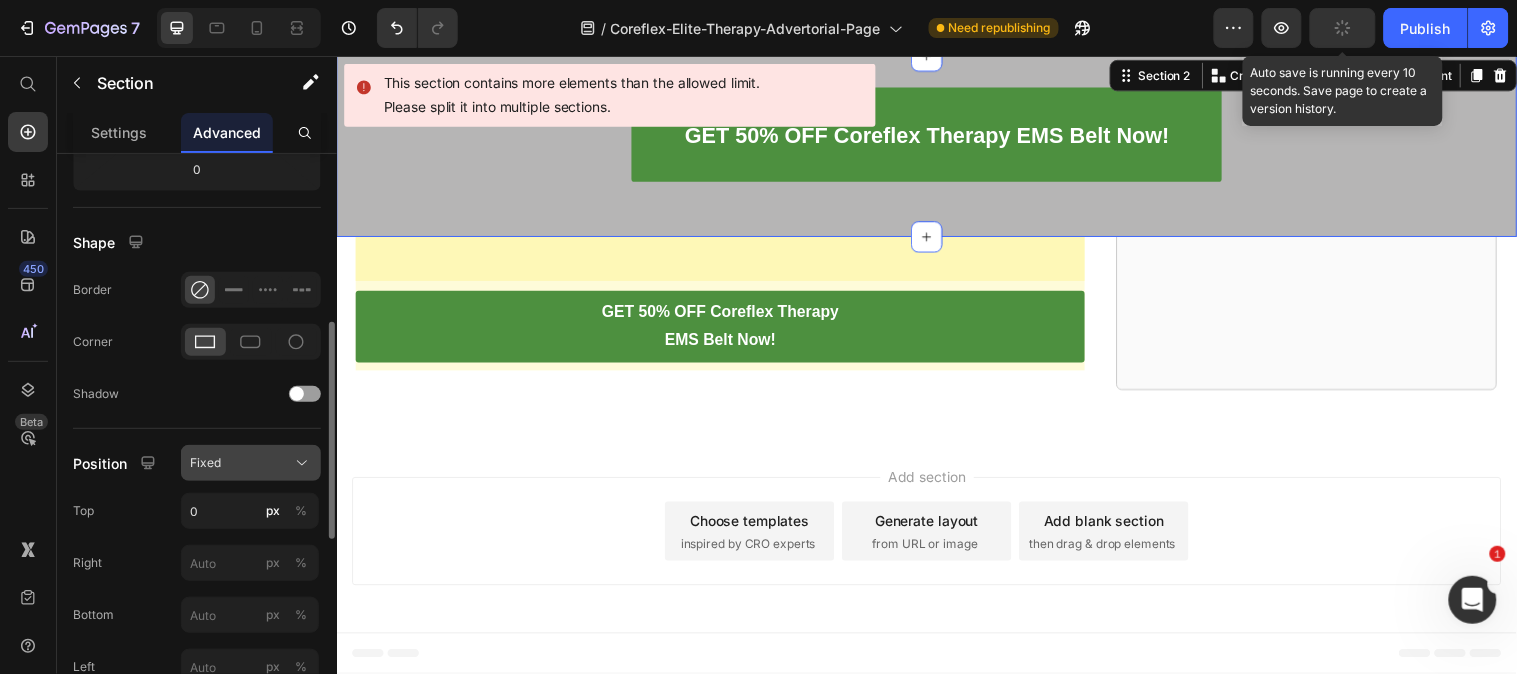 scroll, scrollTop: 555, scrollLeft: 0, axis: vertical 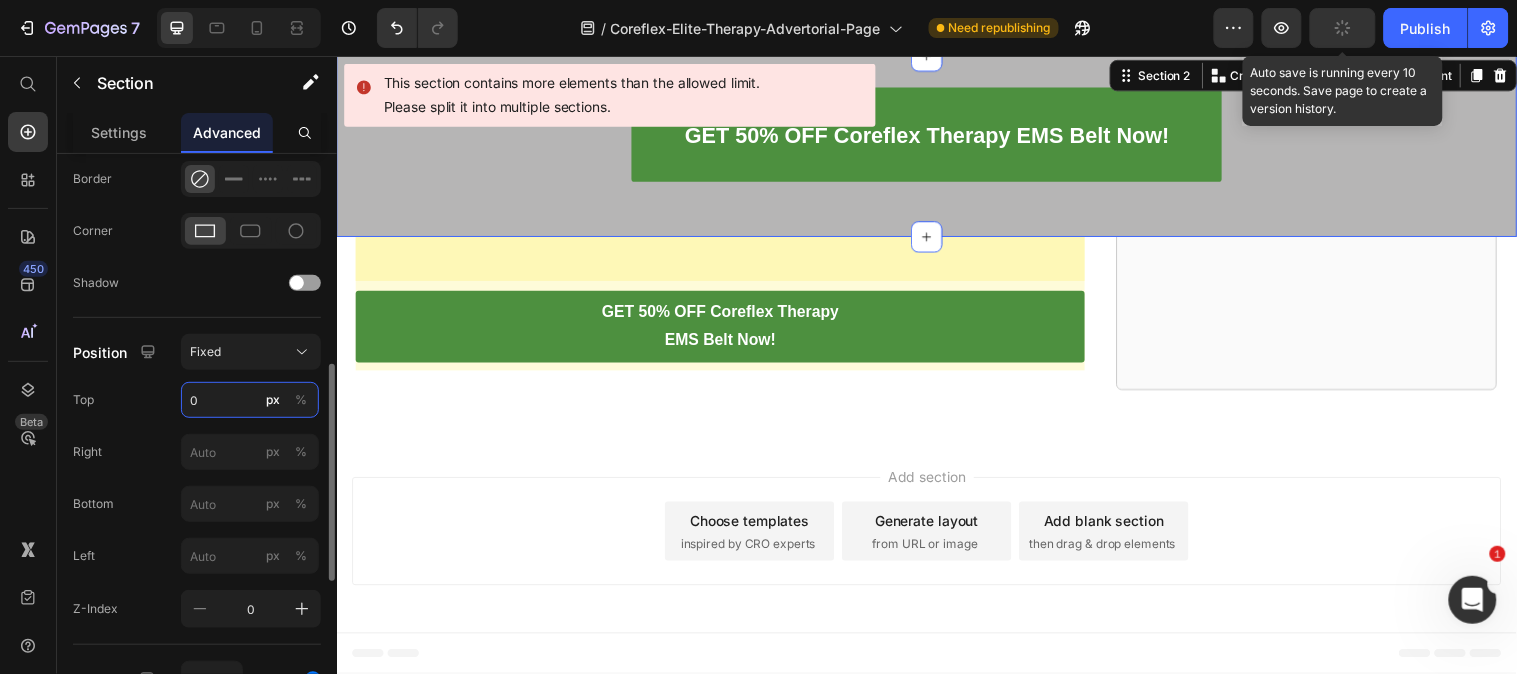 click on "0" at bounding box center (250, 400) 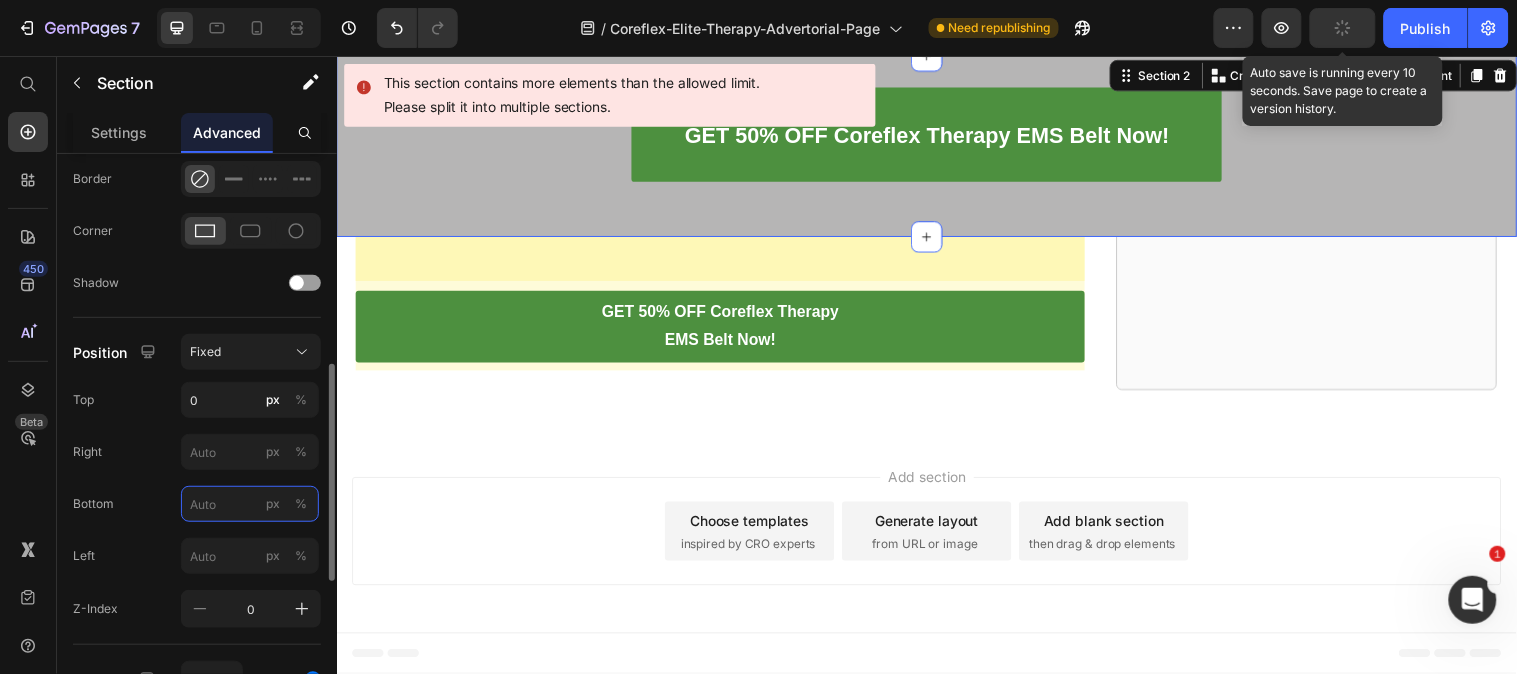 click on "px %" at bounding box center [250, 504] 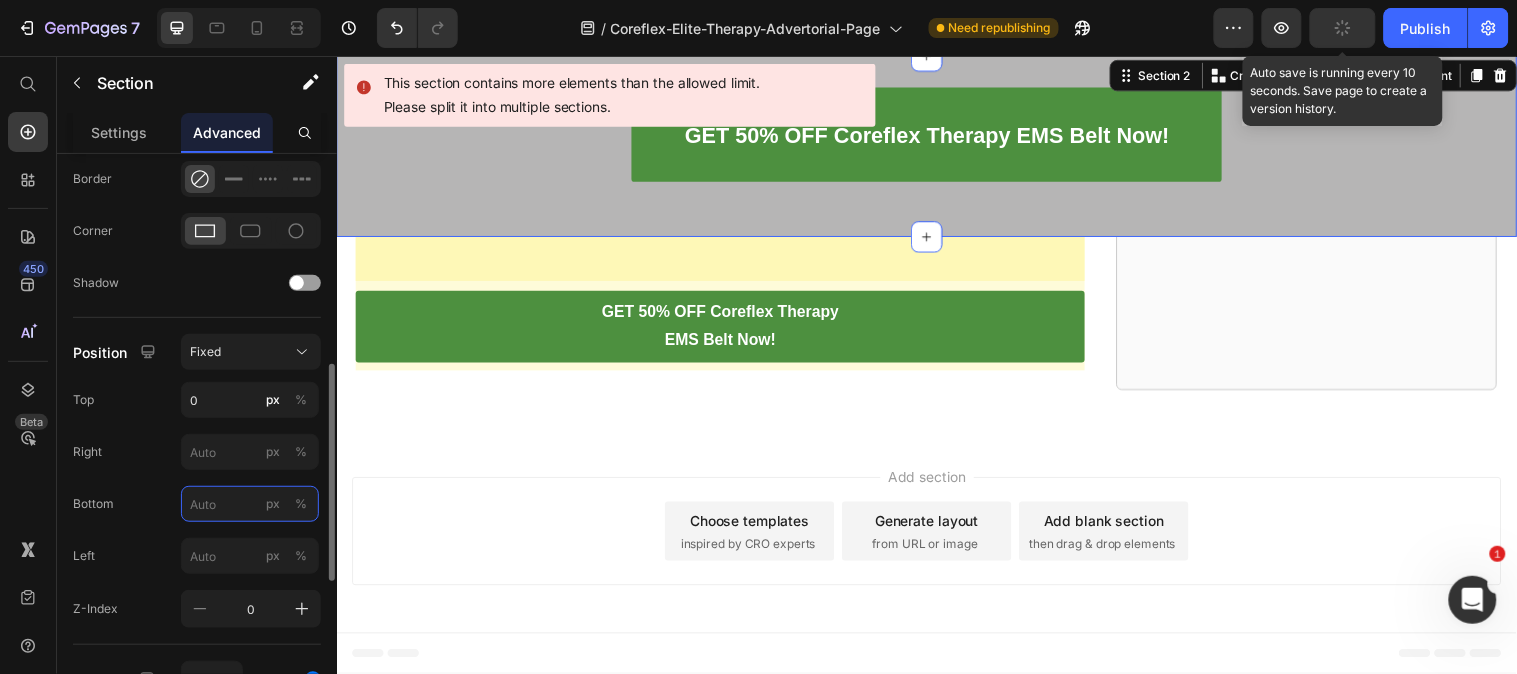 click on "px %" at bounding box center [250, 504] 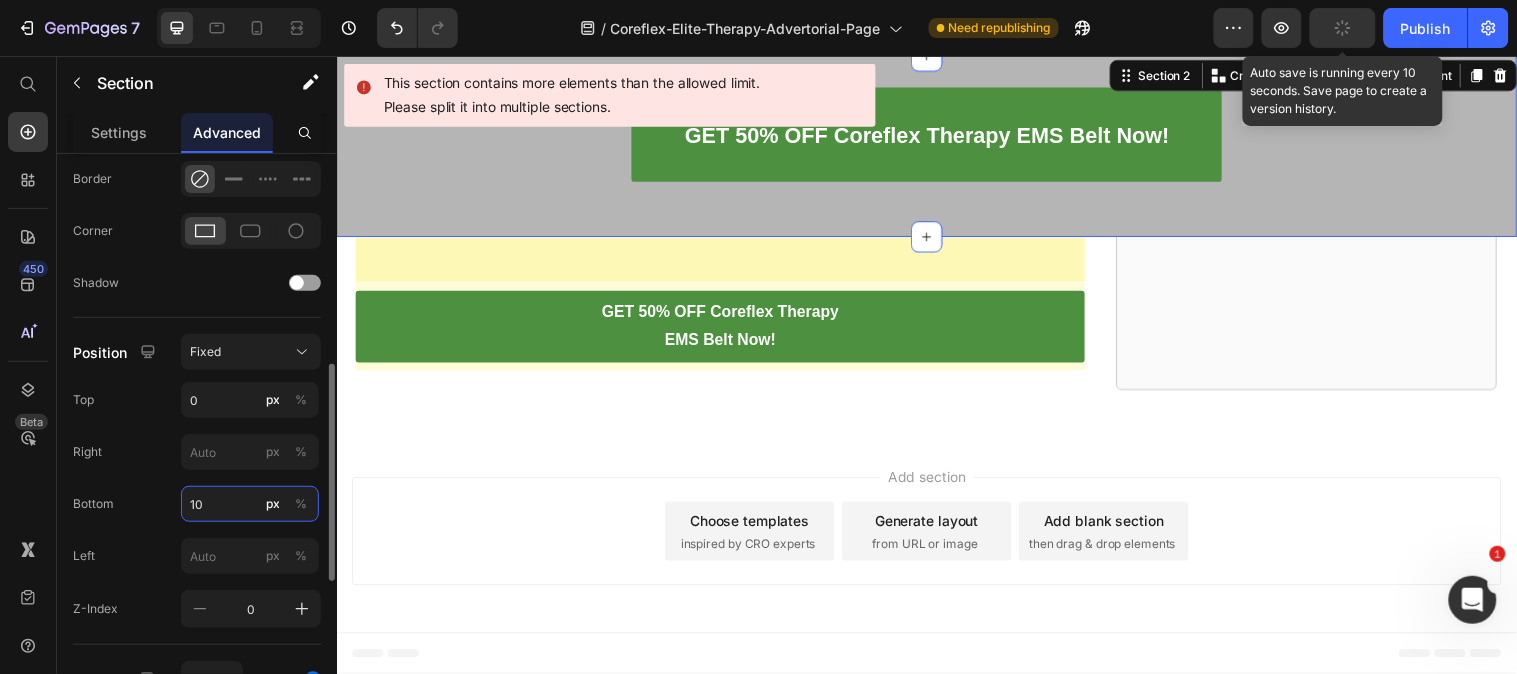 type on "1" 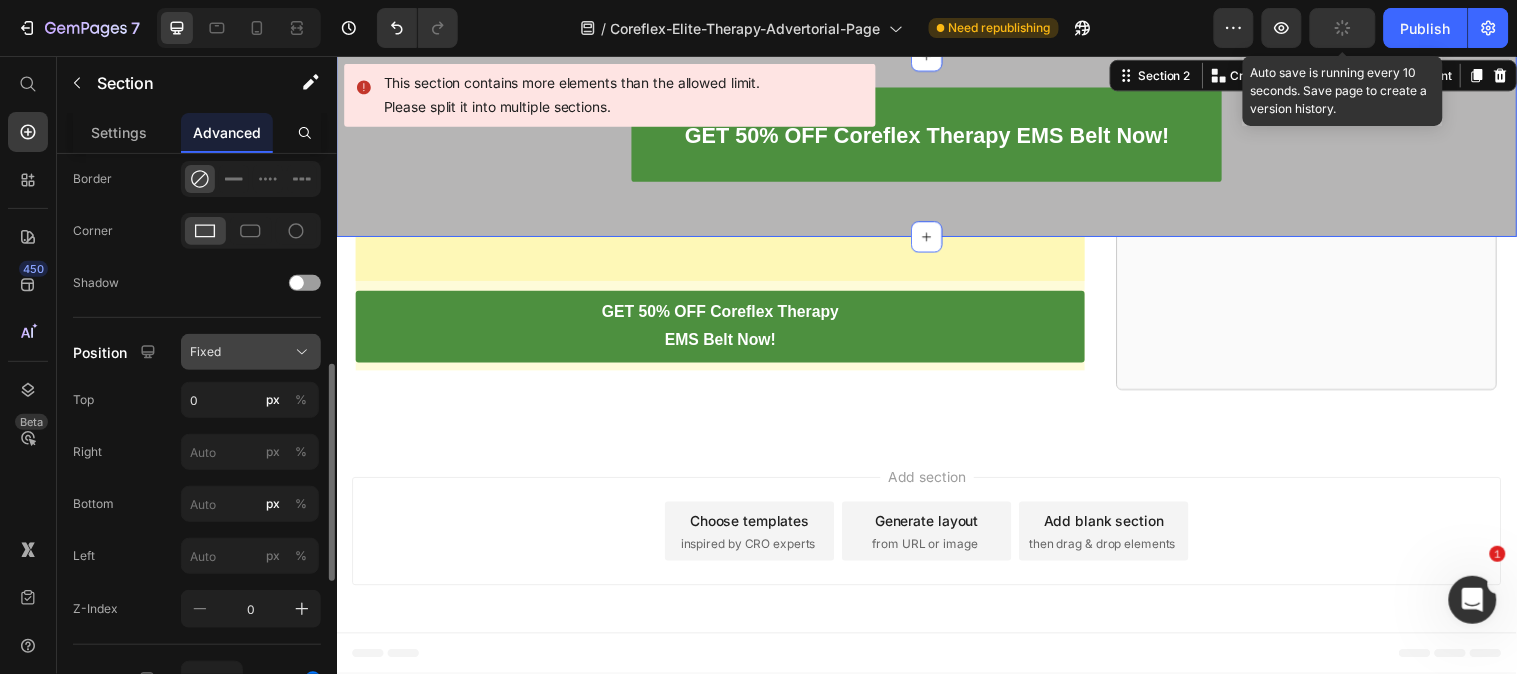 click on "Fixed" 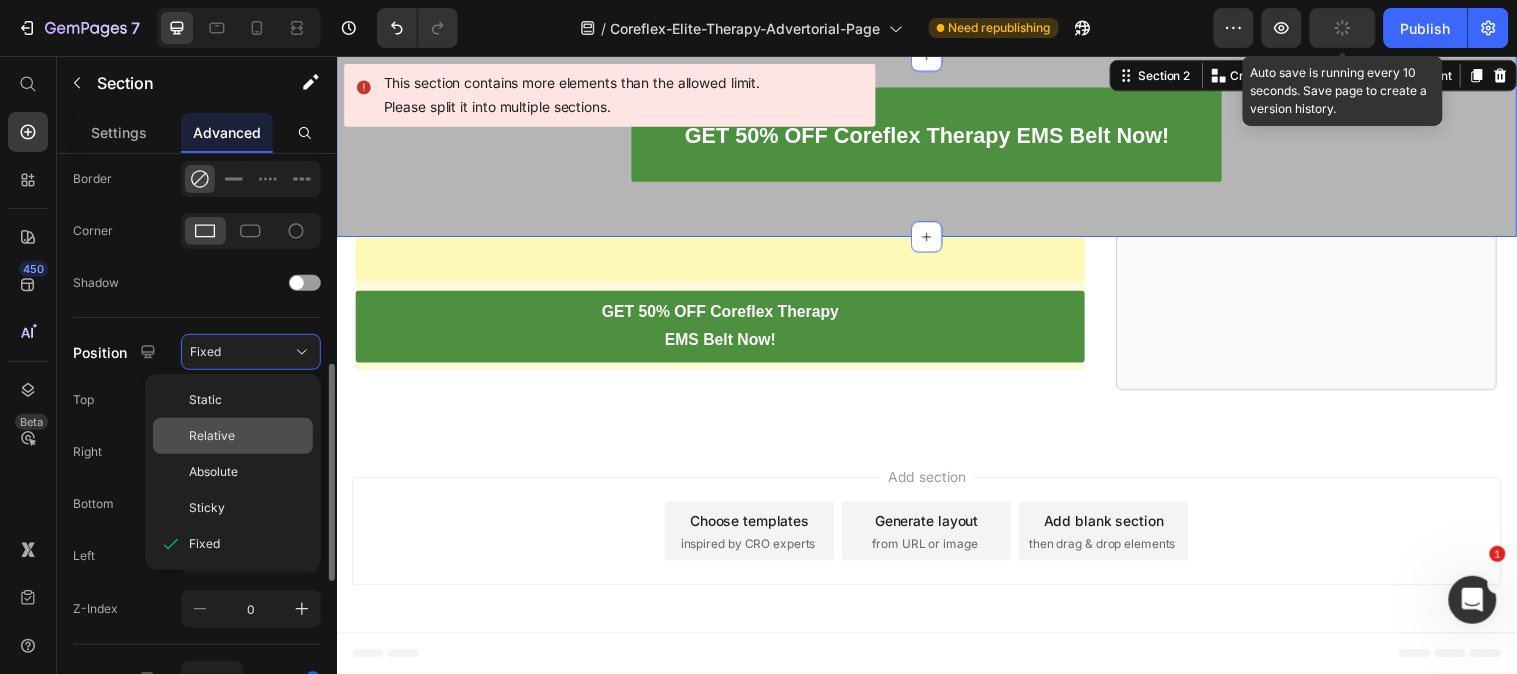 click on "Relative" 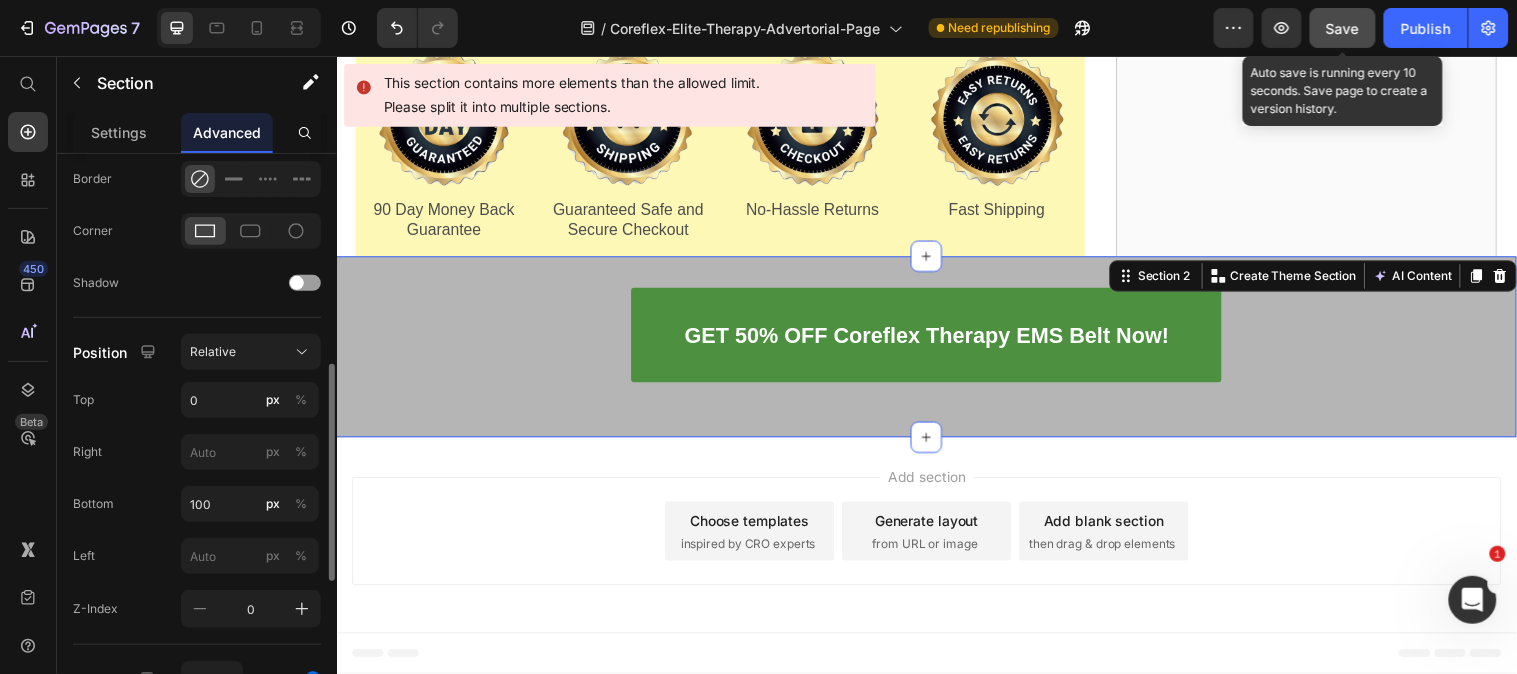 scroll, scrollTop: 27638, scrollLeft: 0, axis: vertical 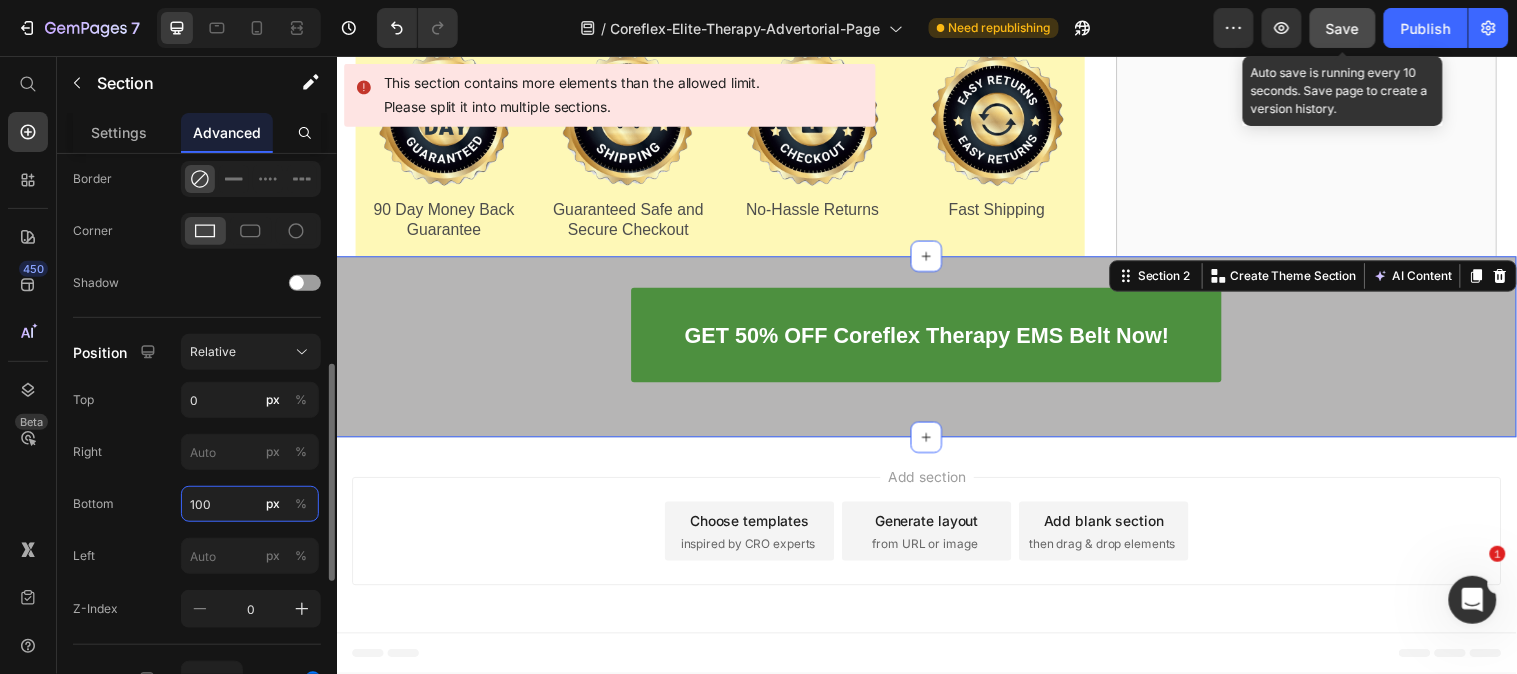 click on "100" at bounding box center [250, 504] 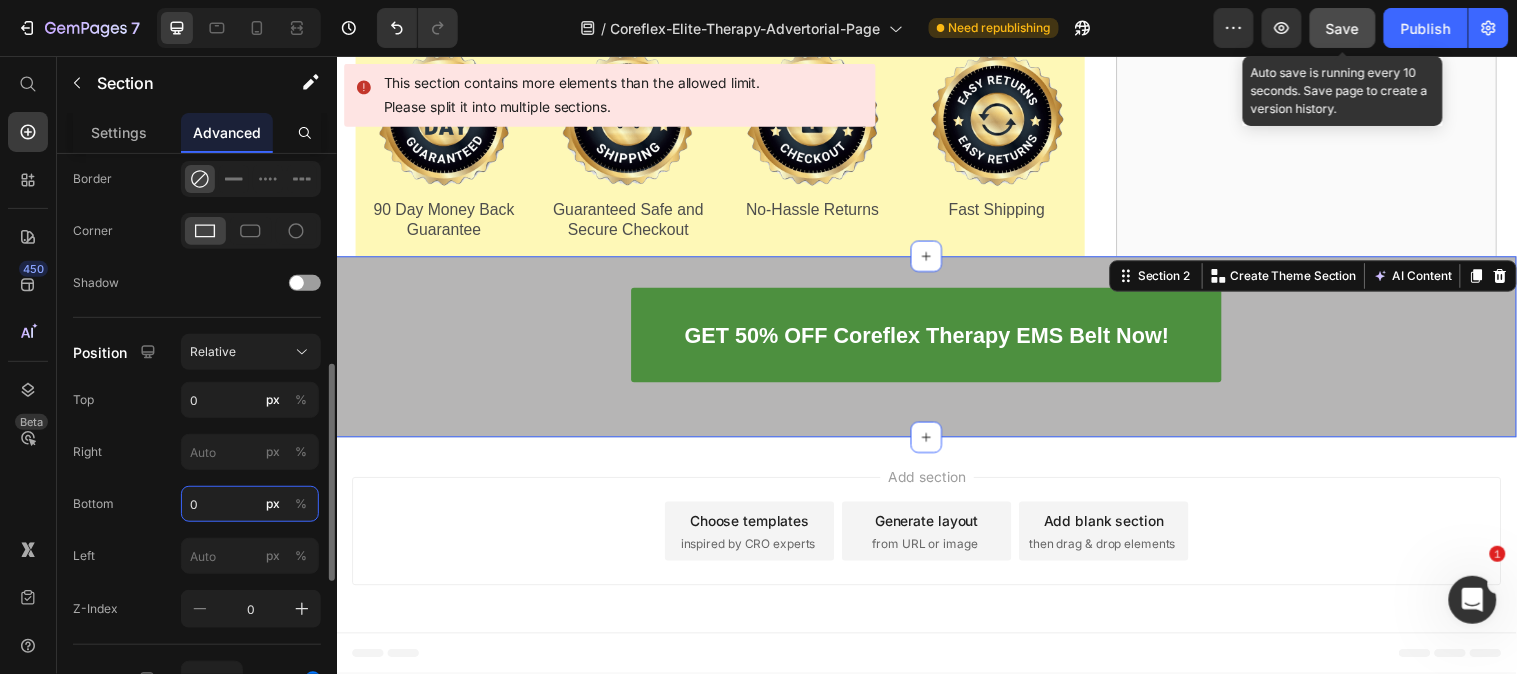 type on "0" 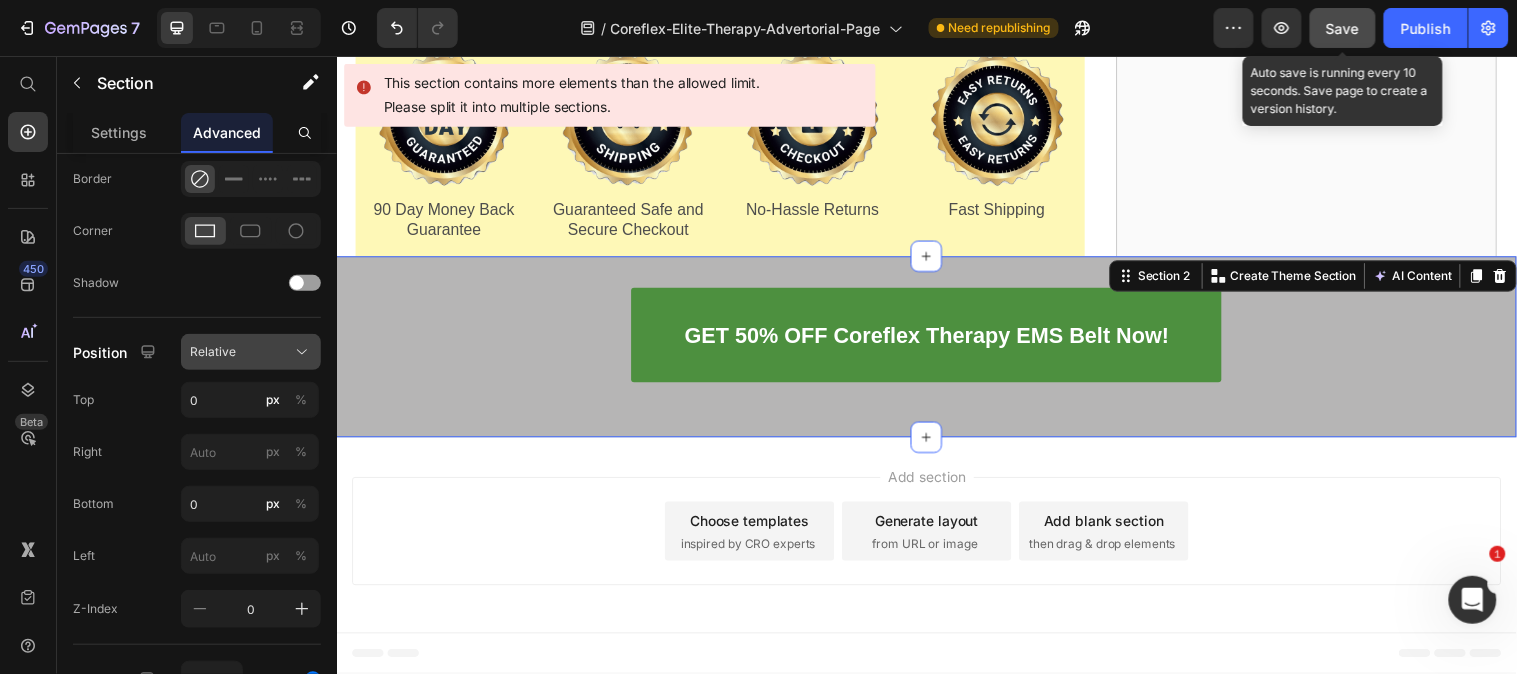 click on "Relative" 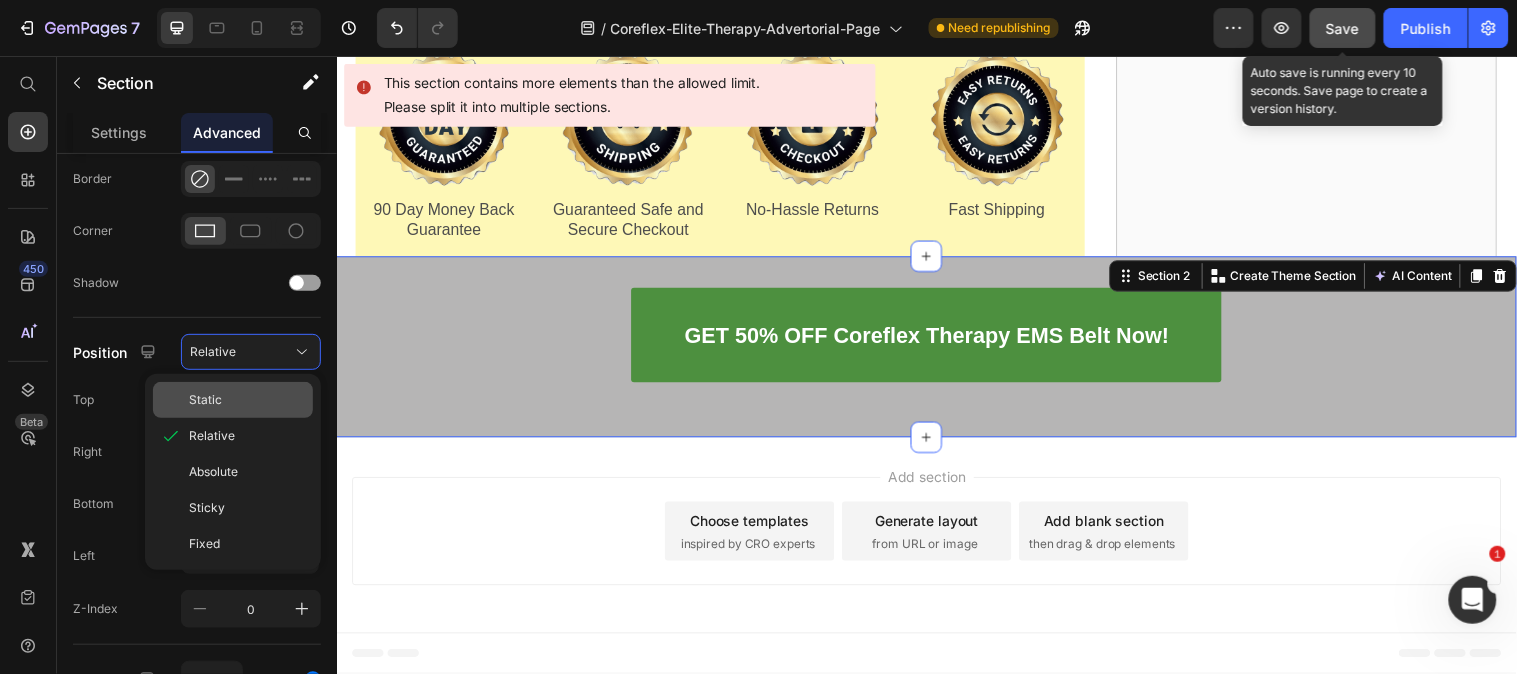click on "Static" at bounding box center (247, 400) 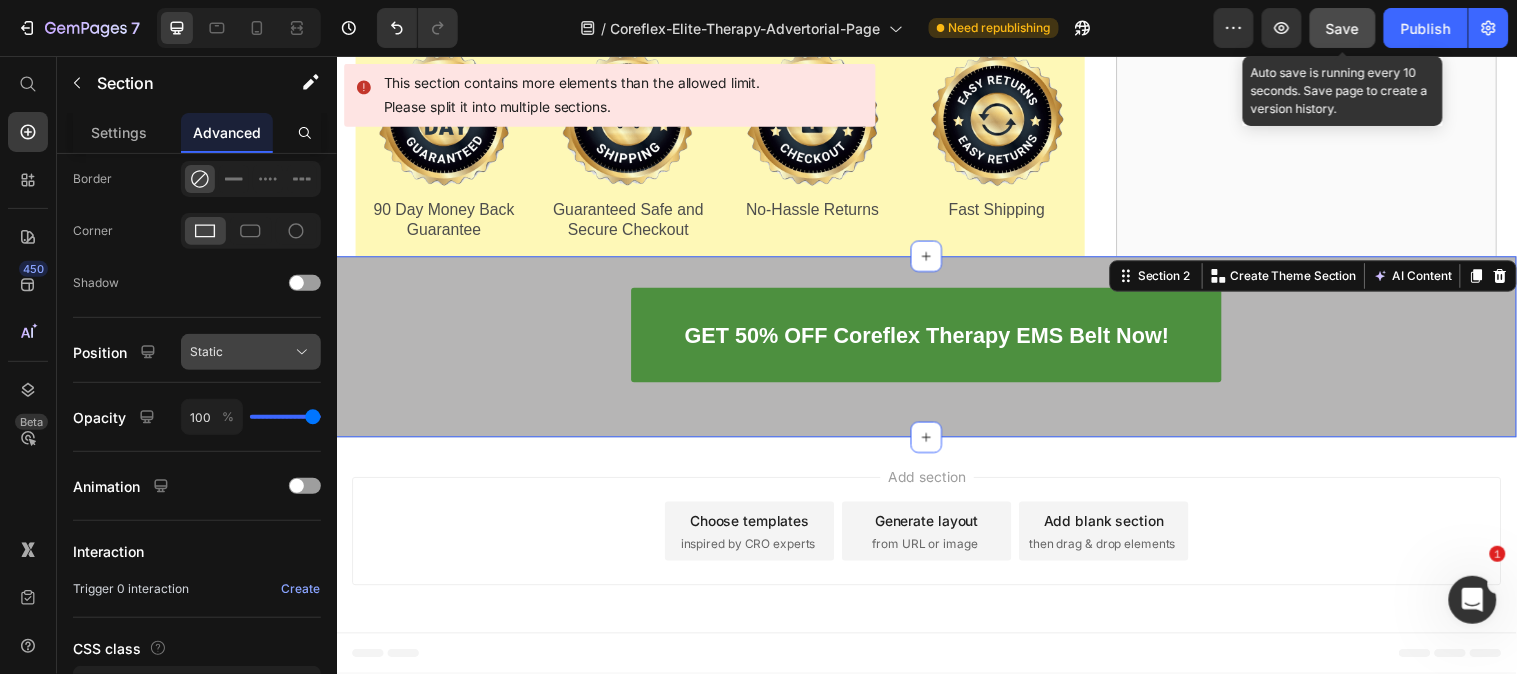 click on "Static" at bounding box center [251, 352] 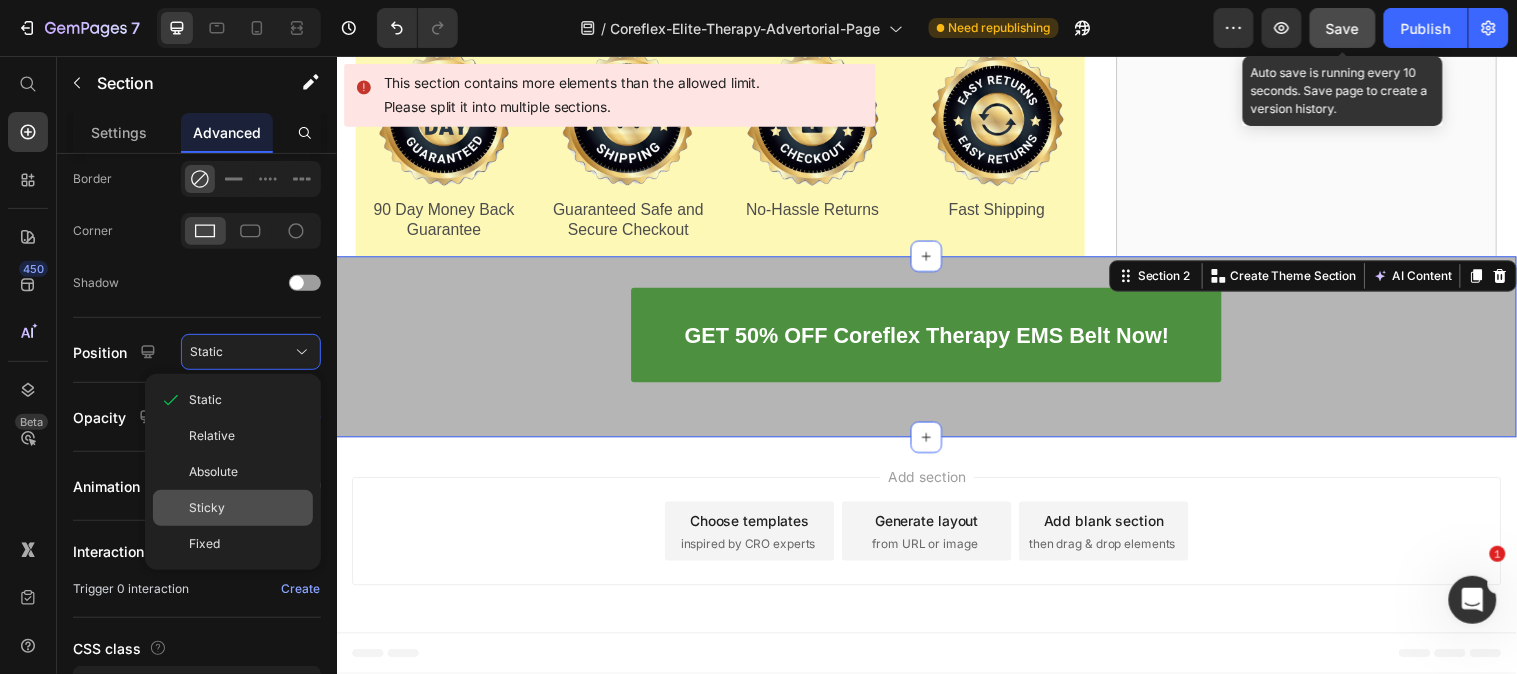 click on "Sticky" 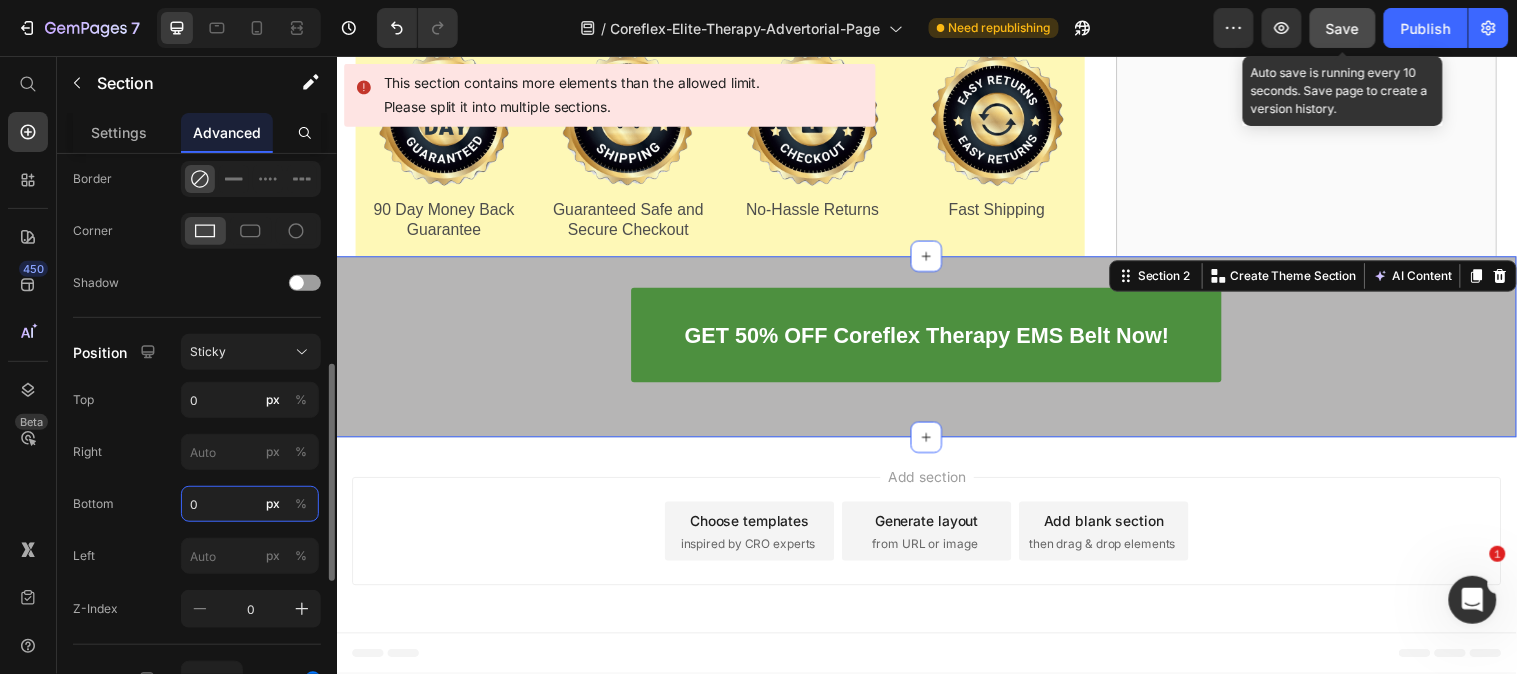 click on "0" at bounding box center [250, 504] 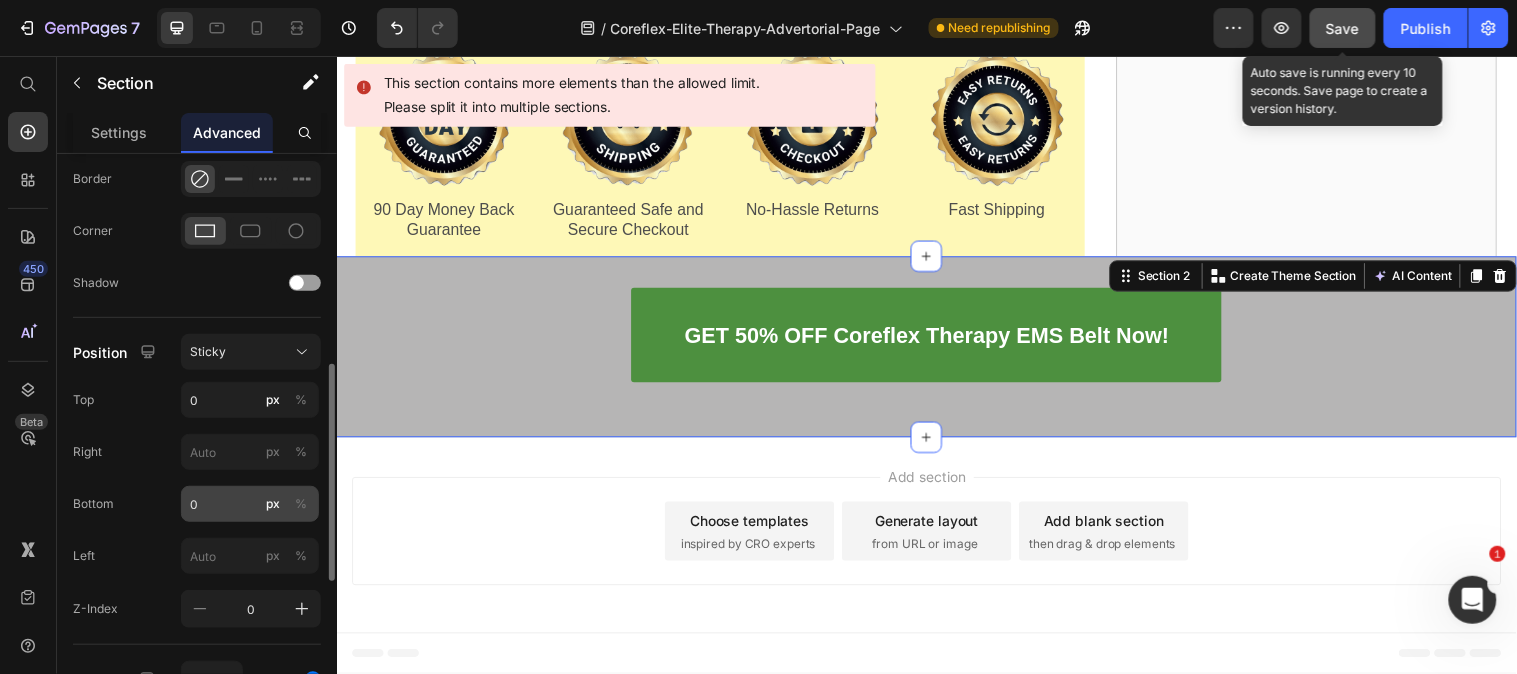 click on "%" at bounding box center [301, 504] 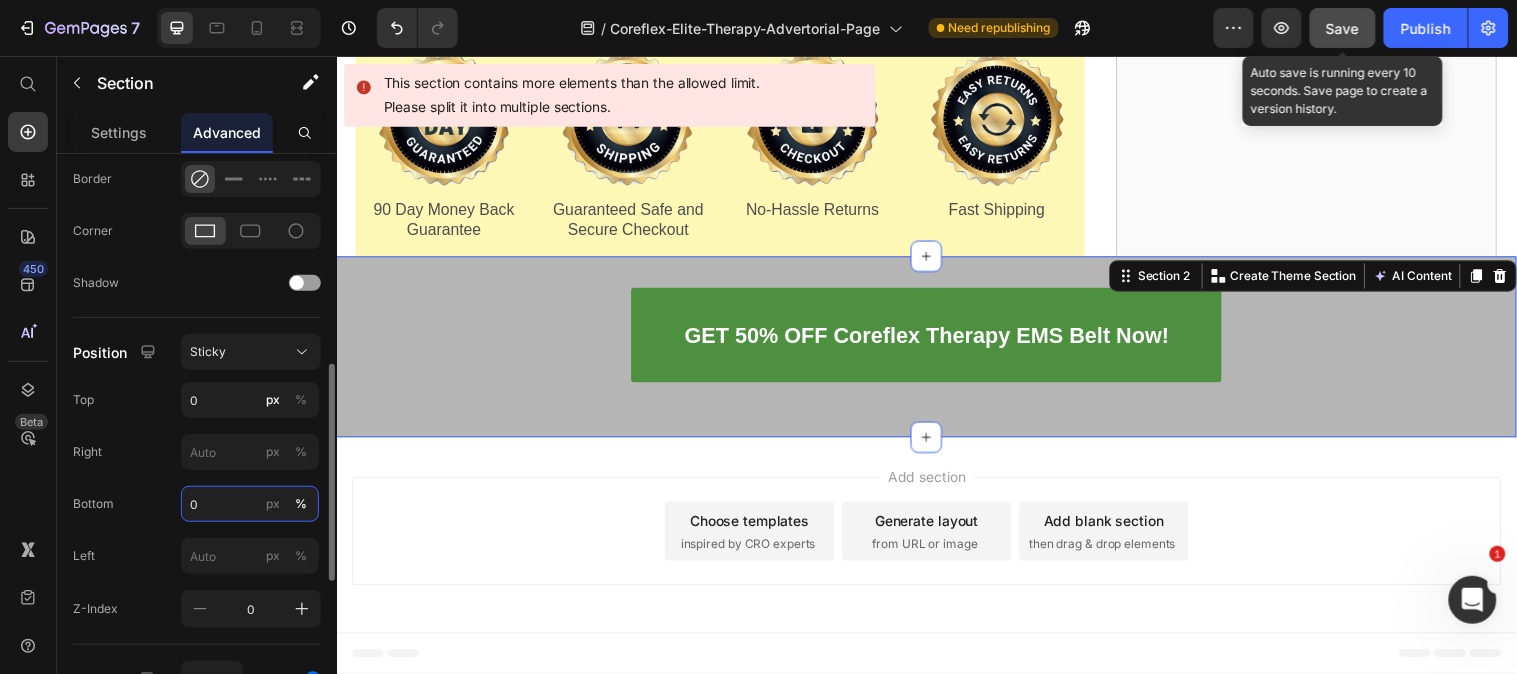 click on "0" at bounding box center (250, 504) 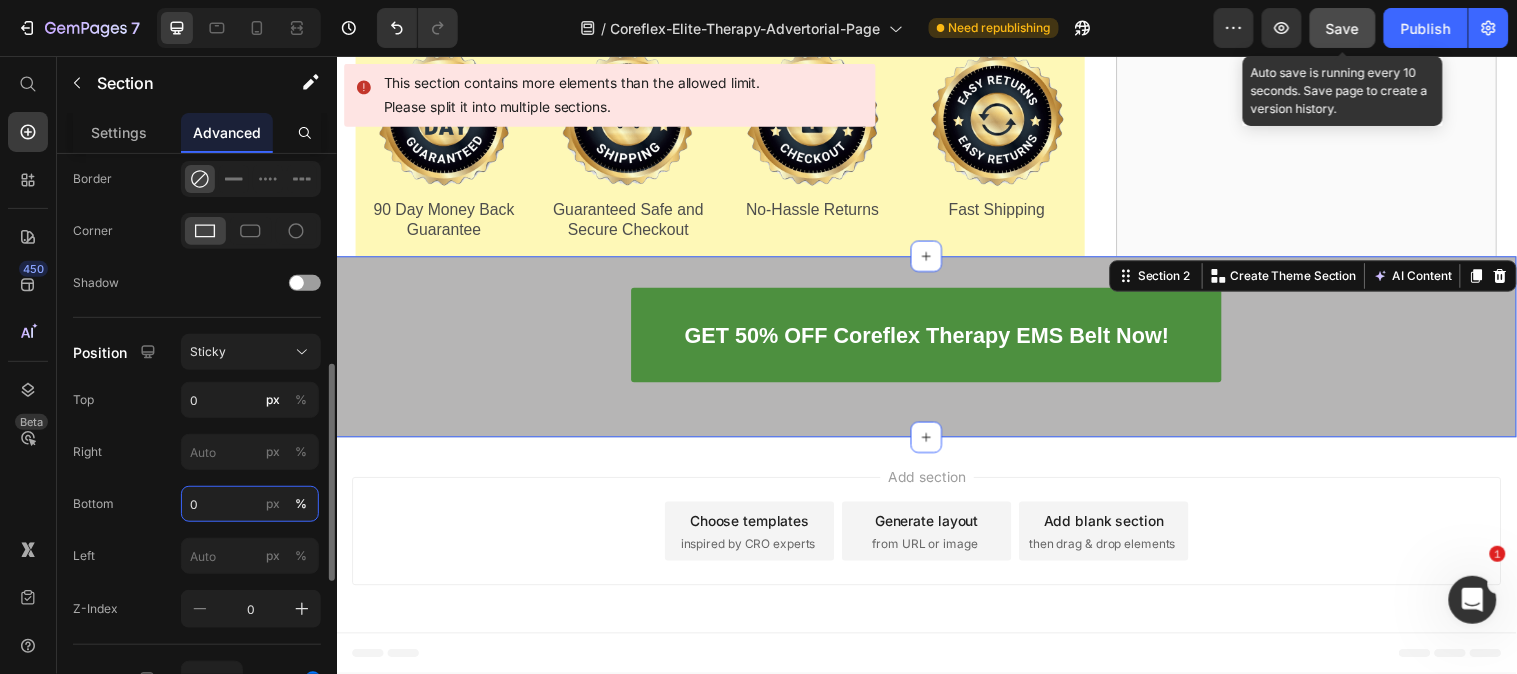 click on "0" at bounding box center (250, 504) 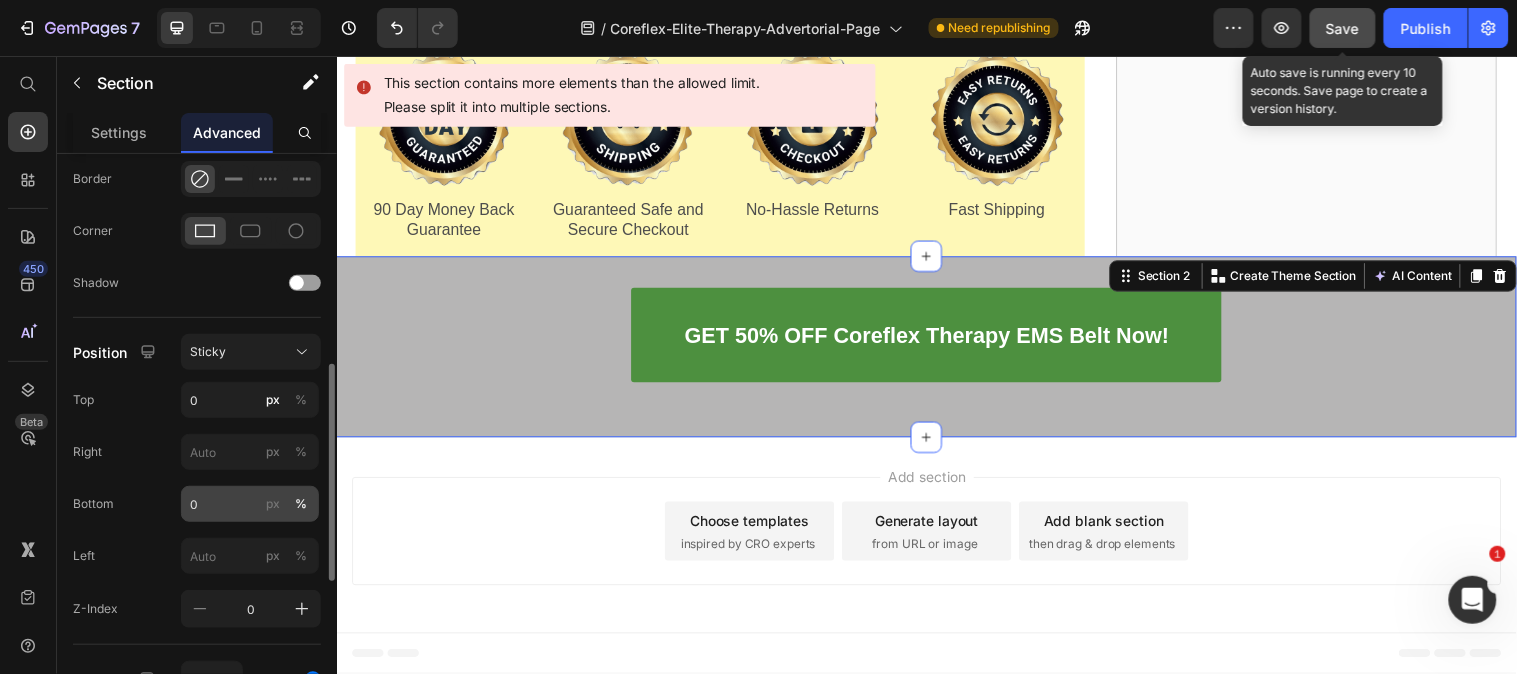 click on "px" at bounding box center (273, 504) 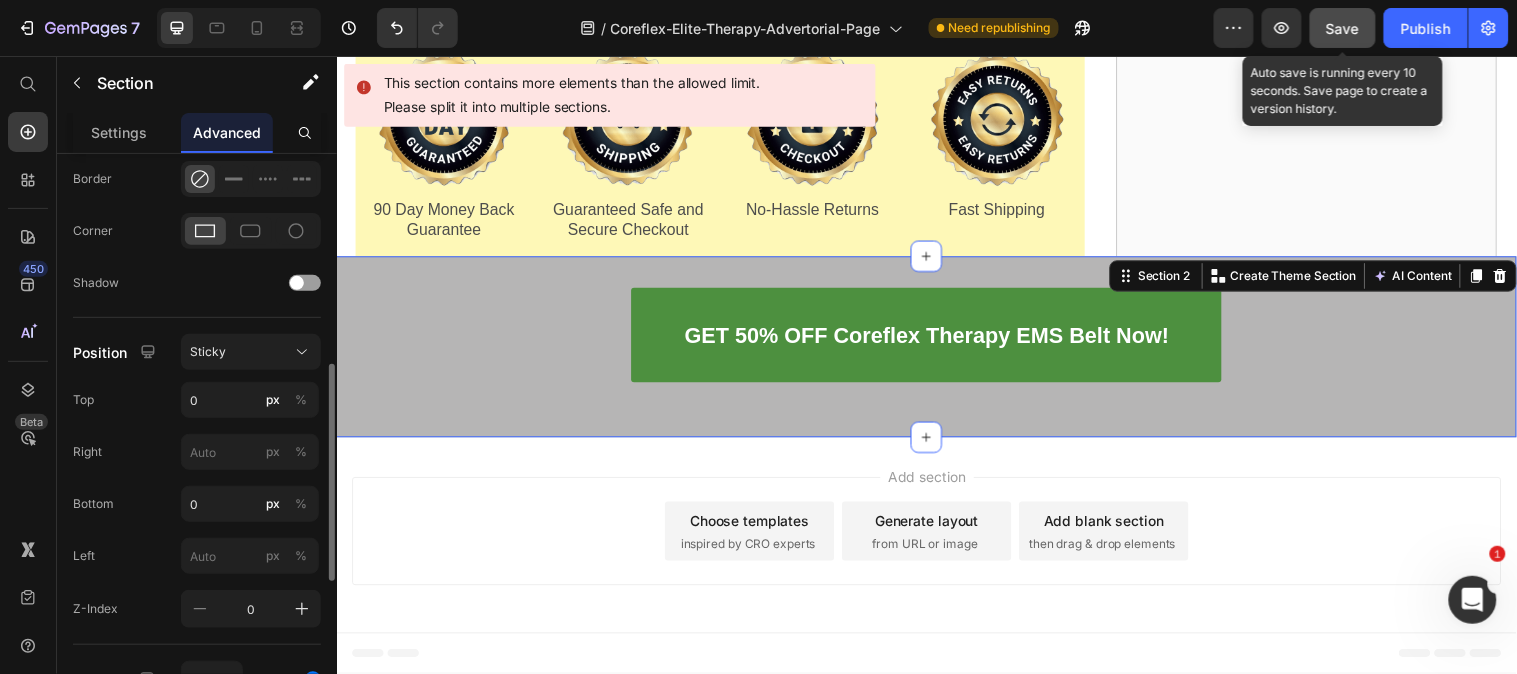 scroll, scrollTop: 666, scrollLeft: 0, axis: vertical 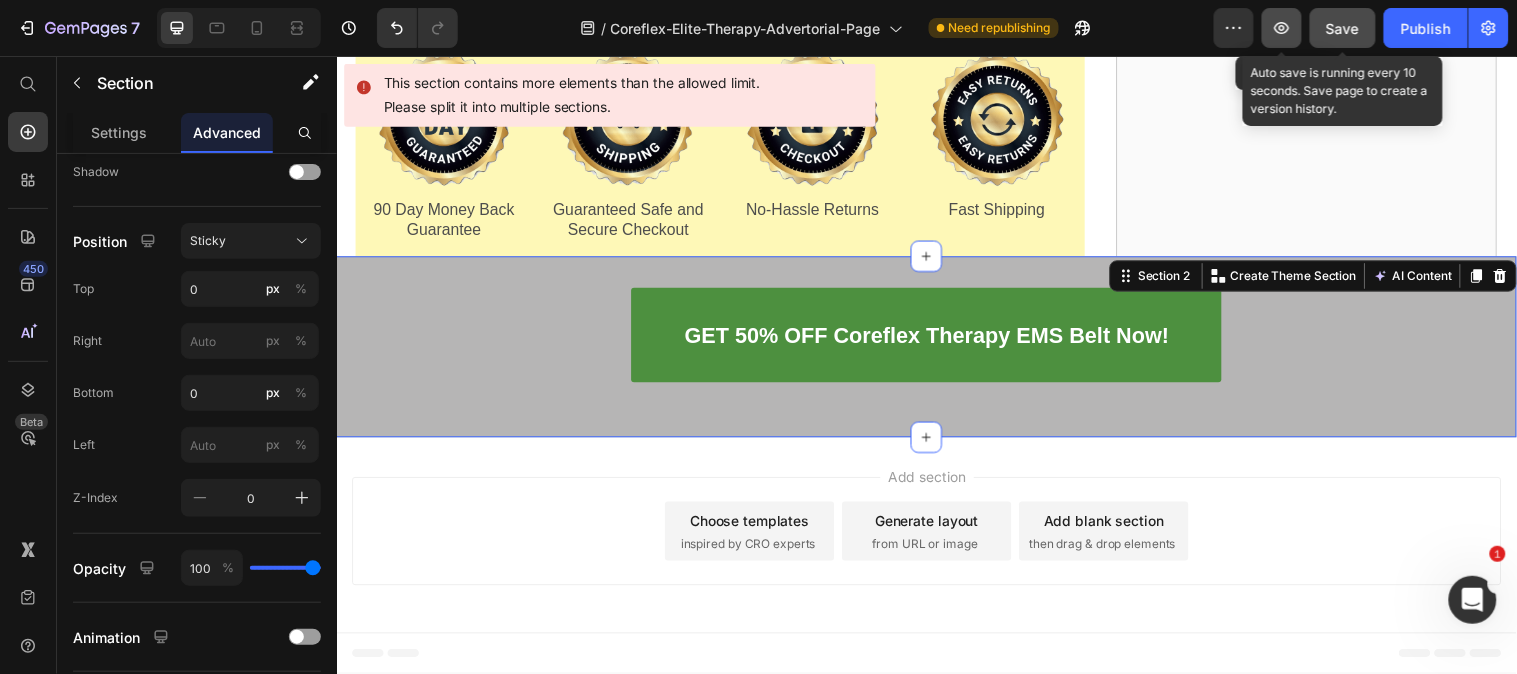 click 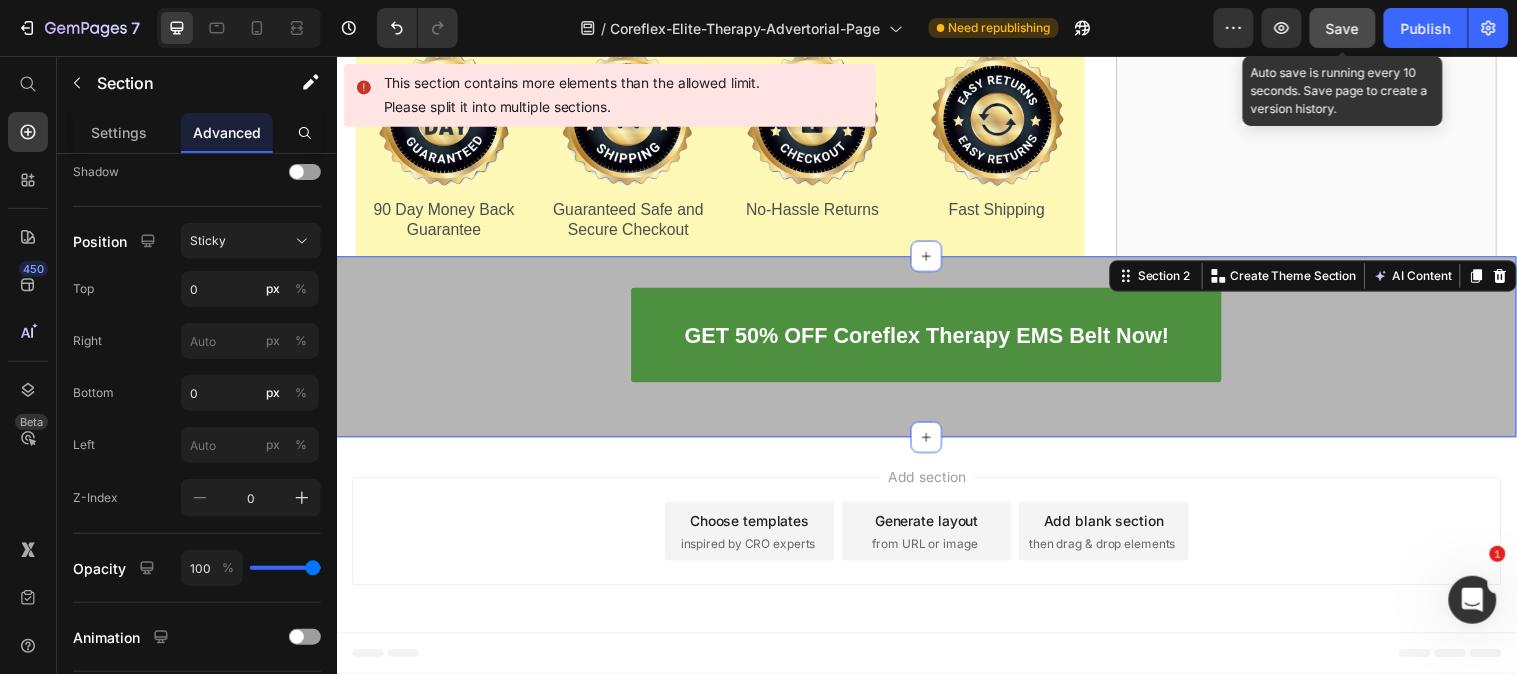 click on "Save" 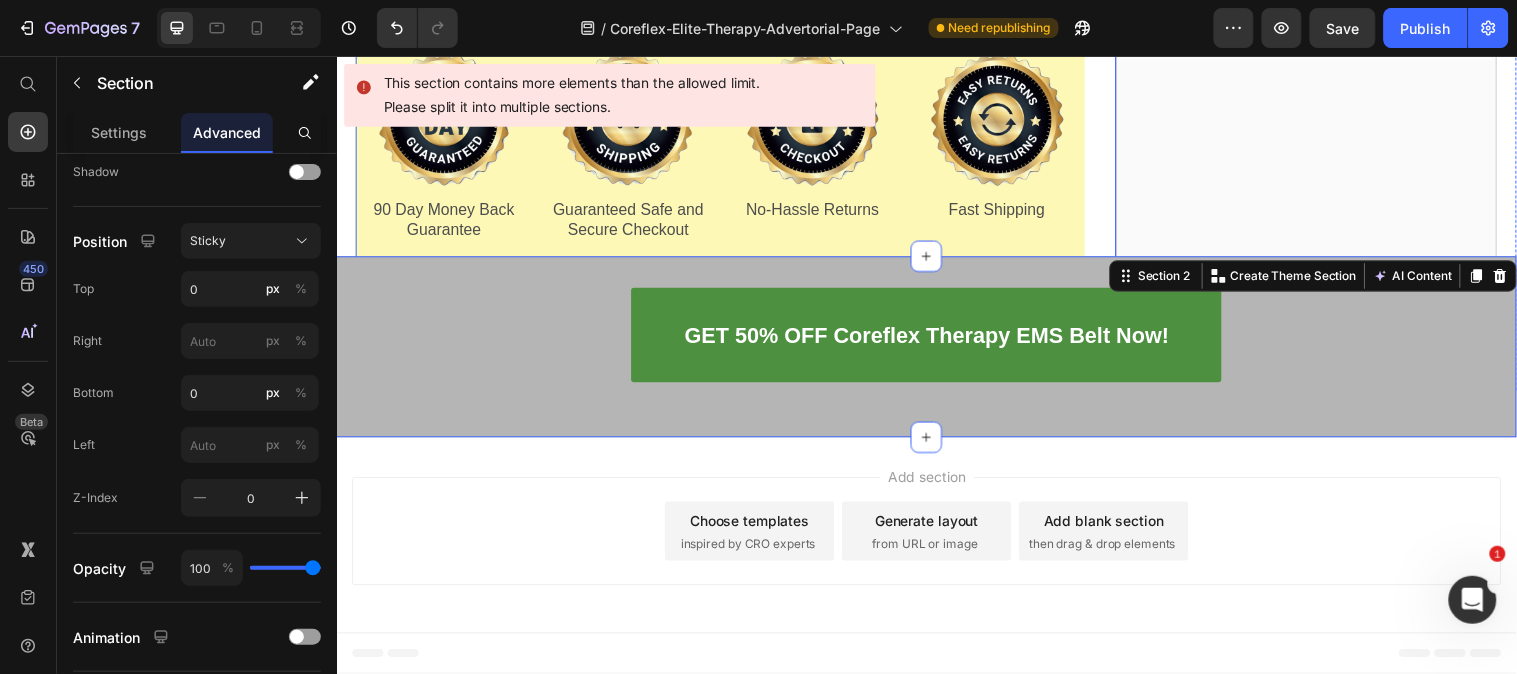 click on "Top Doctor of Physical Therapy:   This Is The Best Way To Relieve Sciatica and Lower Back Pain Fast Heading If your sciatica pain feels like your lower back and hips are on fire,  with every step feeling like an electric shock through your spine and legs, read this short article right now before you do anything else. Text Block Image 3,791 Ratings Text Block Row Image Row Image By Dr. Lee Text Block Image
Drop element here Row Hi, my name is Dr. Campbell and I’m a doctor of physical therapy from [CITY]. I have 10 years of clinical experience and clocked in well over 10,000 hours. Throughout my career, I’ve helped over 1,100 patients who came to me with all kinds of nerve and back problems… Text Block ⚫ Sciatica ⚫ Lower back pain ⚫ Herniated discs ⚫ Spinal stenosis Text Block Row Row You name it. I’ve seen it all. From mild discomfort and stiffness… To nerve pain so severe that it felt like electric shocks shooting down your leg… To… Text Block ⁠⁠⁠⁠⁠⁠⁠" at bounding box center [742, -10702] 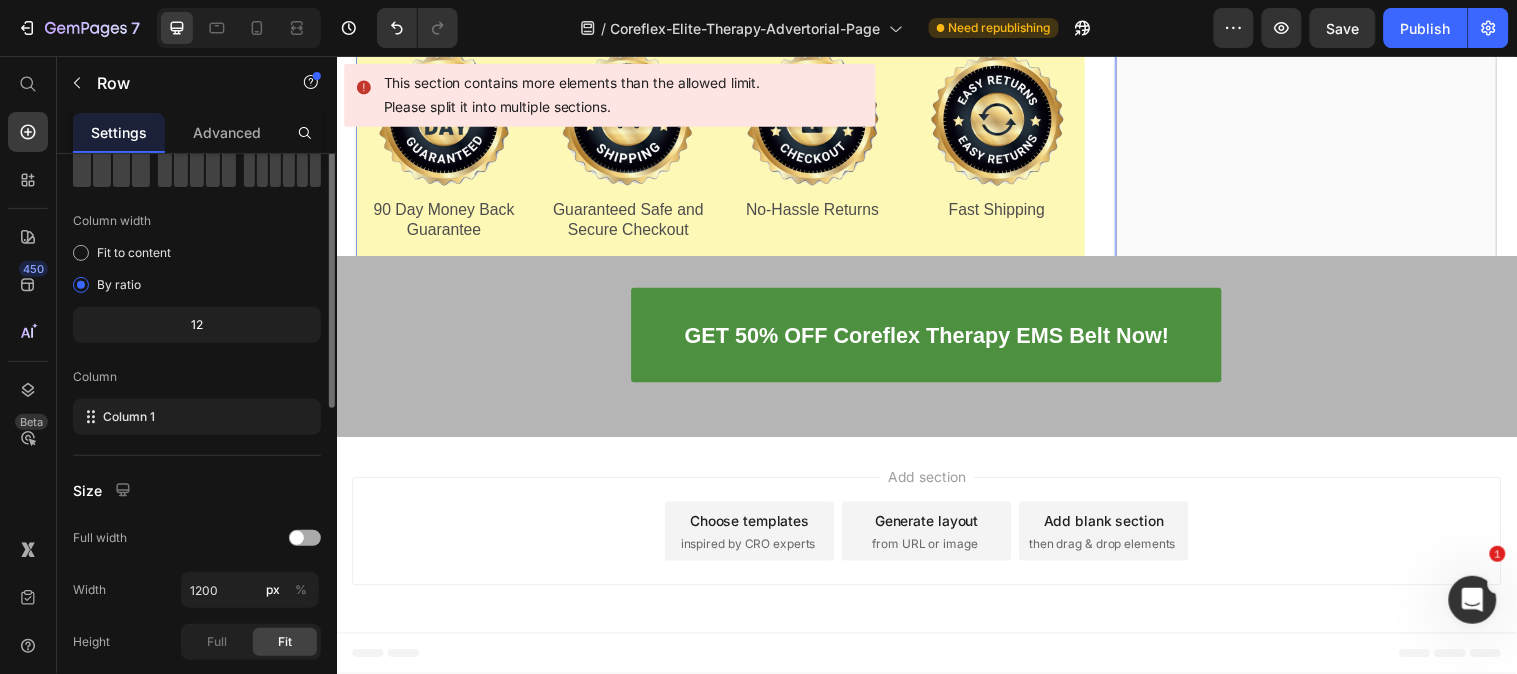 scroll, scrollTop: 0, scrollLeft: 0, axis: both 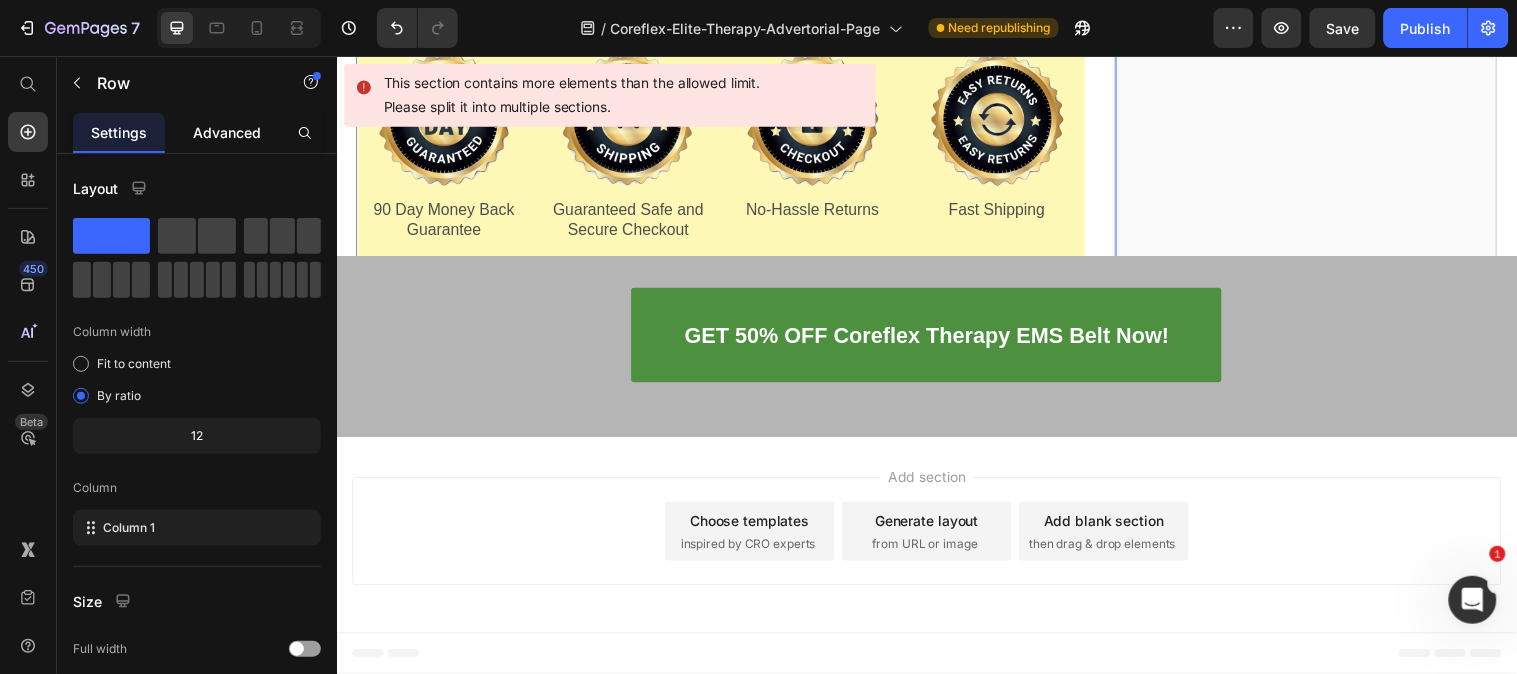 click on "Advanced" at bounding box center [227, 132] 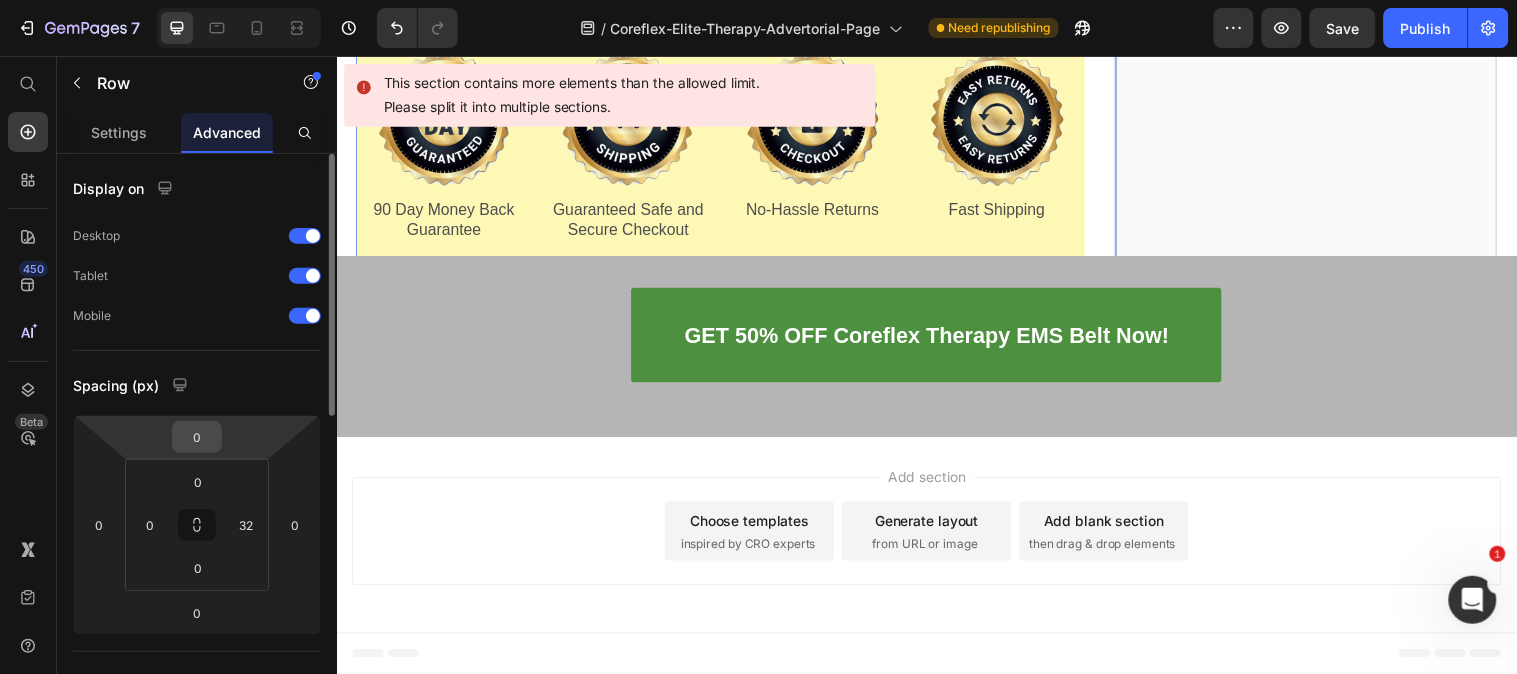 click on "0" at bounding box center (197, 437) 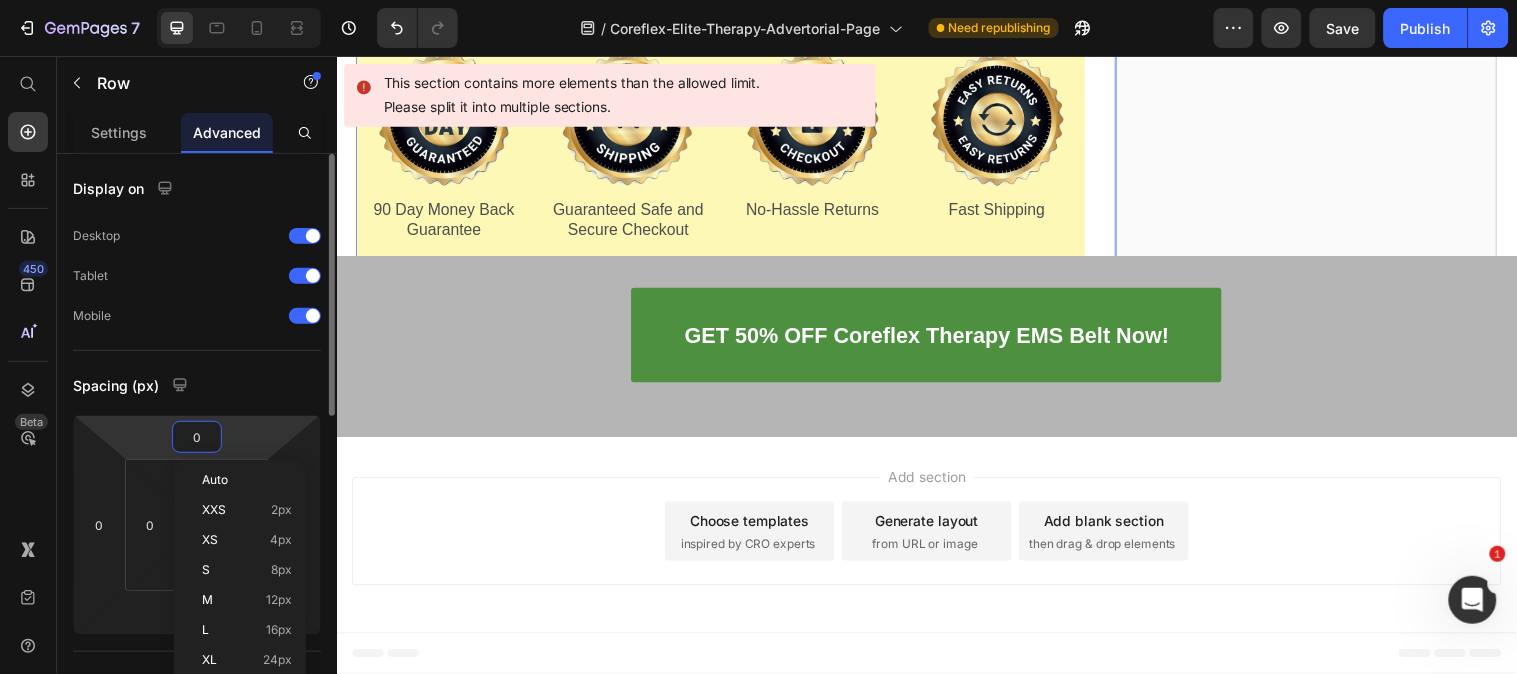 click on "0" at bounding box center (197, 437) 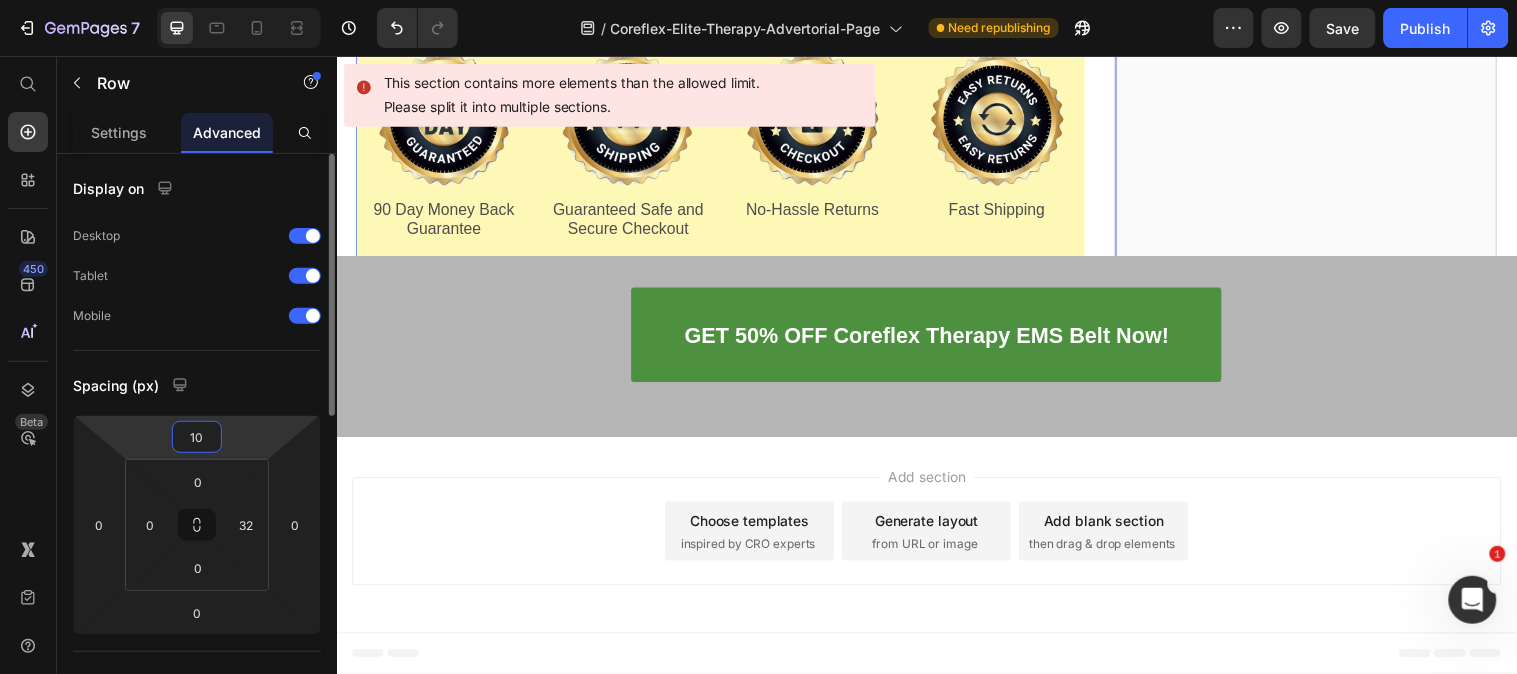 type on "1" 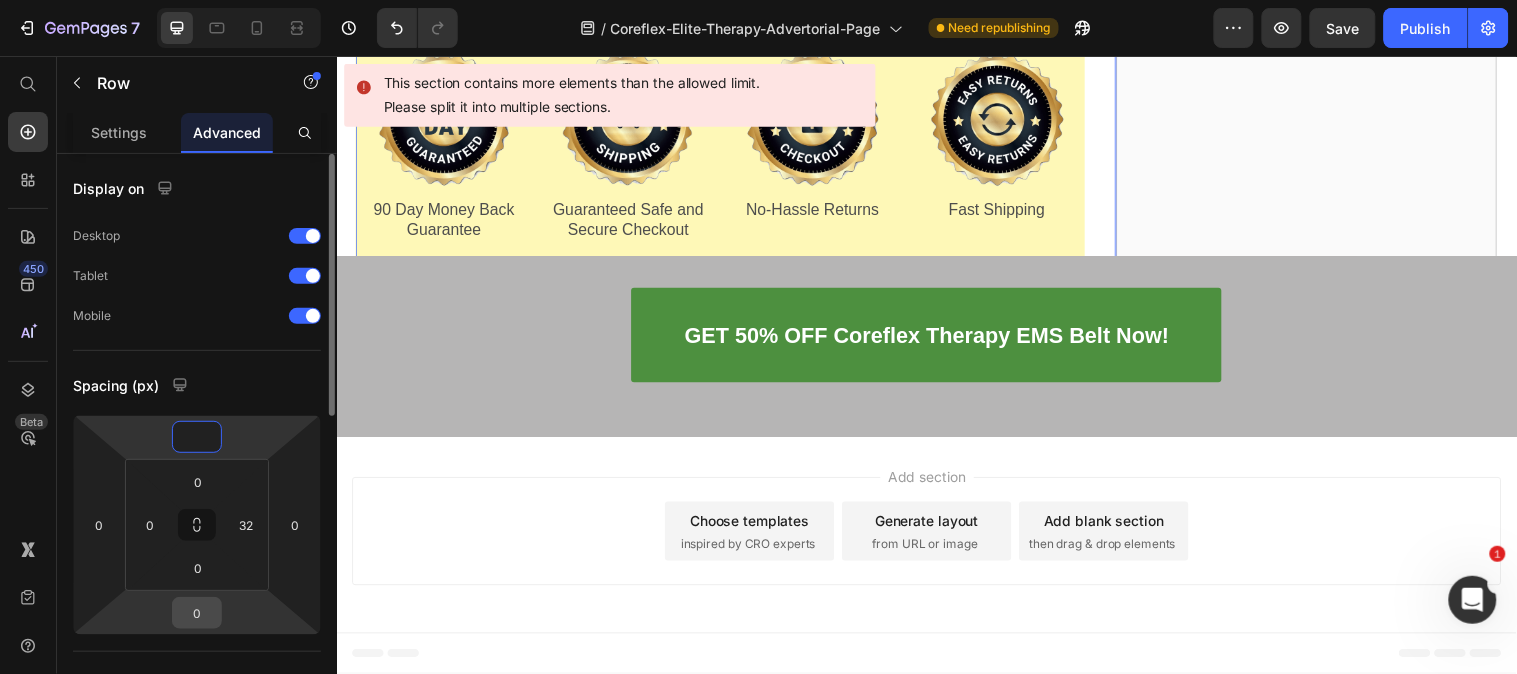 click on "0" at bounding box center [197, 613] 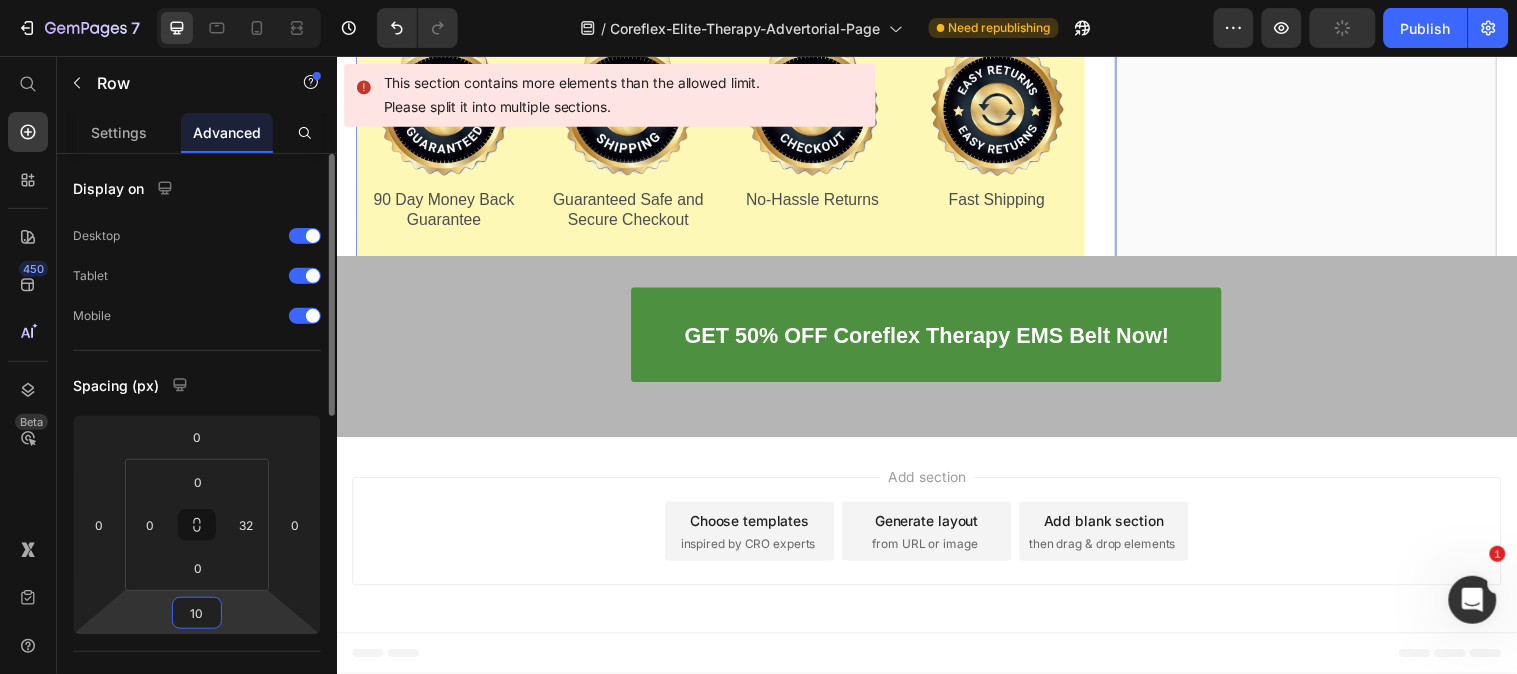 type on "1" 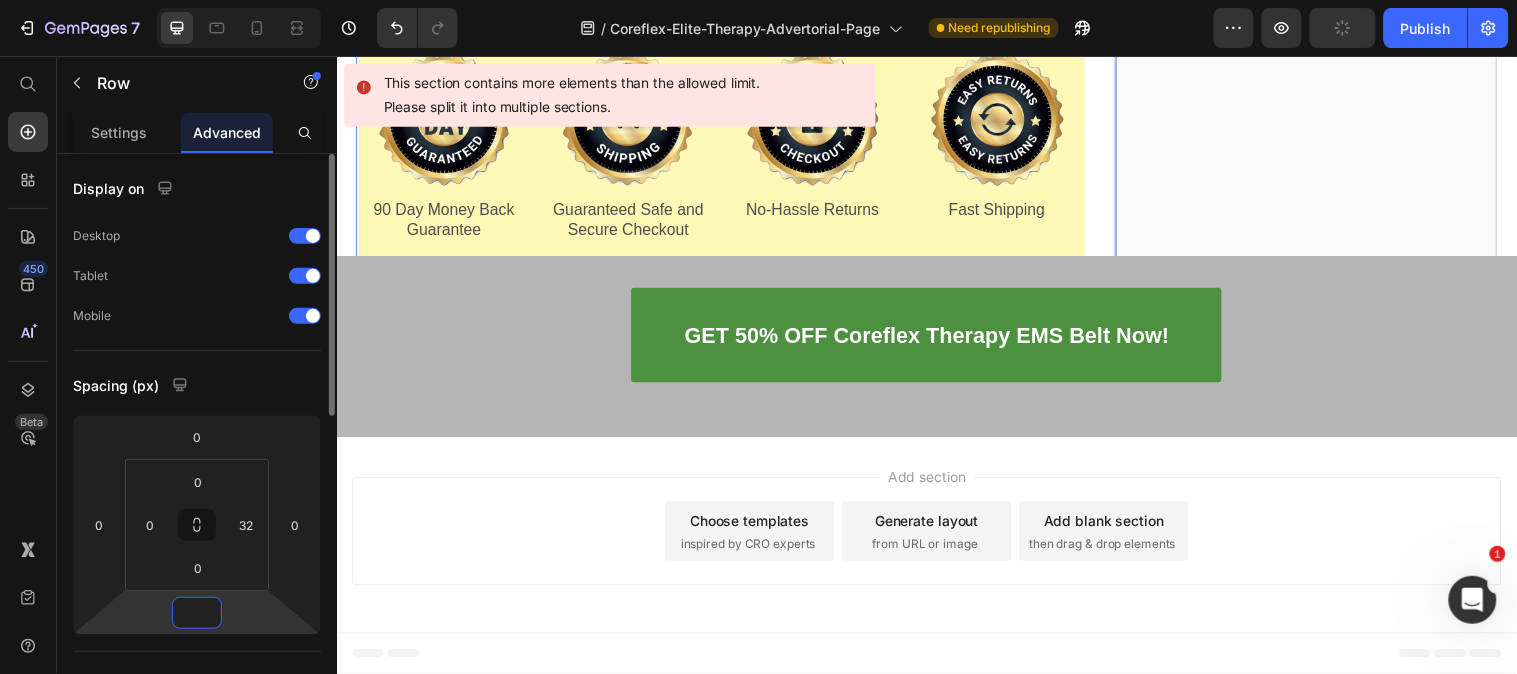 type on "0" 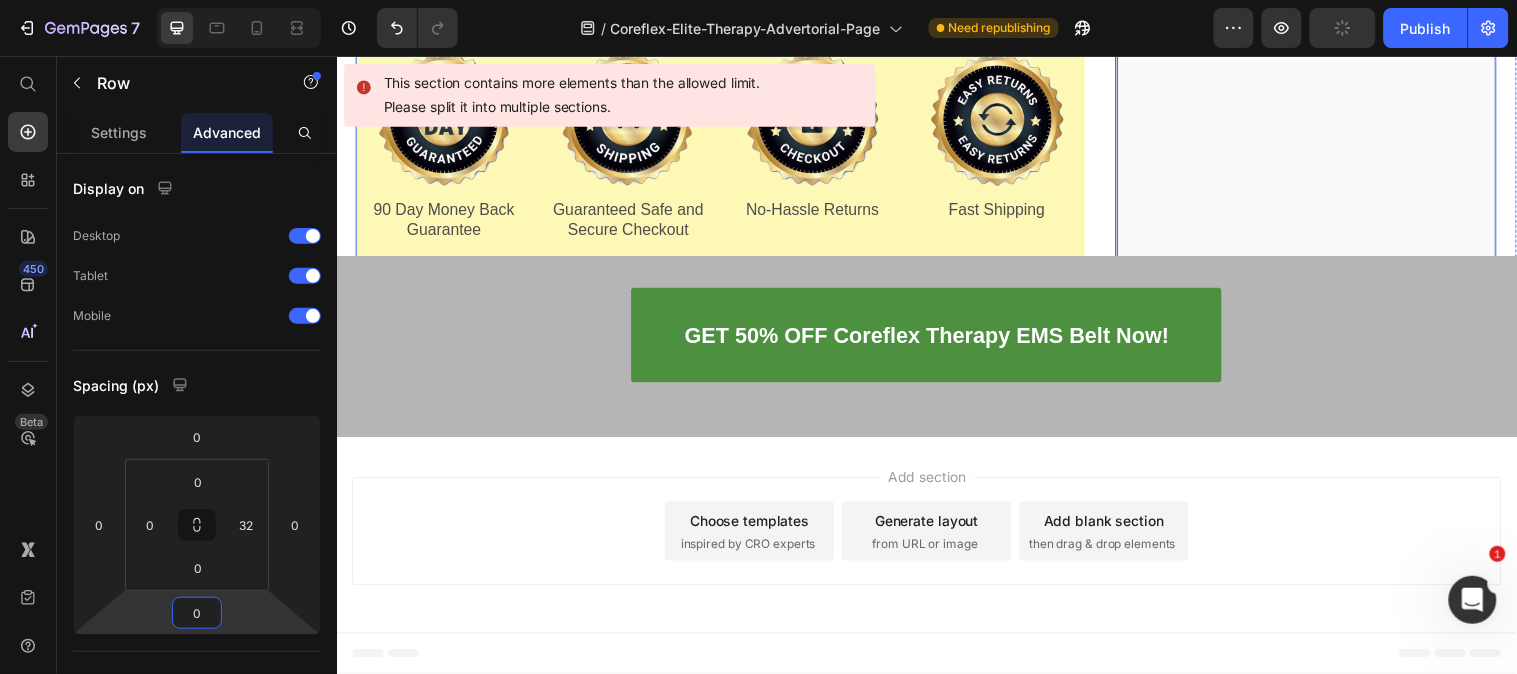 click on "Finally Get Instant  Temporary Relief From  Sciatica and Lower  Back Pain Heading Image Row GET 50% OFF Nooro SpineLift EMS Belt Now! Button Customer Reviews Heading Image 4.8 out of 5 Text Block Row 3,791 customer ratings Heading 5 Star Text Block Image 90% Text Block Row 4 Star Text Block Image 7% Text Block Row 3 Star Text Block Image 2% Text Block Row 2 Star Text Block Image 0% Text Block Row 1 Star Text Block Image 1% Text Block Row Row" at bounding box center [1322, -10702] 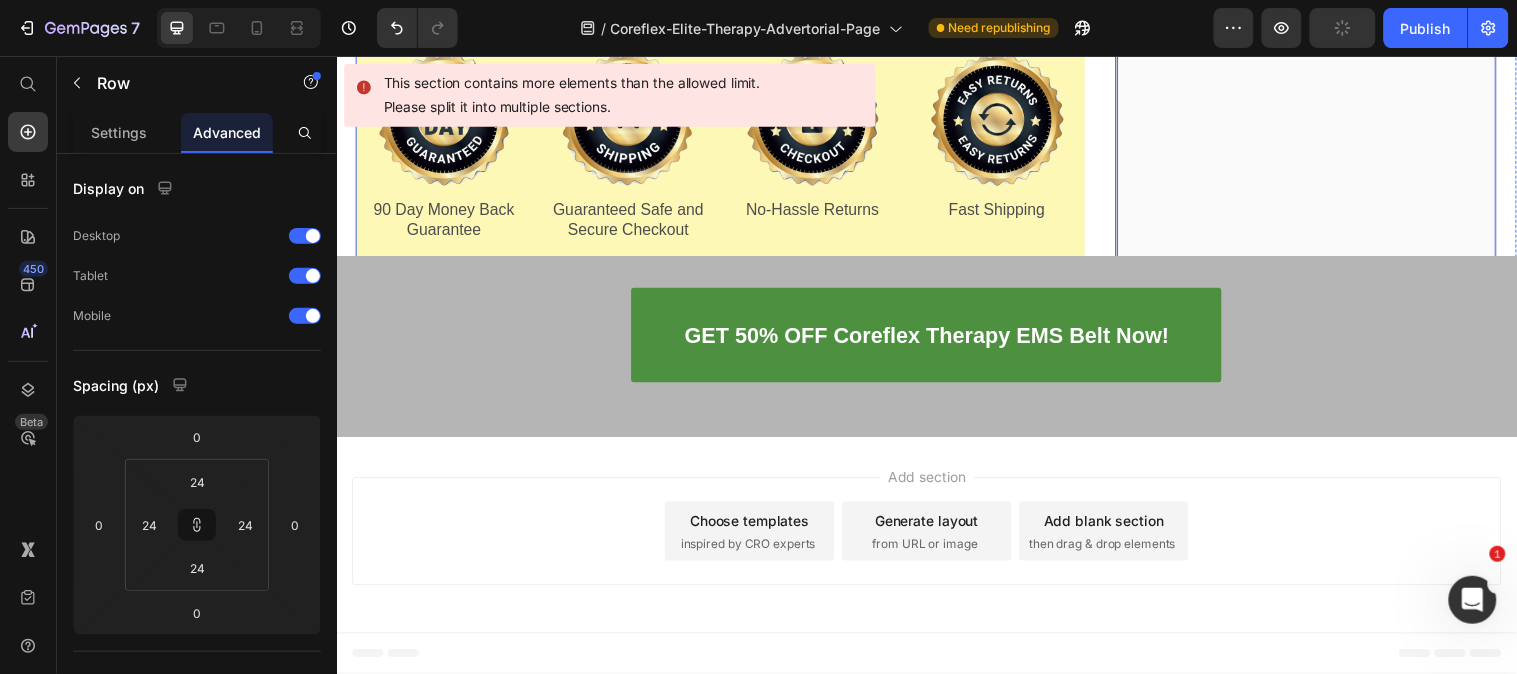 click on "Finally Get Instant  Temporary Relief From  Sciatica and Lower  Back Pain Heading Image Row GET 50% OFF Nooro SpineLift EMS Belt Now! Button Customer Reviews Heading Image 4.8 out of 5 Text Block Row 3,791 customer ratings Heading 5 Star Text Block Image 90% Text Block Row 4 Star Text Block Image 7% Text Block Row 3 Star Text Block Image 2% Text Block Row 2 Star Text Block Image 0% Text Block Row 1 Star Text Block Image 1% Text Block Row Row" at bounding box center [1322, -10702] 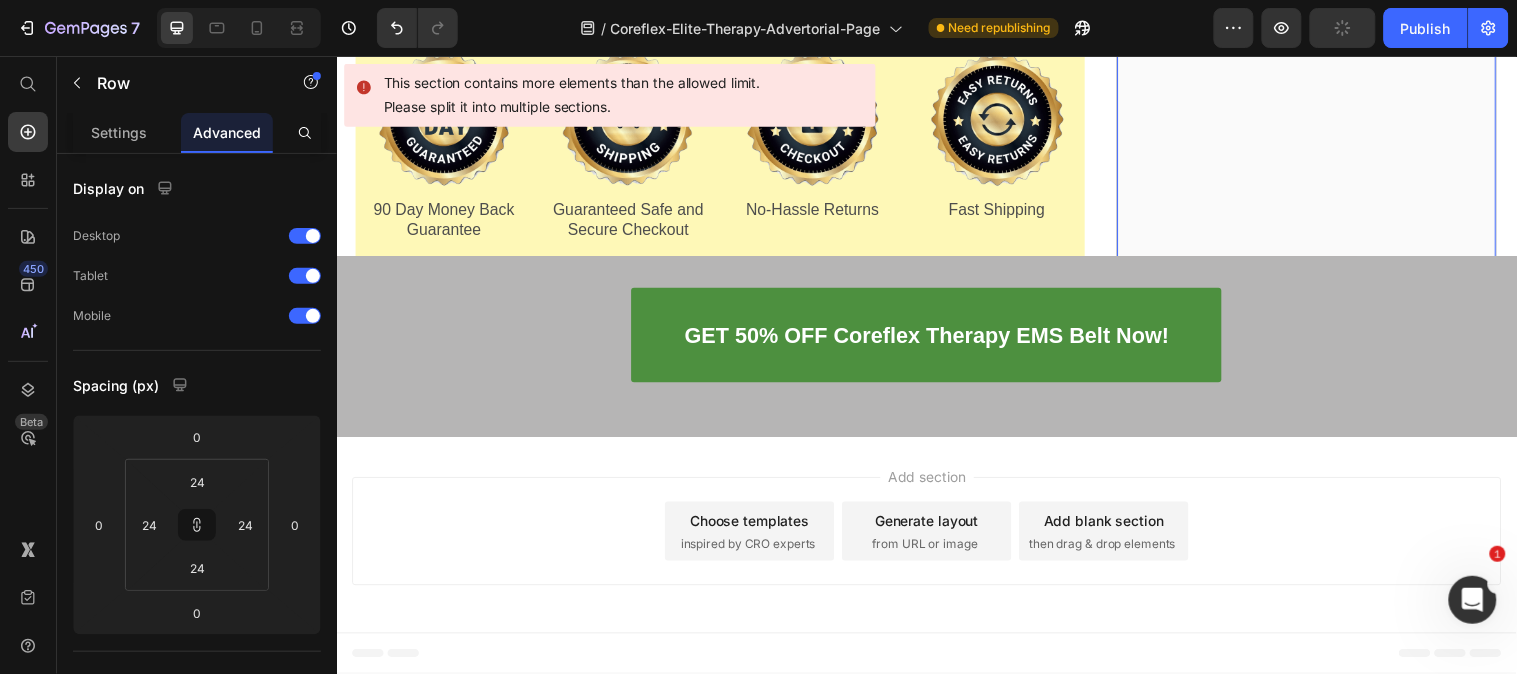 click on "Finally Get Instant  Temporary Relief From  Sciatica and Lower  Back Pain Heading Image Row GET 50% OFF Nooro SpineLift EMS Belt Now! Button Customer Reviews Heading Image 4.8 out of 5 Text Block Row 3,791 customer ratings Heading 5 Star Text Block Image 90% Text Block Row 4 Star Text Block Image 7% Text Block Row 3 Star Text Block Image 2% Text Block Row 2 Star Text Block Image 0% Text Block Row 1 Star Text Block Image 1% Text Block Row Row   0" at bounding box center [1322, -10702] 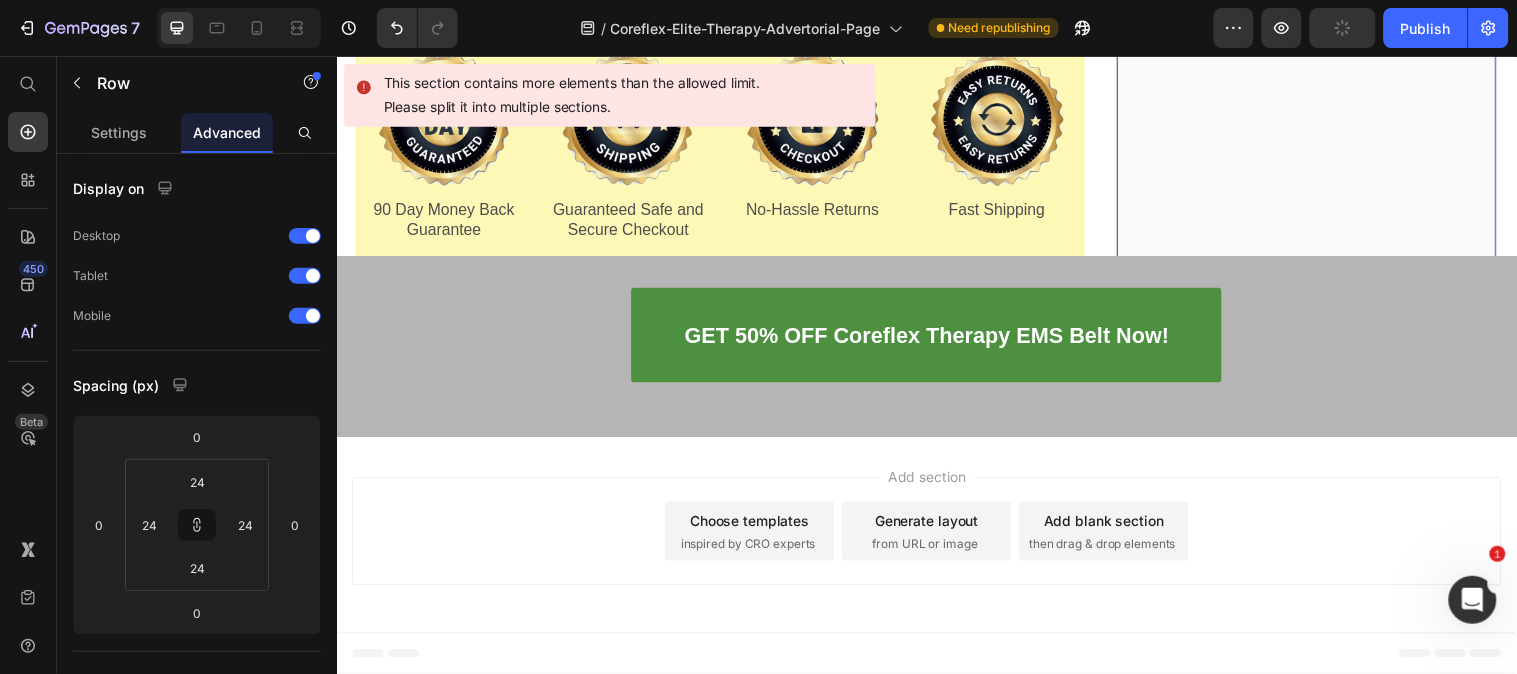 click on "Finally Get Instant  Temporary Relief From  Sciatica and Lower  Back Pain Heading Image Row GET 50% OFF Nooro SpineLift EMS Belt Now! Button Customer Reviews Heading Image 4.8 out of 5 Text Block Row 3,791 customer ratings Heading 5 Star Text Block Image 90% Text Block Row 4 Star Text Block Image 7% Text Block Row 3 Star Text Block Image 2% Text Block Row 2 Star Text Block Image 0% Text Block Row 1 Star Text Block Image 1% Text Block Row Row   0" at bounding box center (1322, -10702) 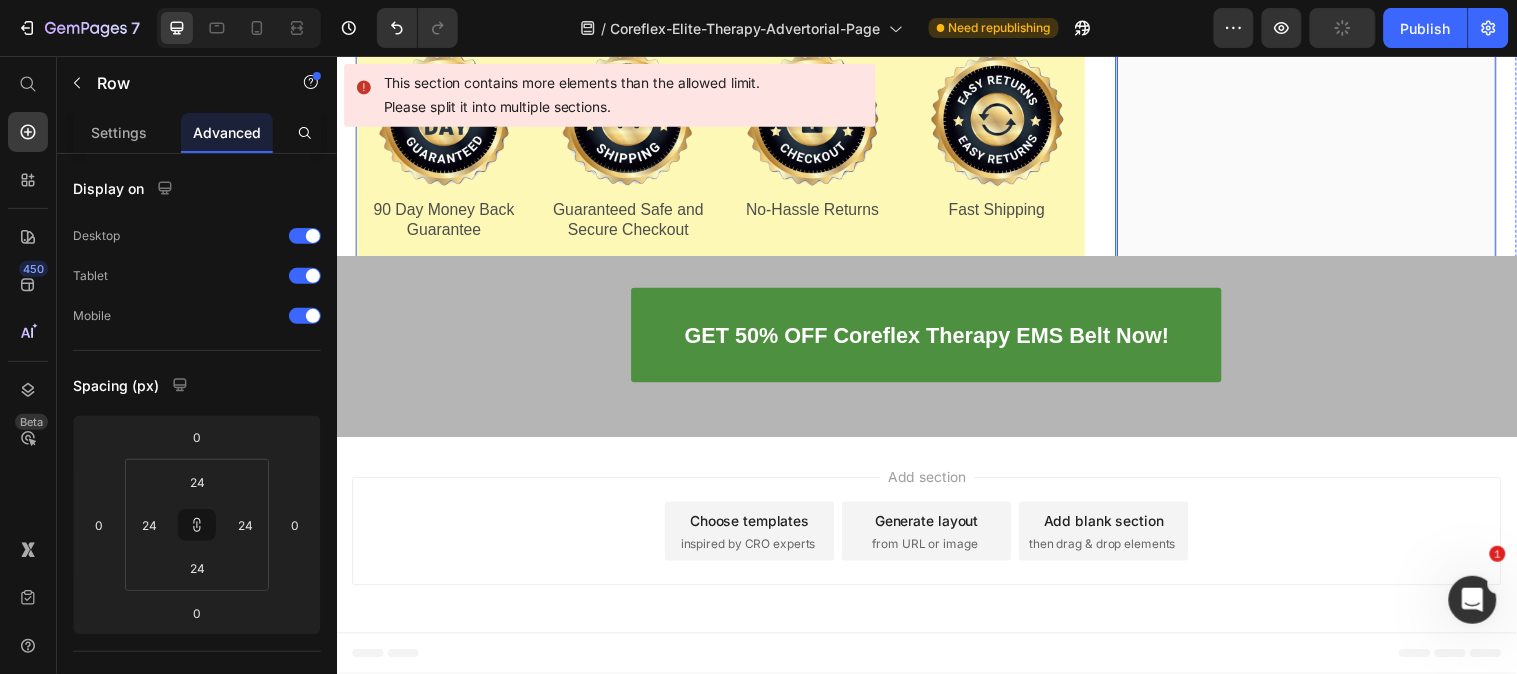 scroll, scrollTop: 27638, scrollLeft: 0, axis: vertical 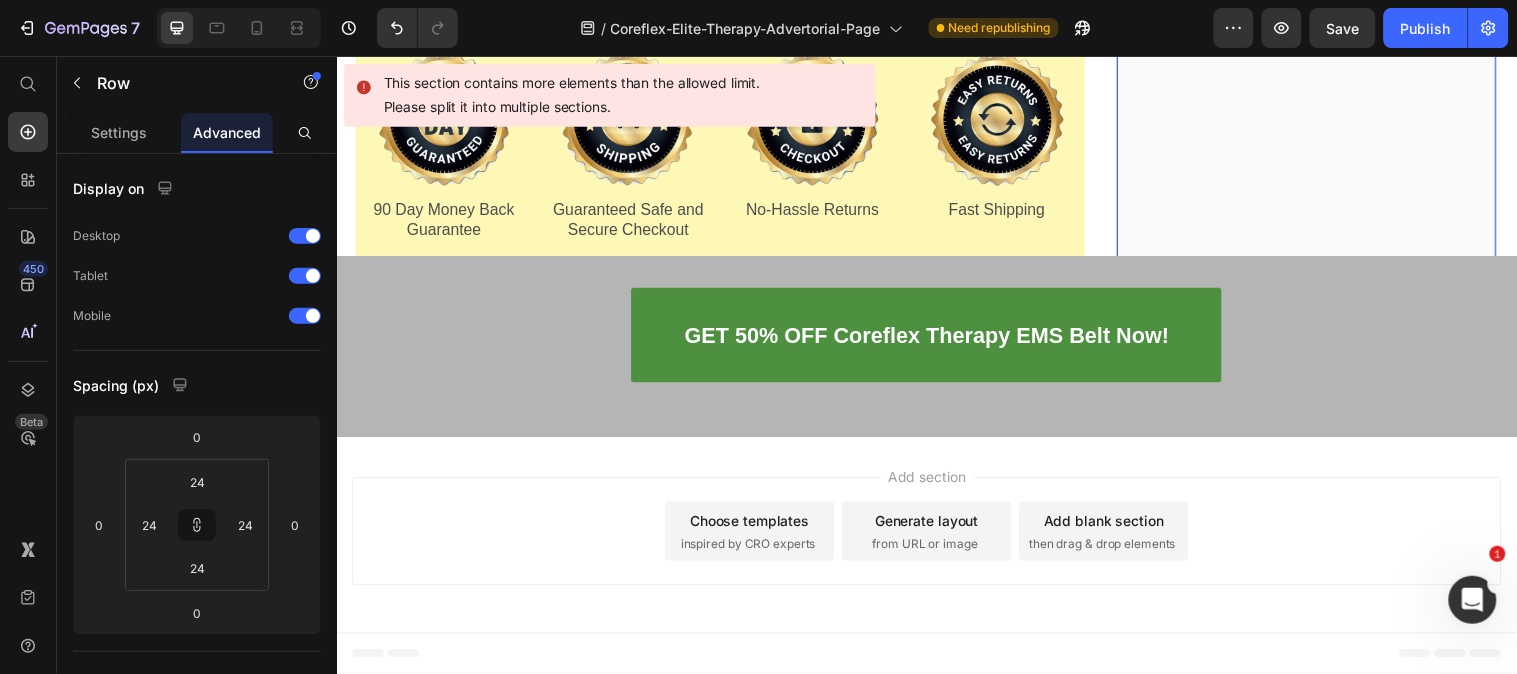 click on "Finally Get Instant  Temporary Relief From  Sciatica and Lower  Back Pain Heading Image Row GET 50% OFF Nooro SpineLift EMS Belt Now! Button Customer Reviews Heading Image 4.8 out of 5 Text Block Row 3,791 customer ratings Heading 5 Star Text Block Image 90% Text Block Row 4 Star Text Block Image 7% Text Block Row 3 Star Text Block Image 2% Text Block Row 2 Star Text Block Image 0% Text Block Row 1 Star Text Block Image 1% Text Block Row Row   0" at bounding box center [1322, -10702] 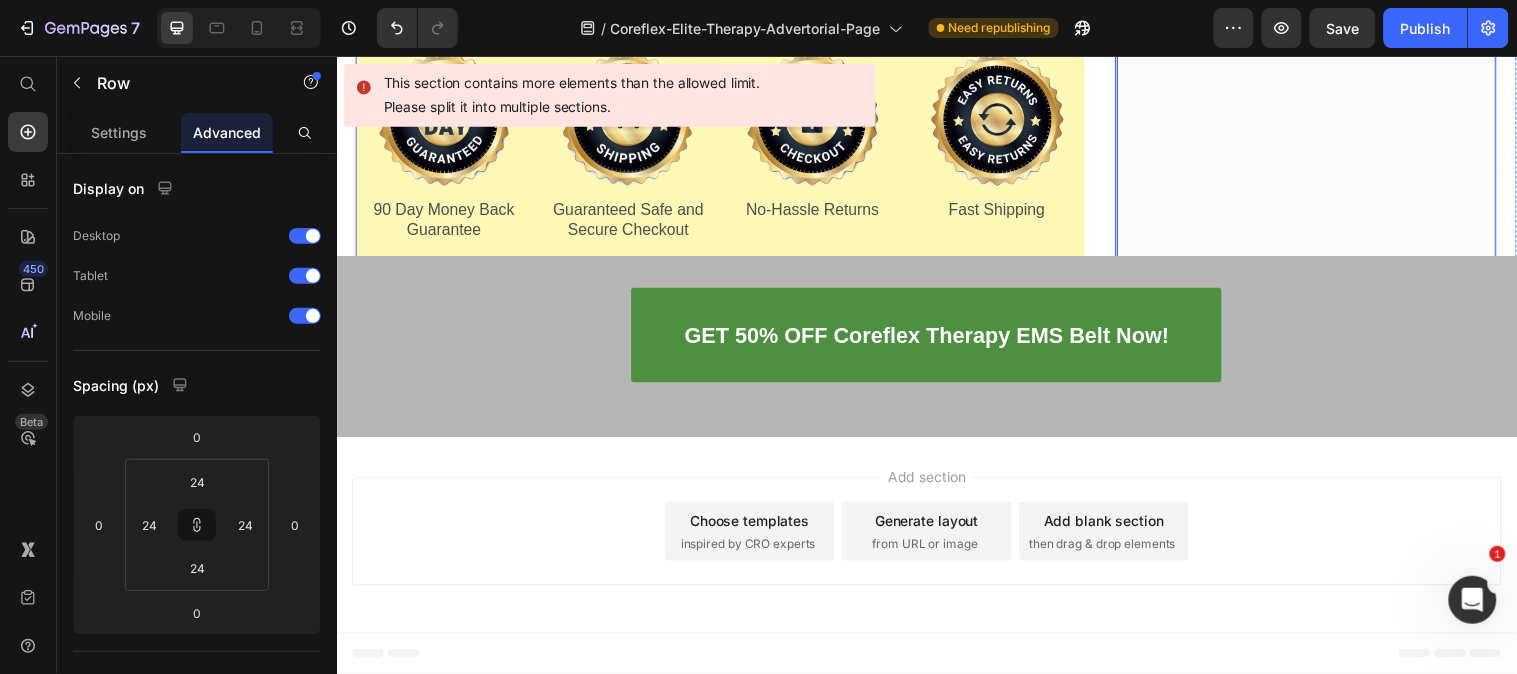 click on "Top Doctor of Physical Therapy:   This Is The Best Way To Relieve Sciatica and Lower Back Pain Fast Heading If your sciatica pain feels like your lower back and hips are on fire,  with every step feeling like an electric shock through your spine and legs, read this short article right now before you do anything else. Text Block Image 3,791 Ratings Text Block Row Image Row Image By Dr. Lee Text Block Image
Drop element here Row Hi, my name is Dr. Campbell and I’m a doctor of physical therapy from [CITY]. I have 10 years of clinical experience and clocked in well over 10,000 hours. Throughout my career, I’ve helped over 1,100 patients who came to me with all kinds of nerve and back problems… Text Block ⚫ Sciatica ⚫ Lower back pain ⚫ Herniated discs ⚫ Spinal stenosis Text Block Row Row You name it. I’ve seen it all. From mild discomfort and stiffness… To nerve pain so severe that it felt like electric shocks shooting down your leg… To… Text Block ⁠⁠⁠⁠⁠⁠⁠" at bounding box center (742, -10702) 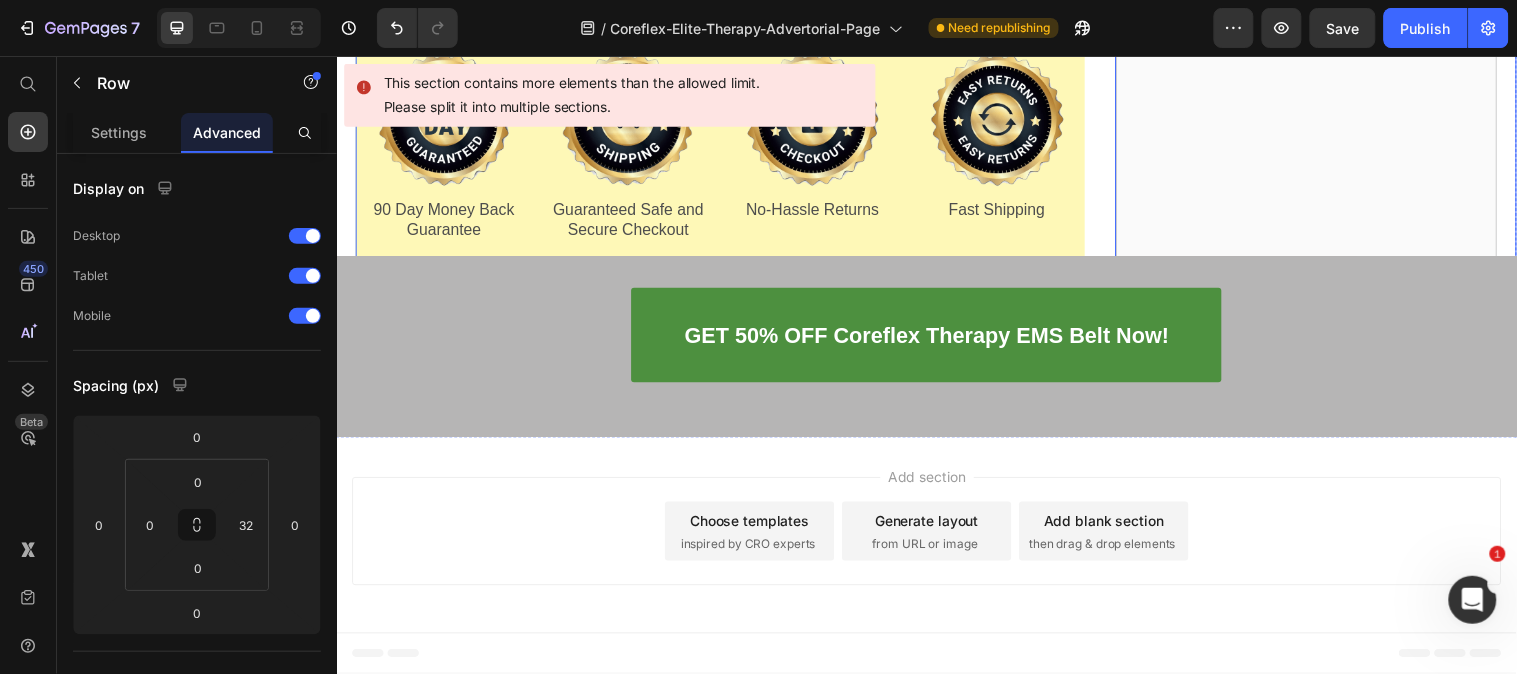 click on "Top Doctor of Physical Therapy:   This Is The Best Way To Relieve Sciatica and Lower Back Pain Fast Heading If your sciatica pain feels like your lower back and hips are on fire,  with every step feeling like an electric shock through your spine and legs, read this short article right now before you do anything else. Text Block Image 3,791 Ratings Text Block Row Image Row Image By Dr. Lee Text Block Image
Drop element here Row Hi, my name is Dr. Campbell and I’m a doctor of physical therapy from [CITY]. I have 10 years of clinical experience and clocked in well over 10,000 hours. Throughout my career, I’ve helped over 1,100 patients who came to me with all kinds of nerve and back problems… Text Block ⚫ Sciatica ⚫ Lower back pain ⚫ Herniated discs ⚫ Spinal stenosis Text Block Row Row You name it. I’ve seen it all. From mild discomfort and stiffness… To nerve pain so severe that it felt like electric shocks shooting down your leg… To… Text Block ⁠⁠⁠⁠⁠⁠⁠" at bounding box center [936, -10702] 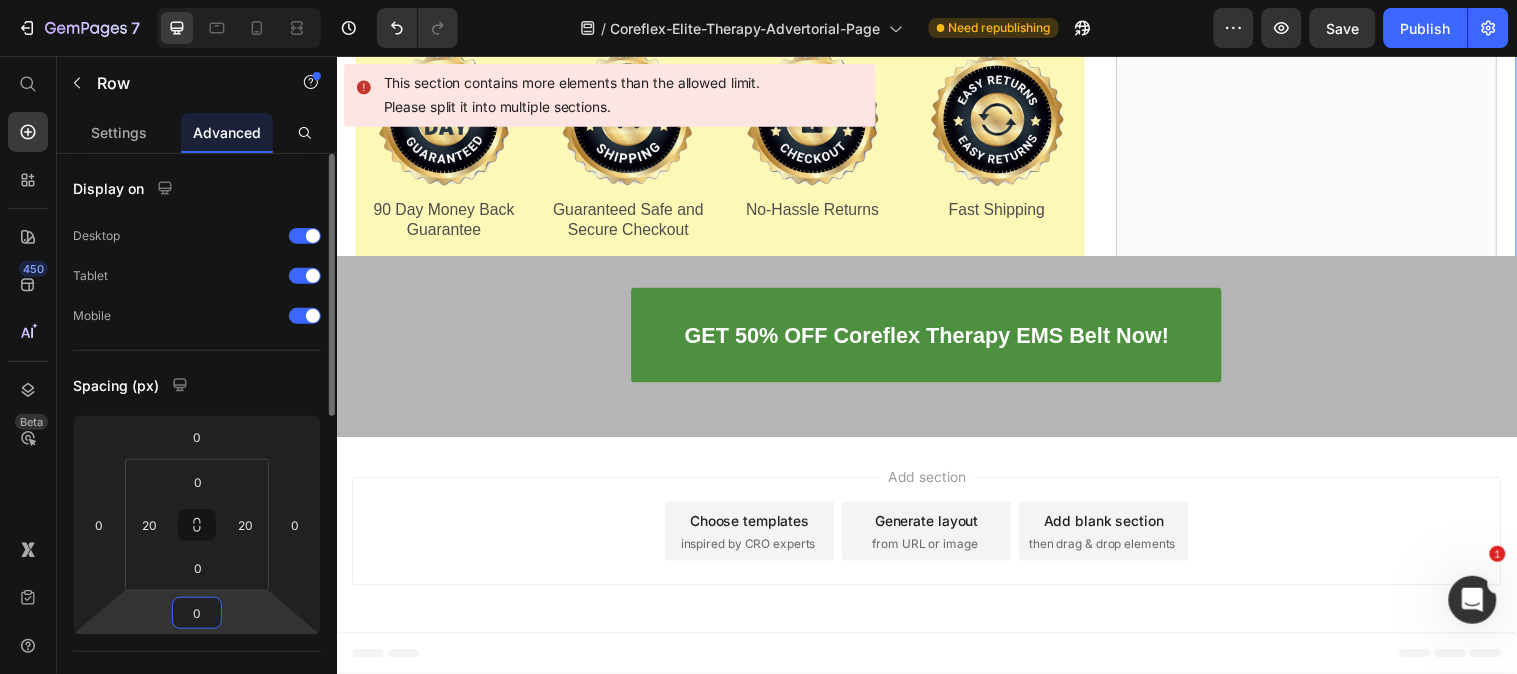 click on "0" at bounding box center (197, 613) 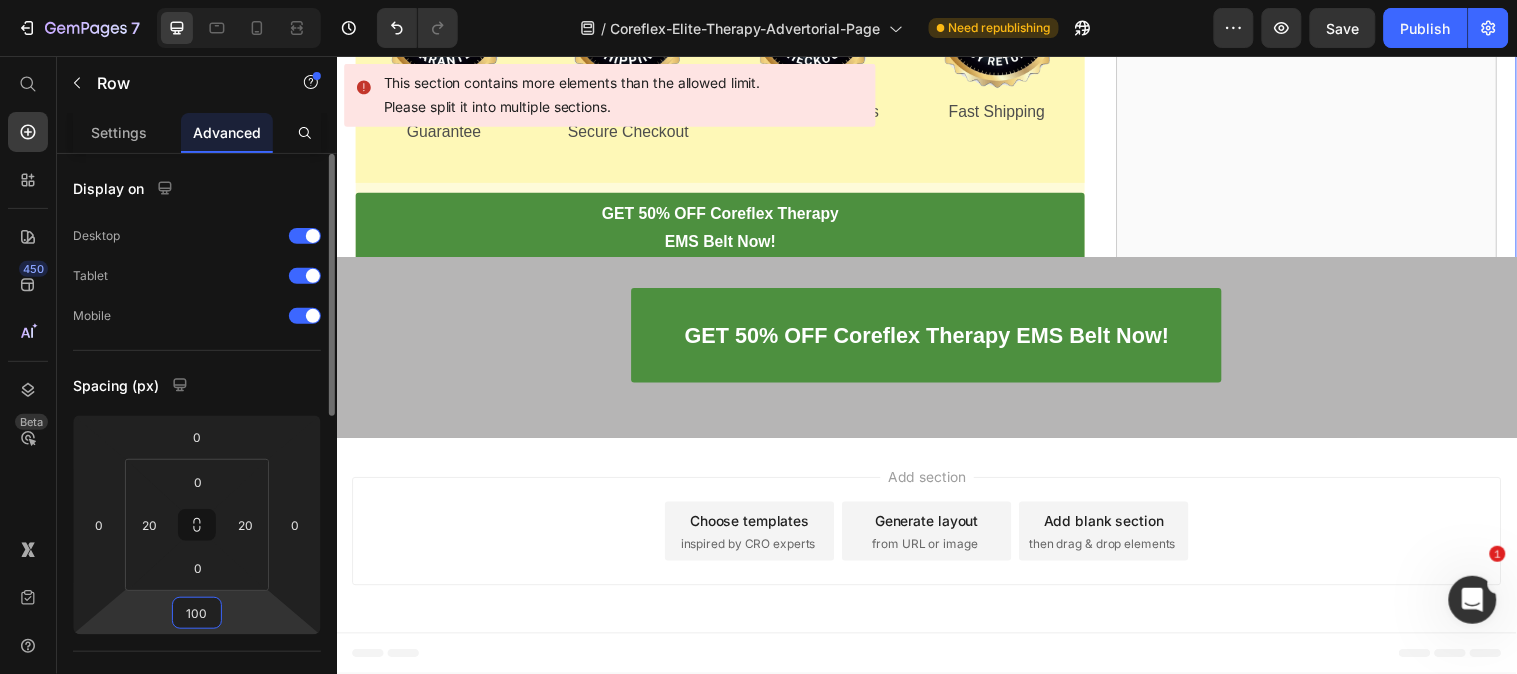 type on "1000" 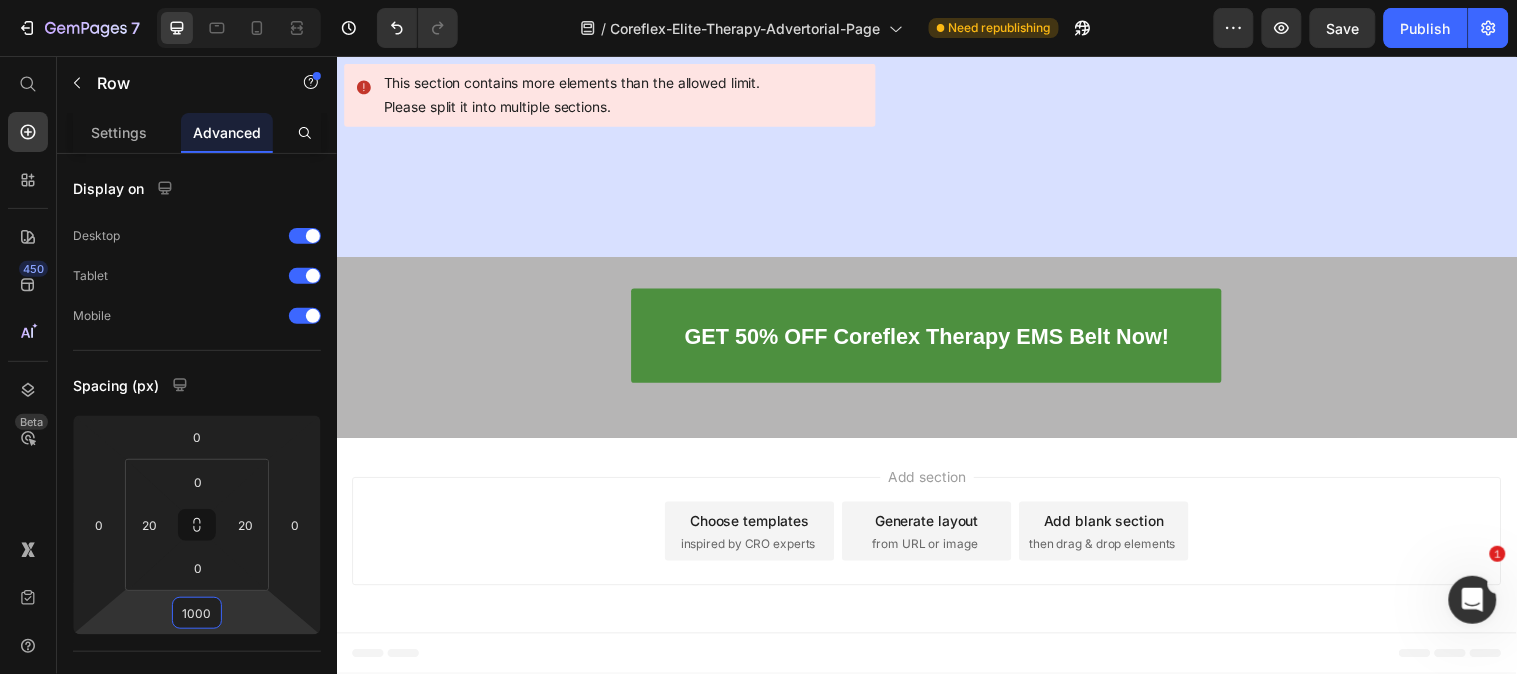 click on "Top Doctor of Physical Therapy:   This Is The Best Way To Relieve Sciatica and Lower Back Pain Fast Heading If your sciatica pain feels like your lower back and hips are on fire,  with every step feeling like an electric shock through your spine and legs, read this short article right now before you do anything else. Text Block Image 3,791 Ratings Text Block Row Image Row Image By Dr. Lee Text Block Image
Drop element here Row Hi, my name is Dr. Campbell and I’m a doctor of physical therapy from [CITY]. I have 10 years of clinical experience and clocked in well over 10,000 hours. Throughout my career, I’ve helped over 1,100 patients who came to me with all kinds of nerve and back problems… Text Block ⚫ Sciatica ⚫ Lower back pain ⚫ Herniated discs ⚫ Spinal stenosis Text Block Row Row You name it. I’ve seen it all. From mild discomfort and stiffness… To nerve pain so severe that it felt like electric shocks shooting down your leg… To… Text Block ⁠⁠⁠⁠⁠⁠⁠" at bounding box center (742, -11702) 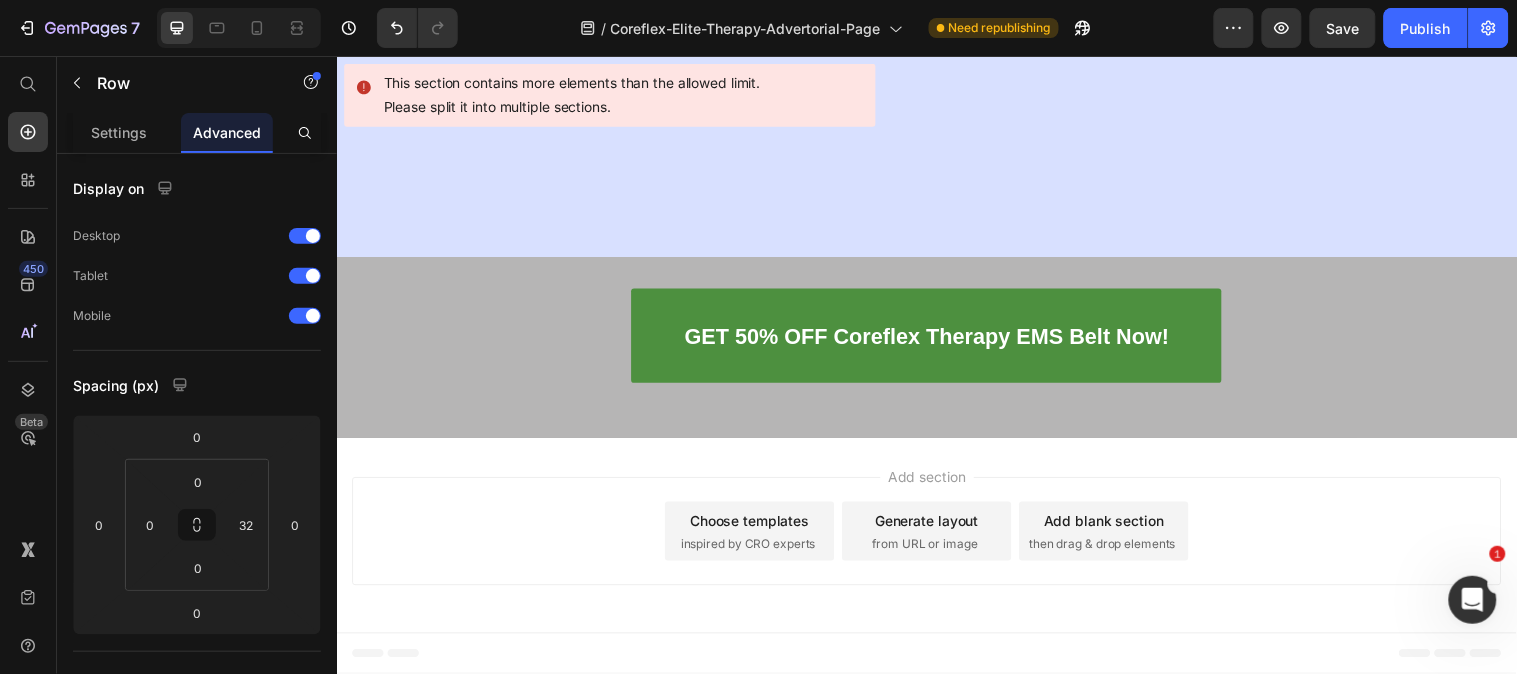 click on "Finally Get Instant  Temporary Relief From  Sciatica and Lower  Back Pain Heading Image Row GET 50% OFF Nooro SpineLift EMS Belt Now! Button Customer Reviews Heading Image 4.8 out of 5 Text Block Row 3,791 customer ratings Heading 5 Star Text Block Image 90% Text Block Row 4 Star Text Block Image 7% Text Block Row 3 Star Text Block Image 2% Text Block Row 2 Star Text Block Image 0% Text Block Row 1 Star Text Block Image 1% Text Block Row" at bounding box center (1322, -11702) 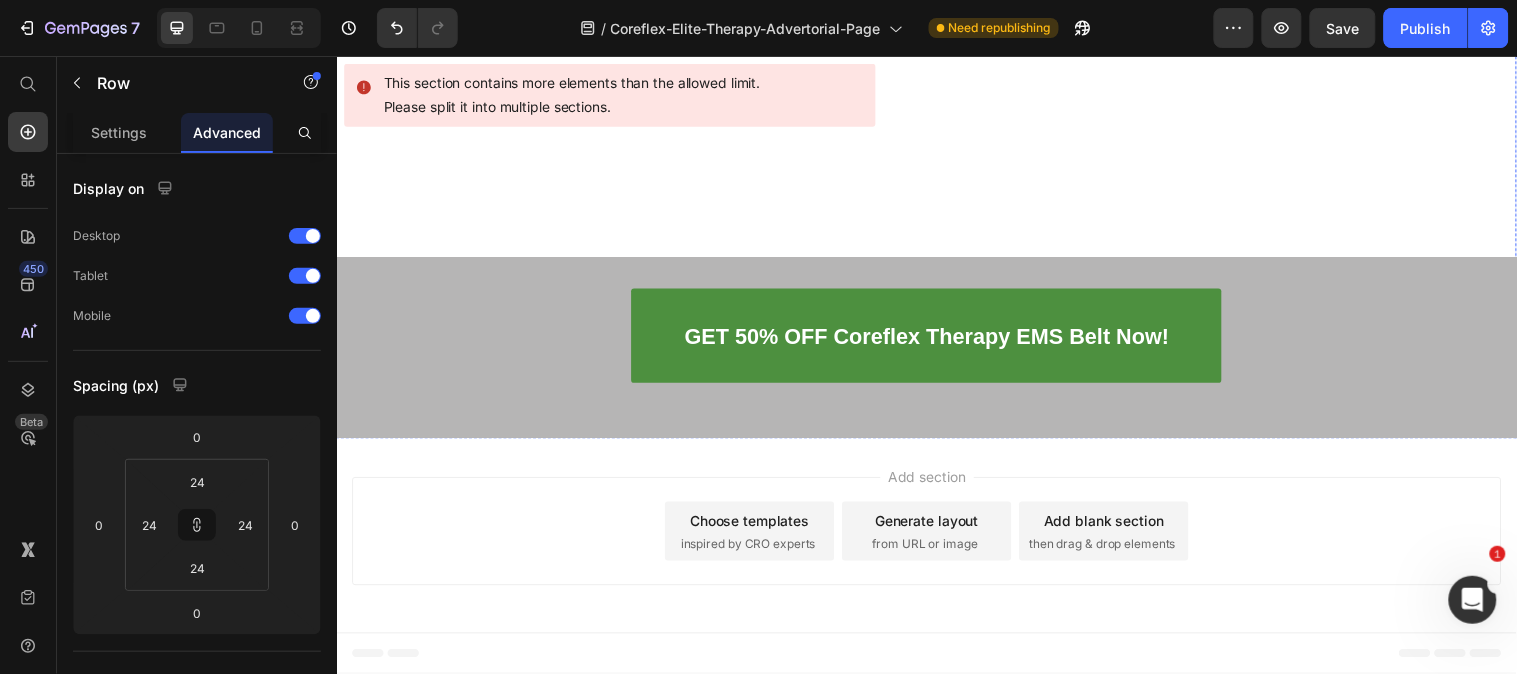 click on "Top Doctor of Physical Therapy:   This Is The Best Way To Relieve Sciatica and Lower Back Pain Fast Heading If your sciatica pain feels like your lower back and hips are on fire,  with every step feeling like an electric shock through your spine and legs, read this short article right now before you do anything else. Text Block Image 3,791 Ratings Text Block Row Image Row Image By Dr. Lee Text Block Image
Drop element here Row Hi, my name is Dr. Campbell and I’m a doctor of physical therapy from [CITY]. I have 10 years of clinical experience and clocked in well over 10,000 hours. Throughout my career, I’ve helped over 1,100 patients who came to me with all kinds of nerve and back problems… Text Block ⚫ Sciatica ⚫ Lower back pain ⚫ Herniated discs ⚫ Spinal stenosis Text Block Row Row You name it. I’ve seen it all. From mild discomfort and stiffness… To nerve pain so severe that it felt like electric shocks shooting down your leg… To… Text Block ⁠⁠⁠⁠⁠⁠⁠" at bounding box center (936, -11702) 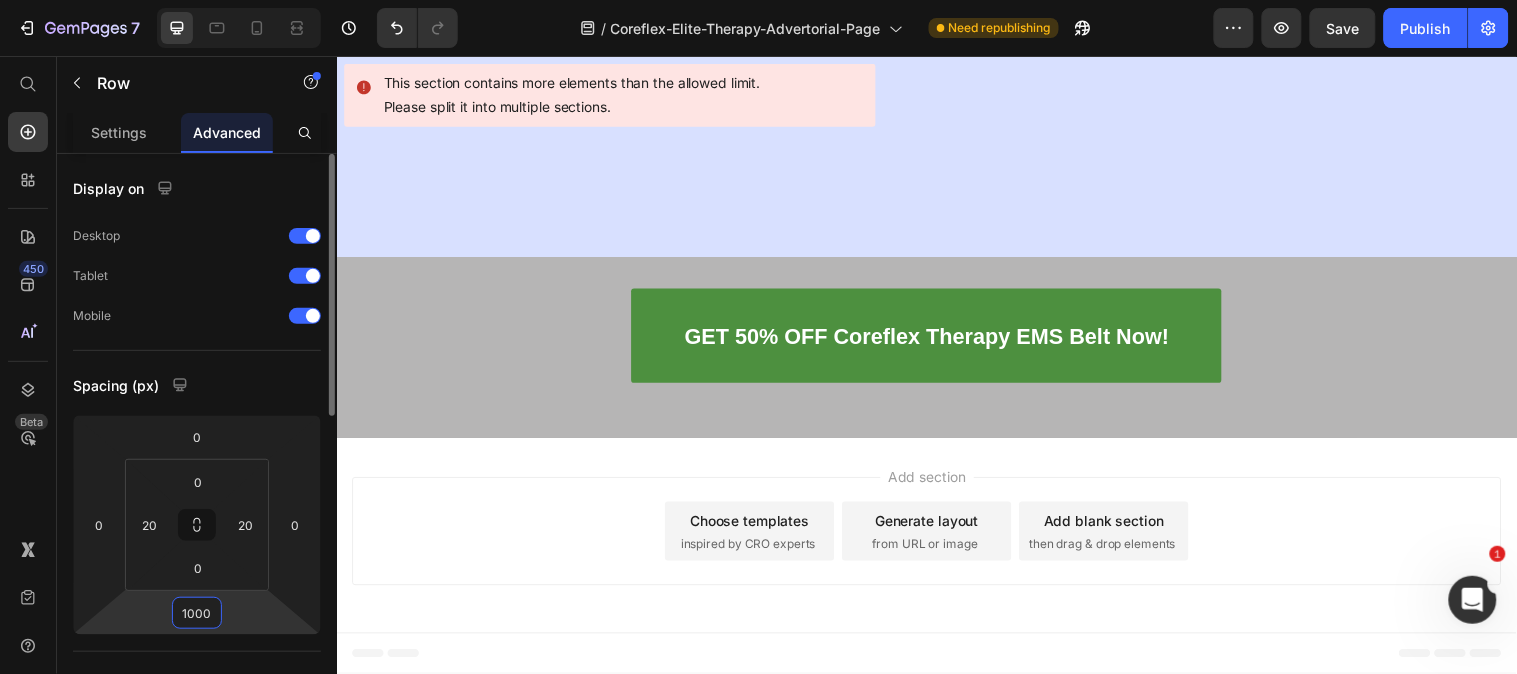 click on "1000" at bounding box center (197, 613) 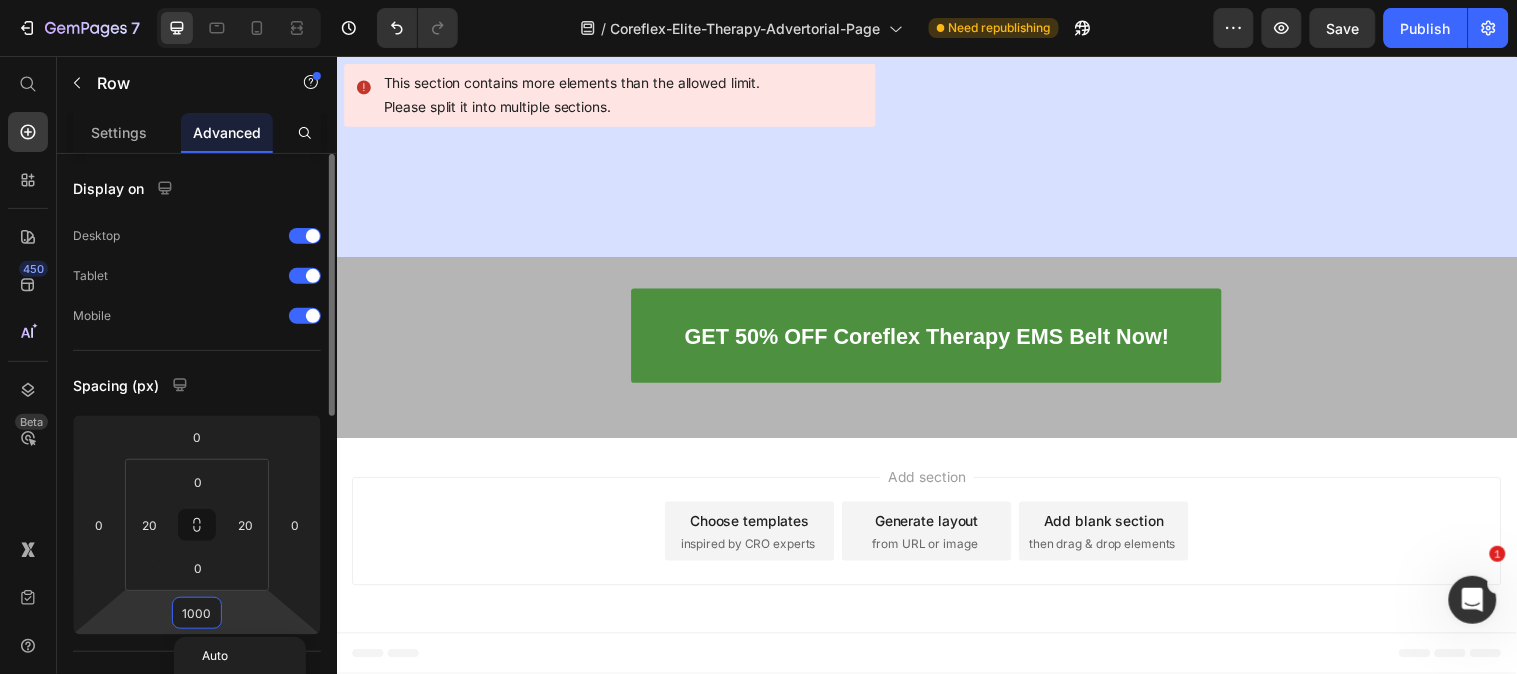 click on "1000" at bounding box center [197, 613] 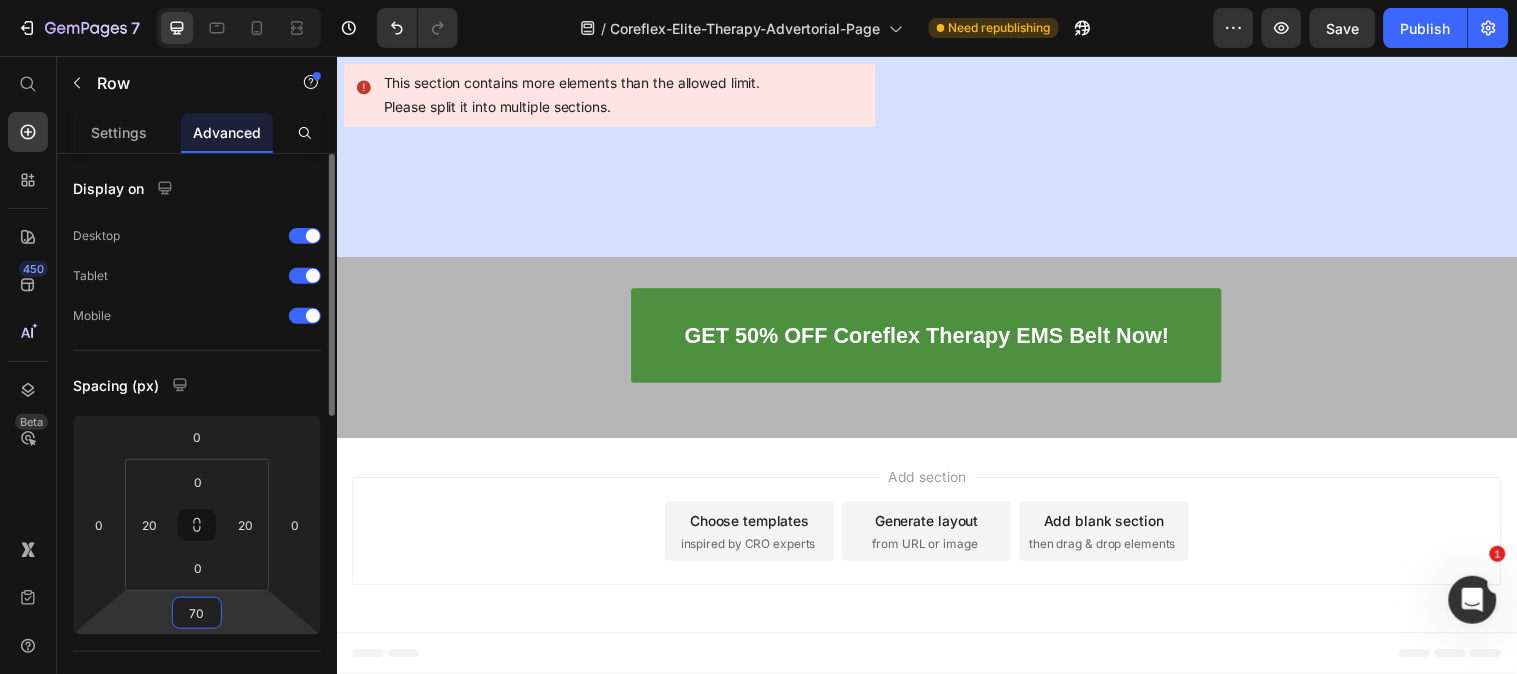 type on "7" 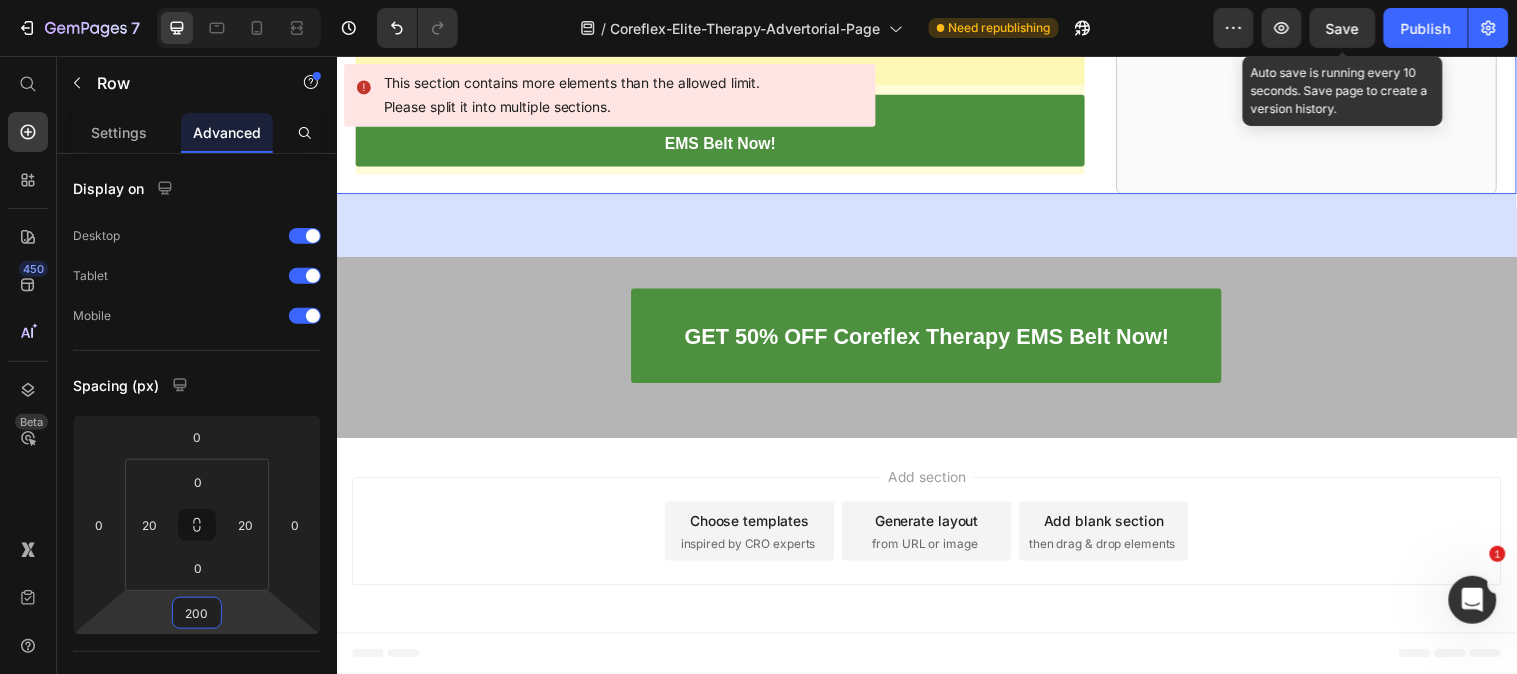 type on "200" 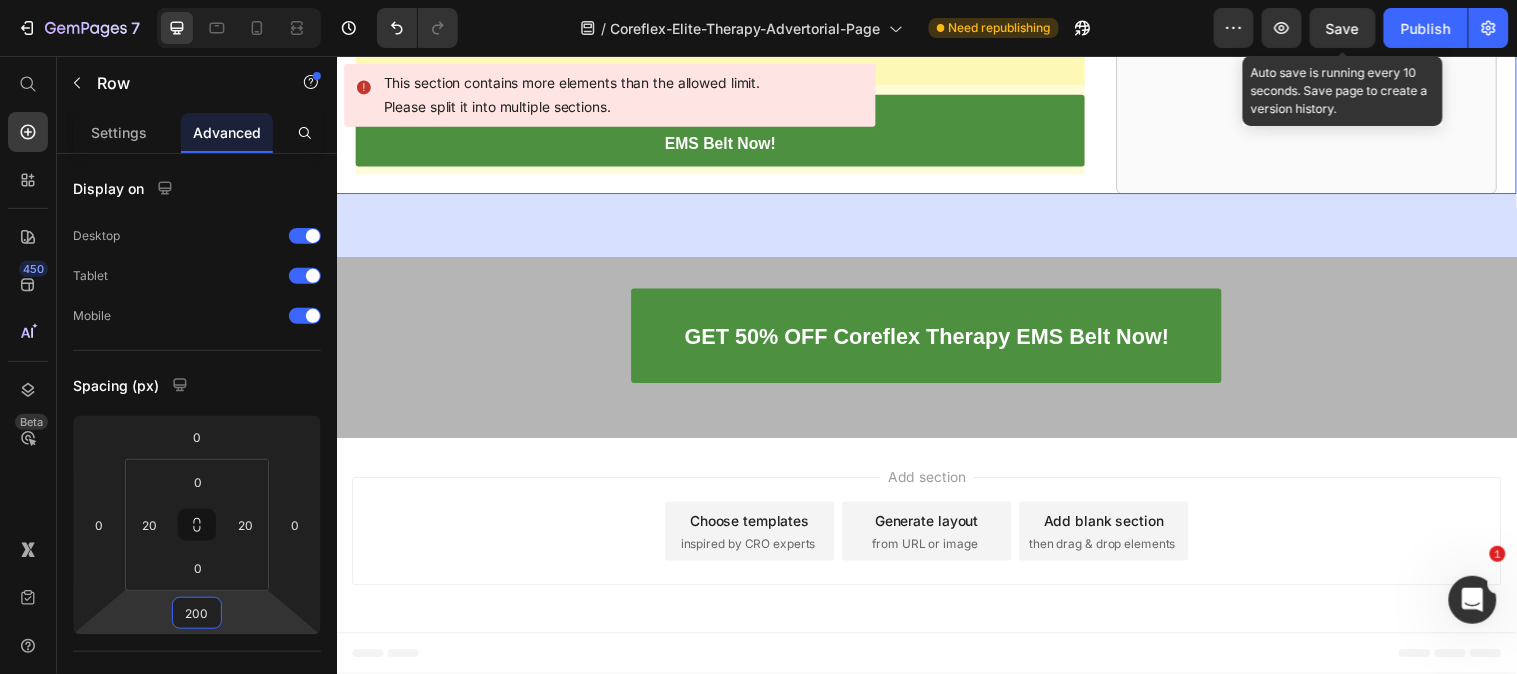 click on "Save" at bounding box center (1343, 28) 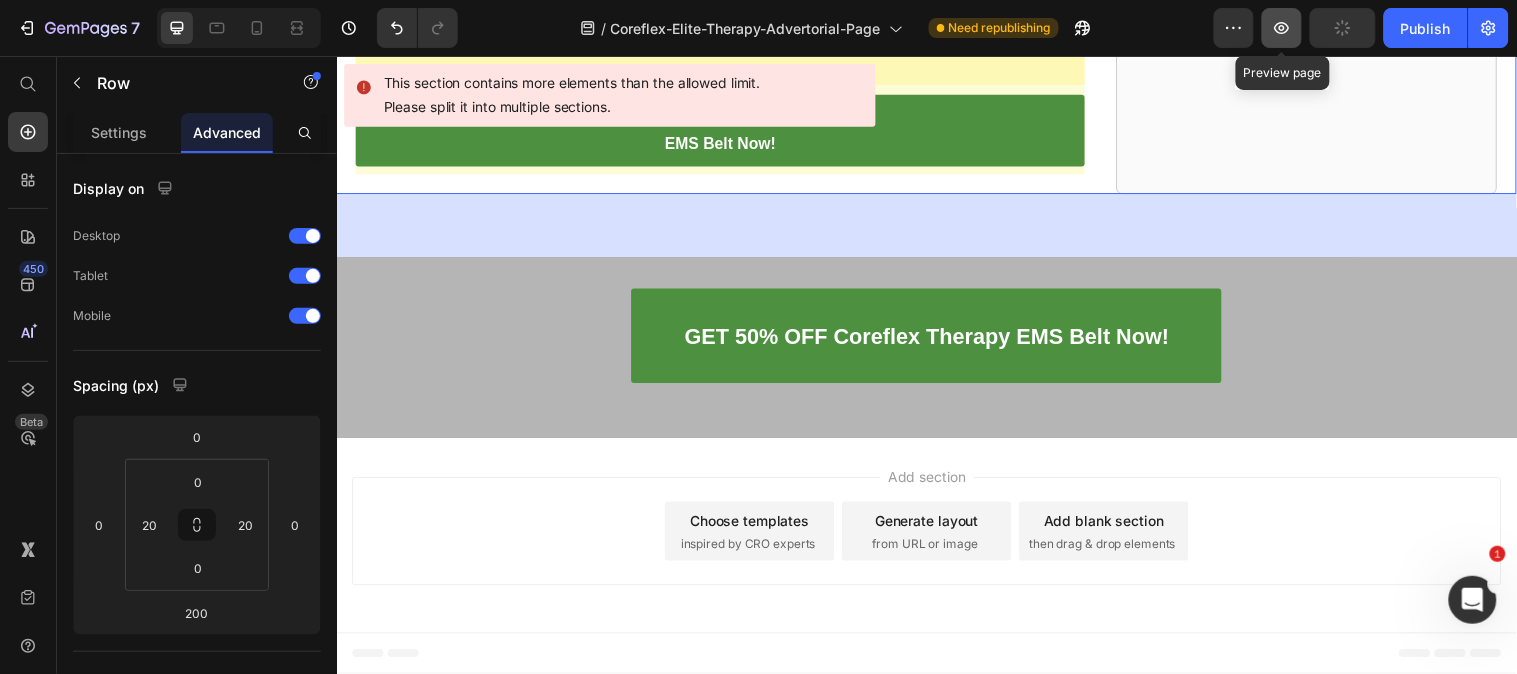 click 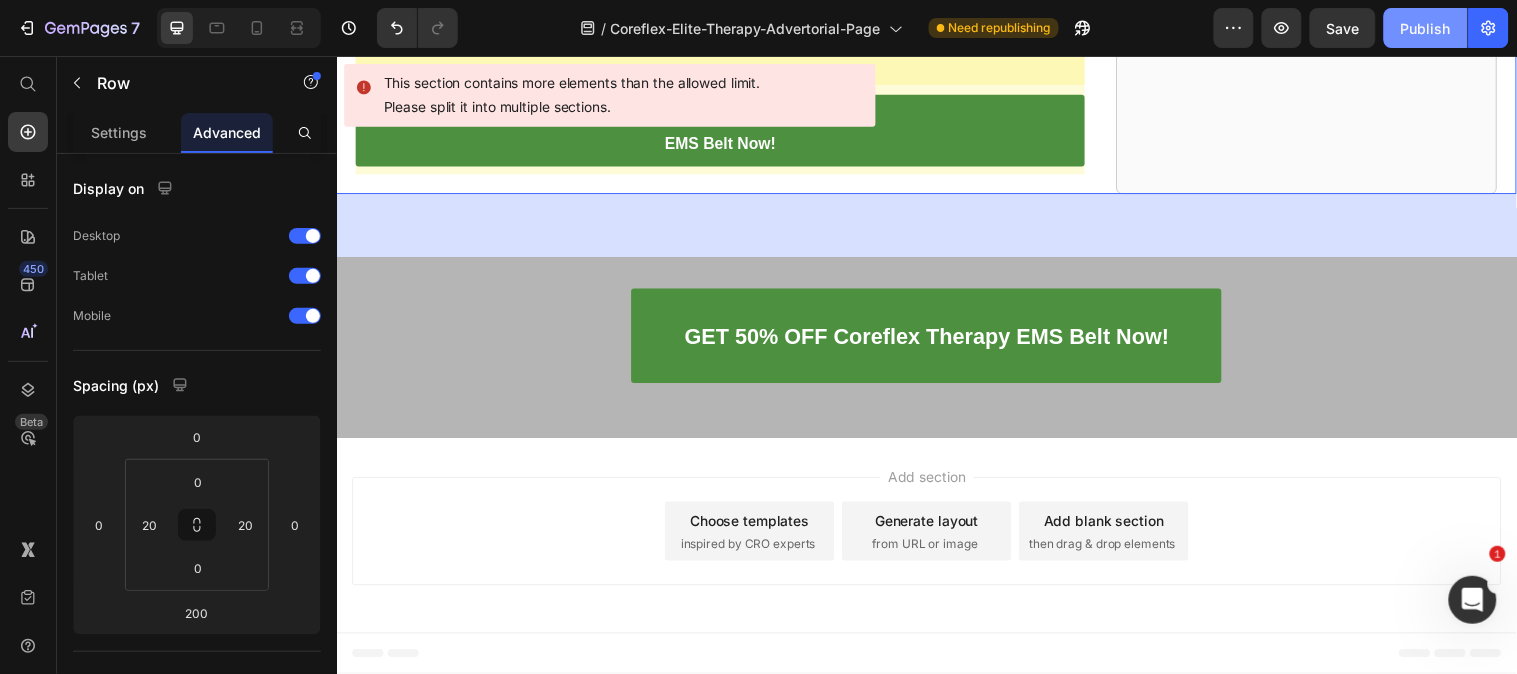 click on "Publish" at bounding box center [1426, 28] 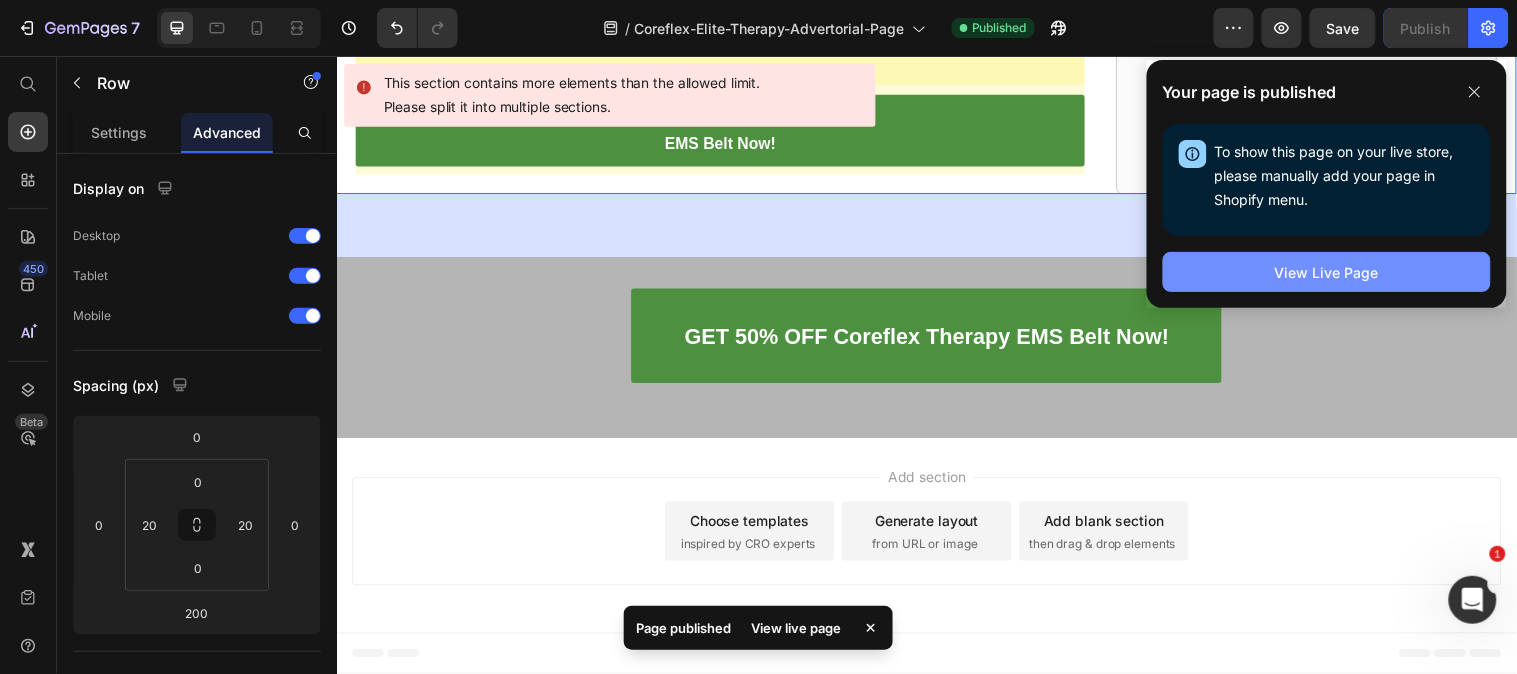 click on "View Live Page" at bounding box center (1327, 272) 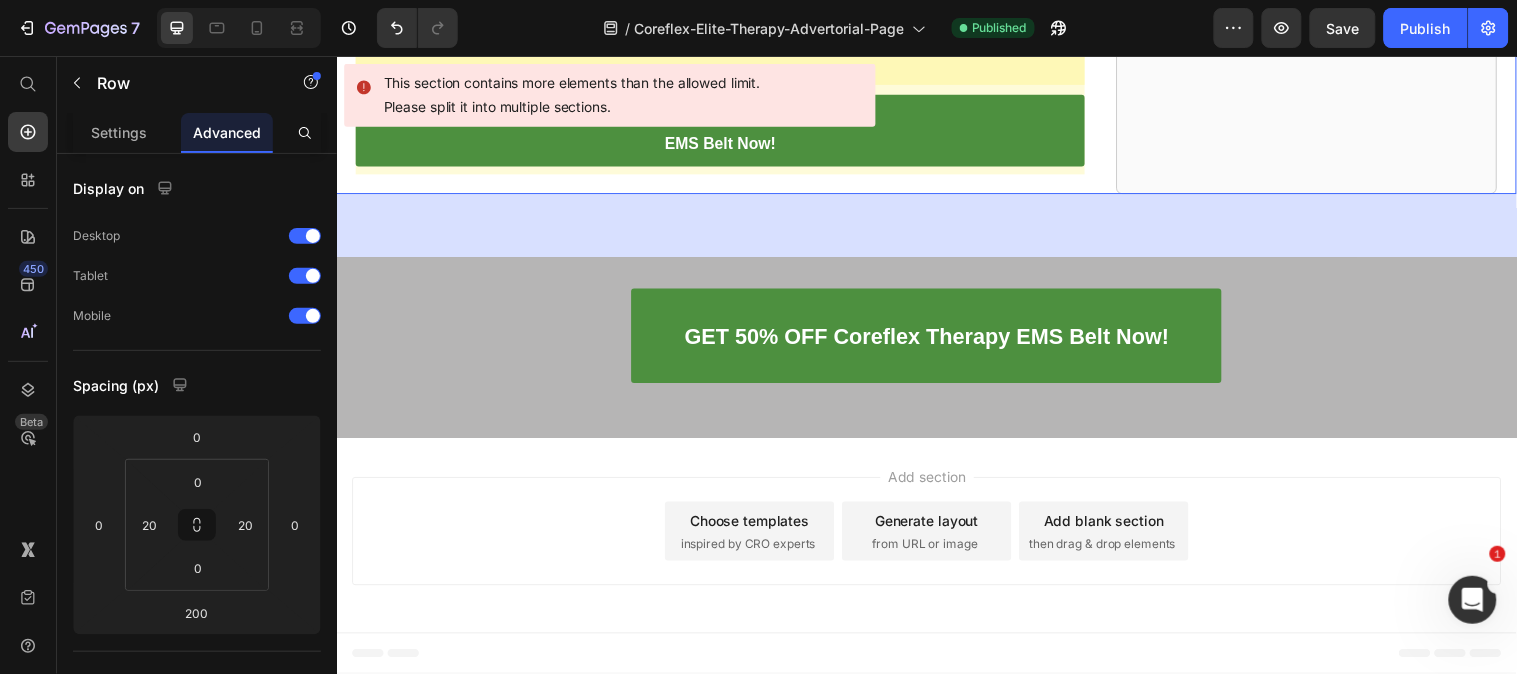 click 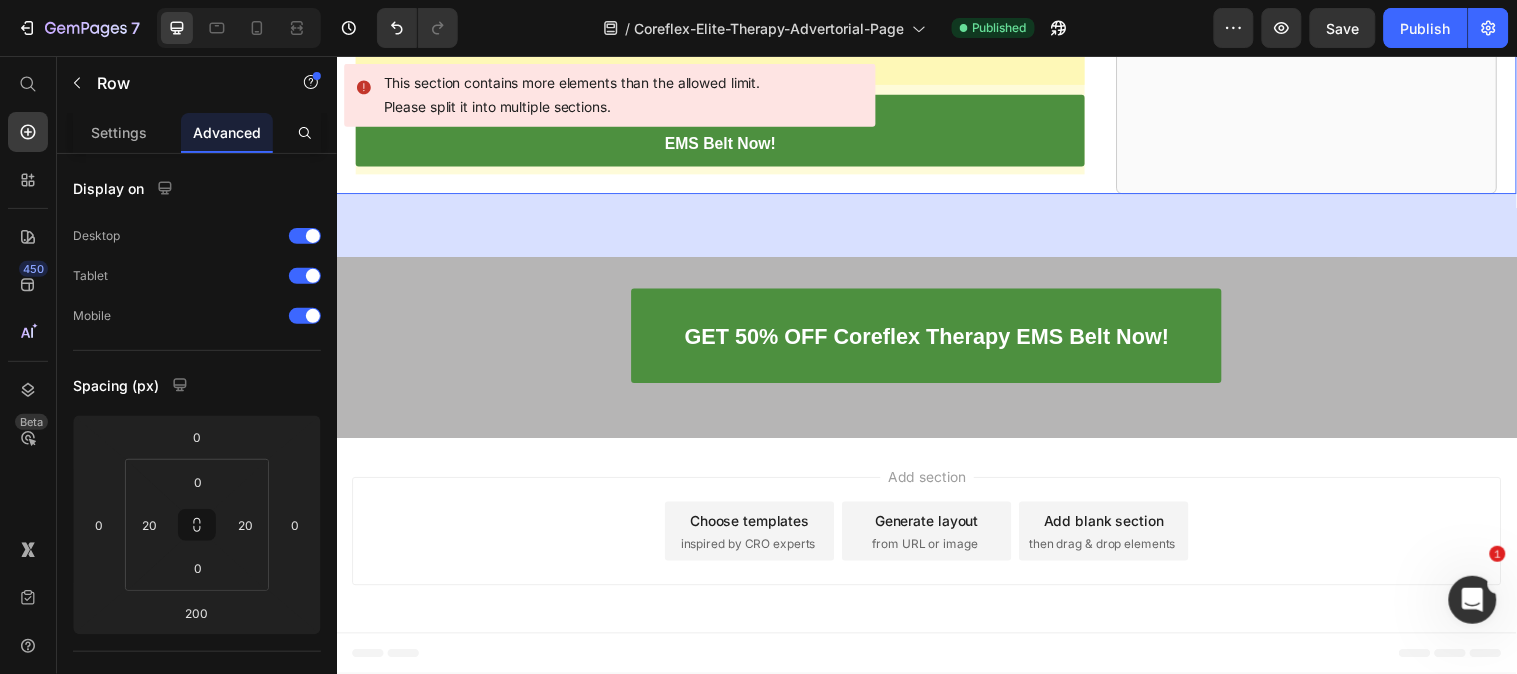 click on "Top Doctor of Physical Therapy:   This Is The Best Way To Relieve Sciatica and Lower Back Pain Fast Heading If your sciatica pain feels like your lower back and hips are on fire,  with every step feeling like an electric shock through your spine and legs, read this short article right now before you do anything else. Text Block Image 3,791 Ratings Text Block Row Image Row Image By Dr. Lee Text Block Image
Drop element here Row Hi, my name is Dr. Campbell and I’m a doctor of physical therapy from [CITY]. I have 10 years of clinical experience and clocked in well over 10,000 hours. Throughout my career, I’ve helped over 1,100 patients who came to me with all kinds of nerve and back problems… Text Block ⚫ Sciatica ⚫ Lower back pain ⚫ Herniated discs ⚫ Spinal stenosis Text Block Row Row You name it. I’ve seen it all. From mild discomfort and stiffness… To nerve pain so severe that it felt like electric shocks shooting down your leg… To… Text Block ⁠⁠⁠⁠⁠⁠⁠" at bounding box center (936, -10902) 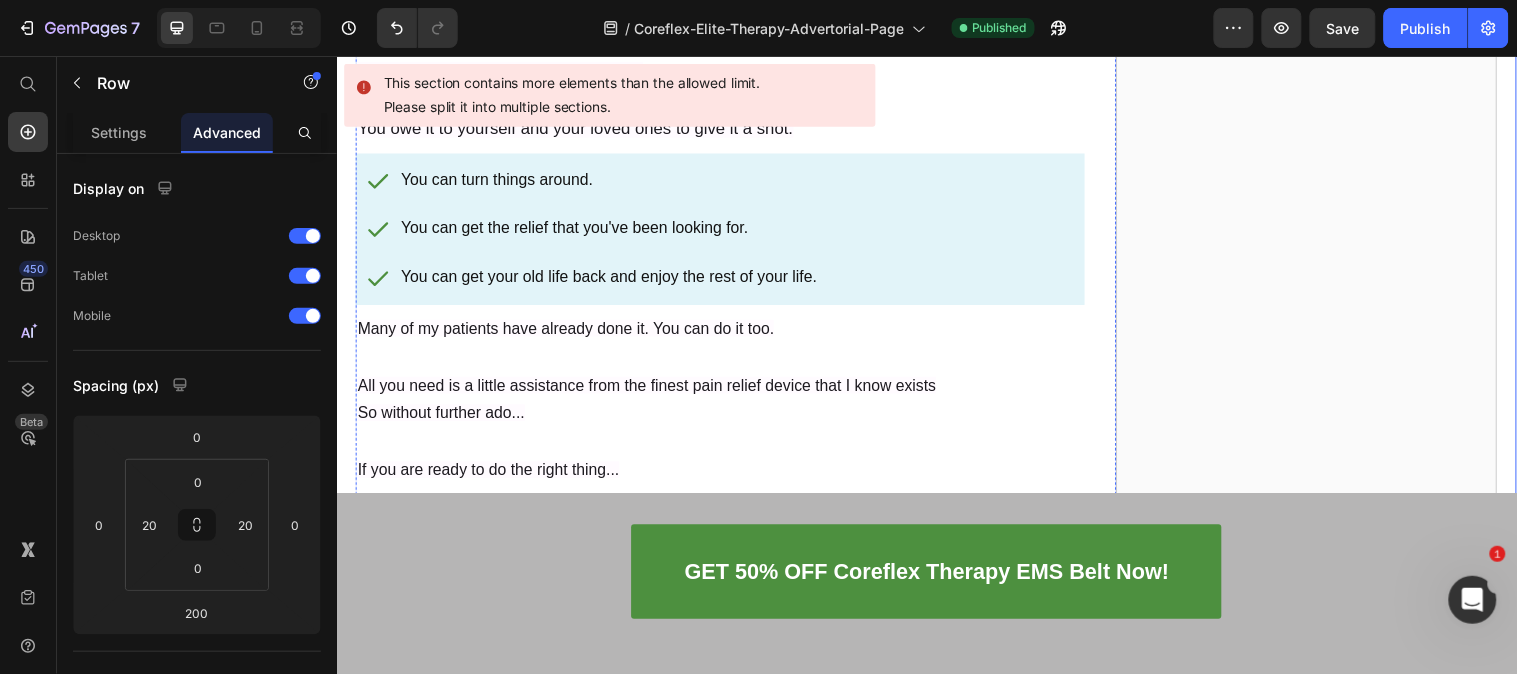 scroll, scrollTop: 21083, scrollLeft: 0, axis: vertical 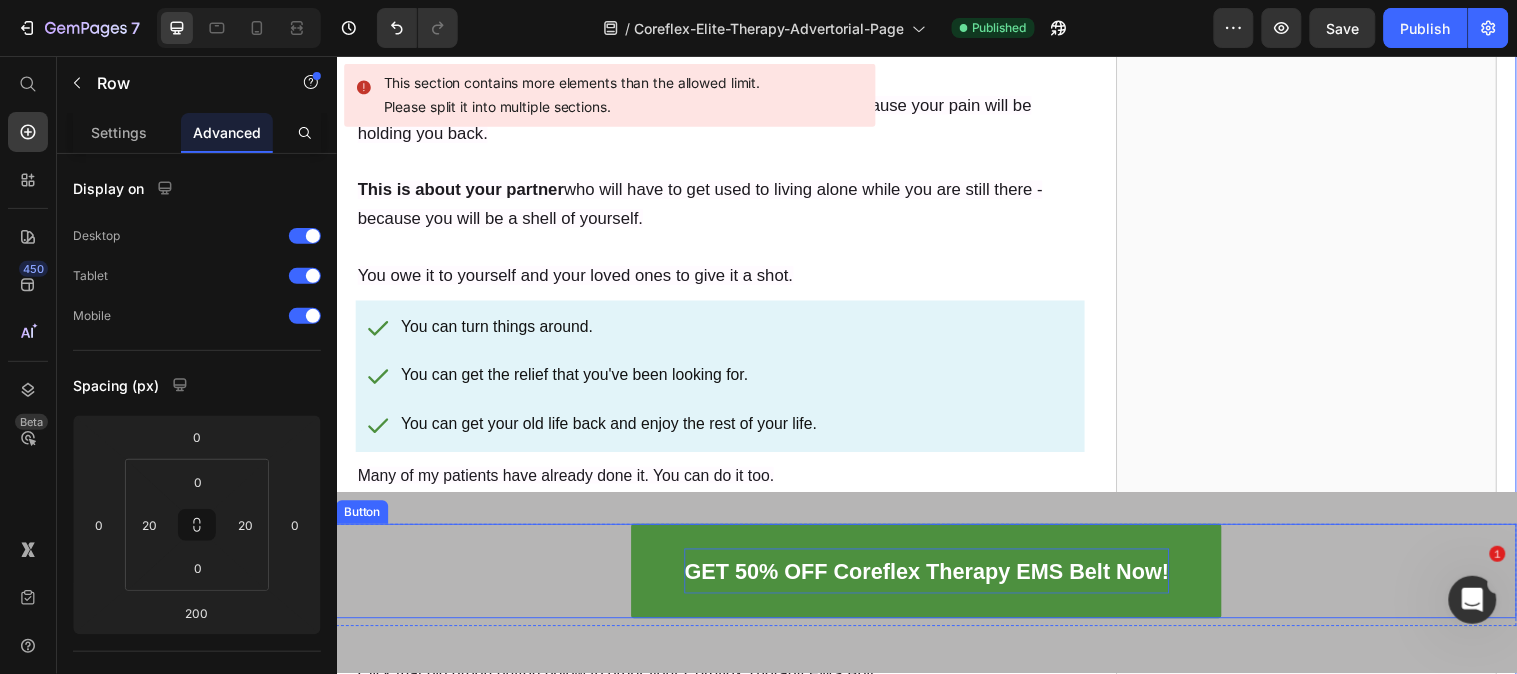 click on "GET 50% OFF Coreflex Therapy EMS Belt Now!" at bounding box center (936, 579) 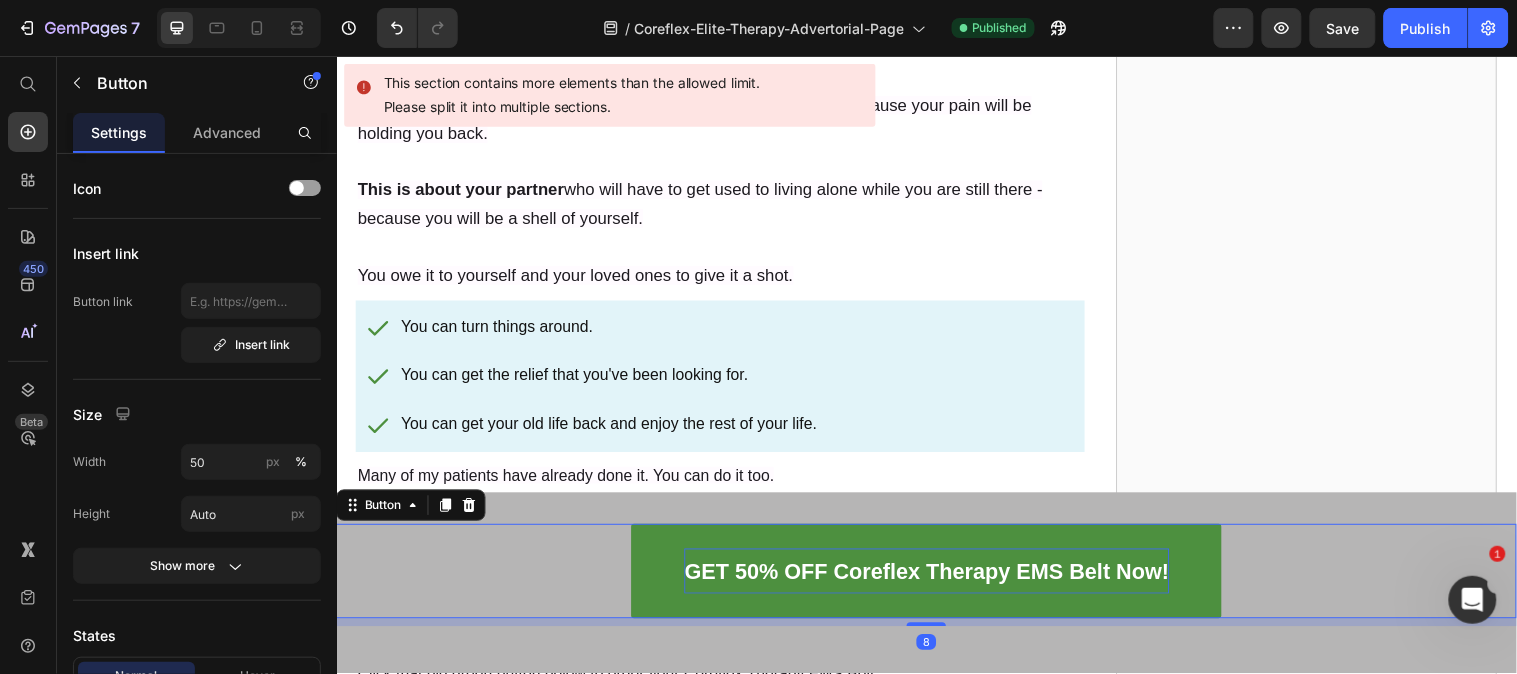 click on "GET 50% OFF Coreflex Therapy EMS Belt Now!" at bounding box center [936, 579] 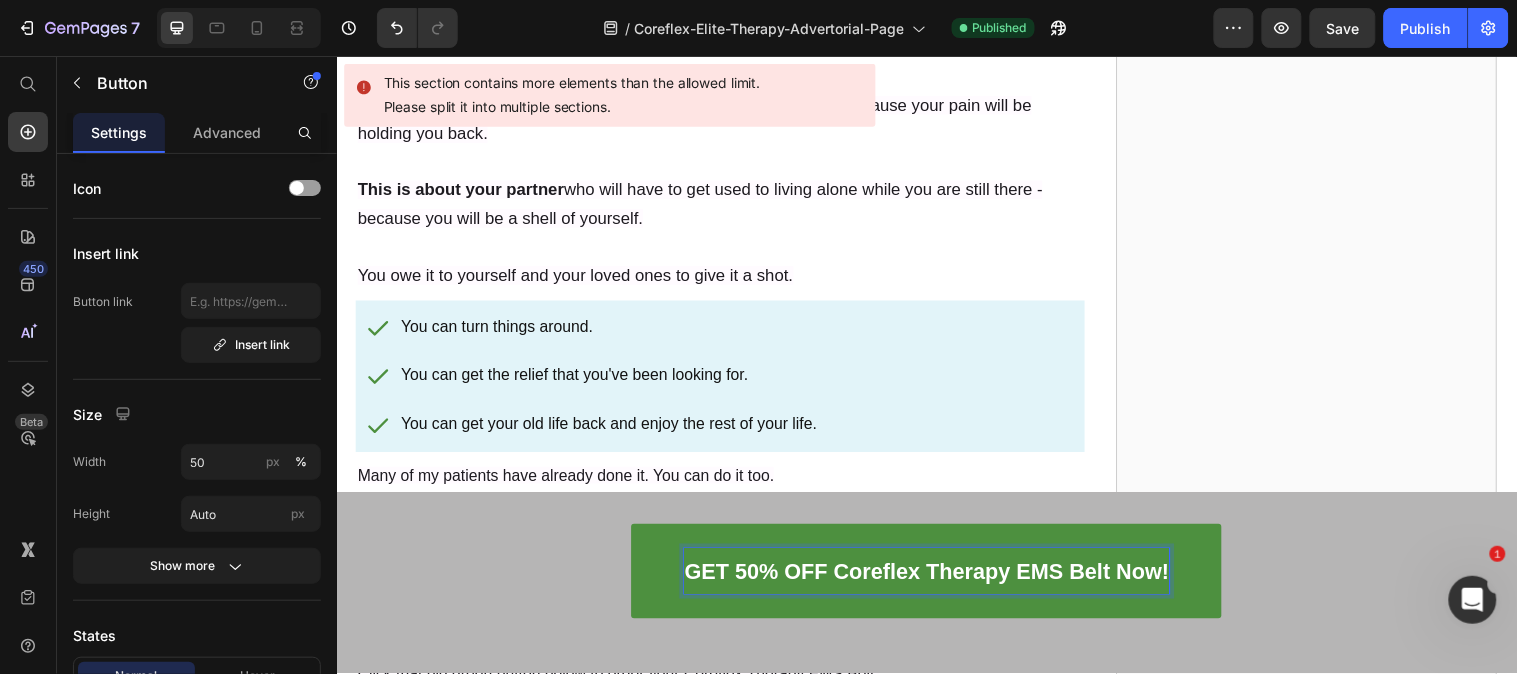 click on "GET 50% OFF Coreflex Therapy EMS Belt Now!" at bounding box center [936, 579] 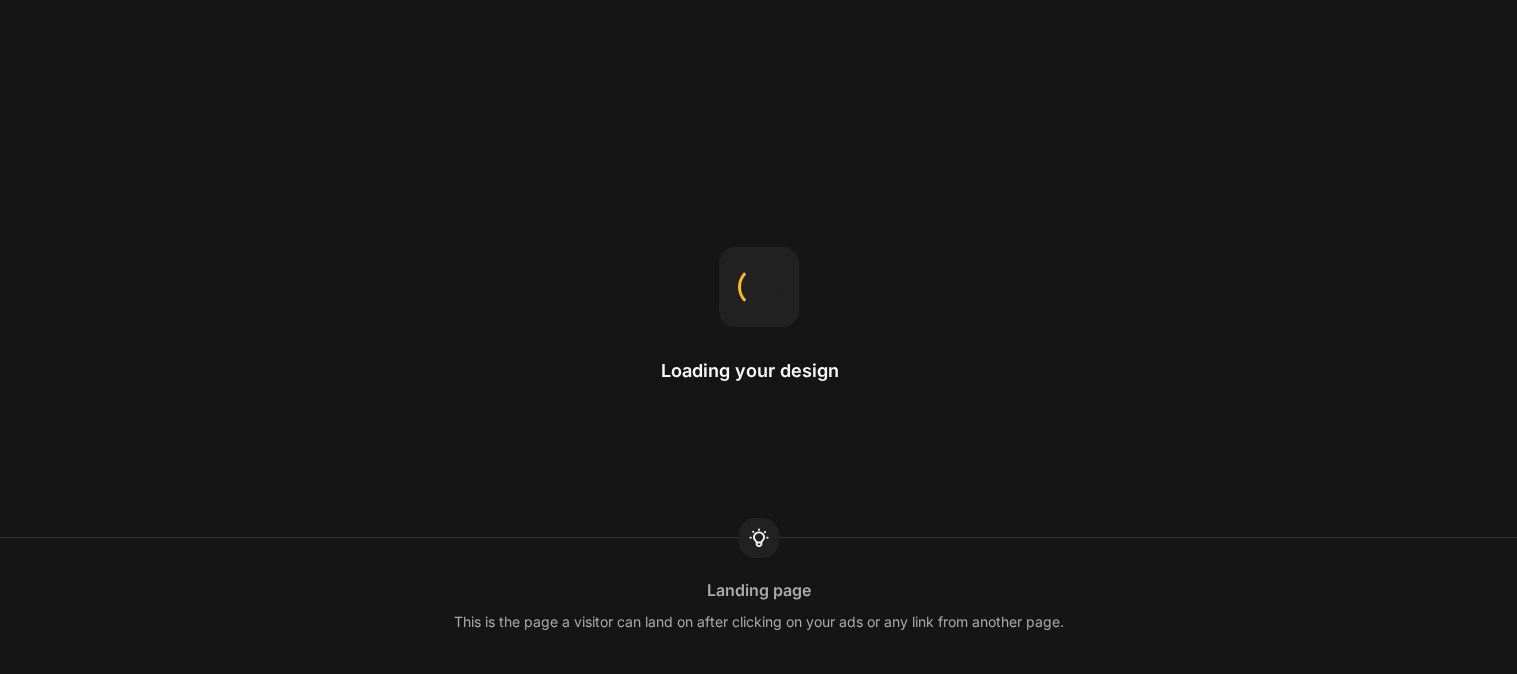 scroll, scrollTop: 0, scrollLeft: 0, axis: both 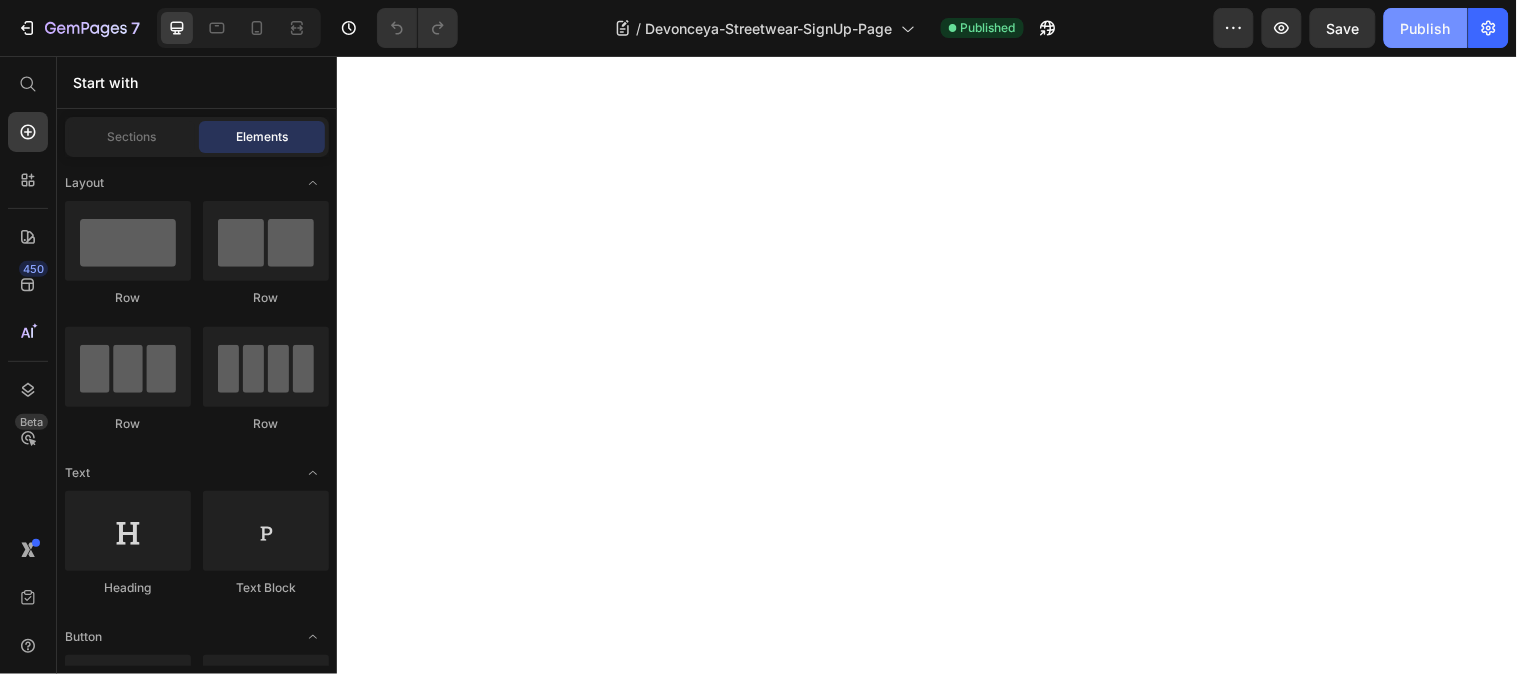 click on "Publish" at bounding box center [1426, 28] 